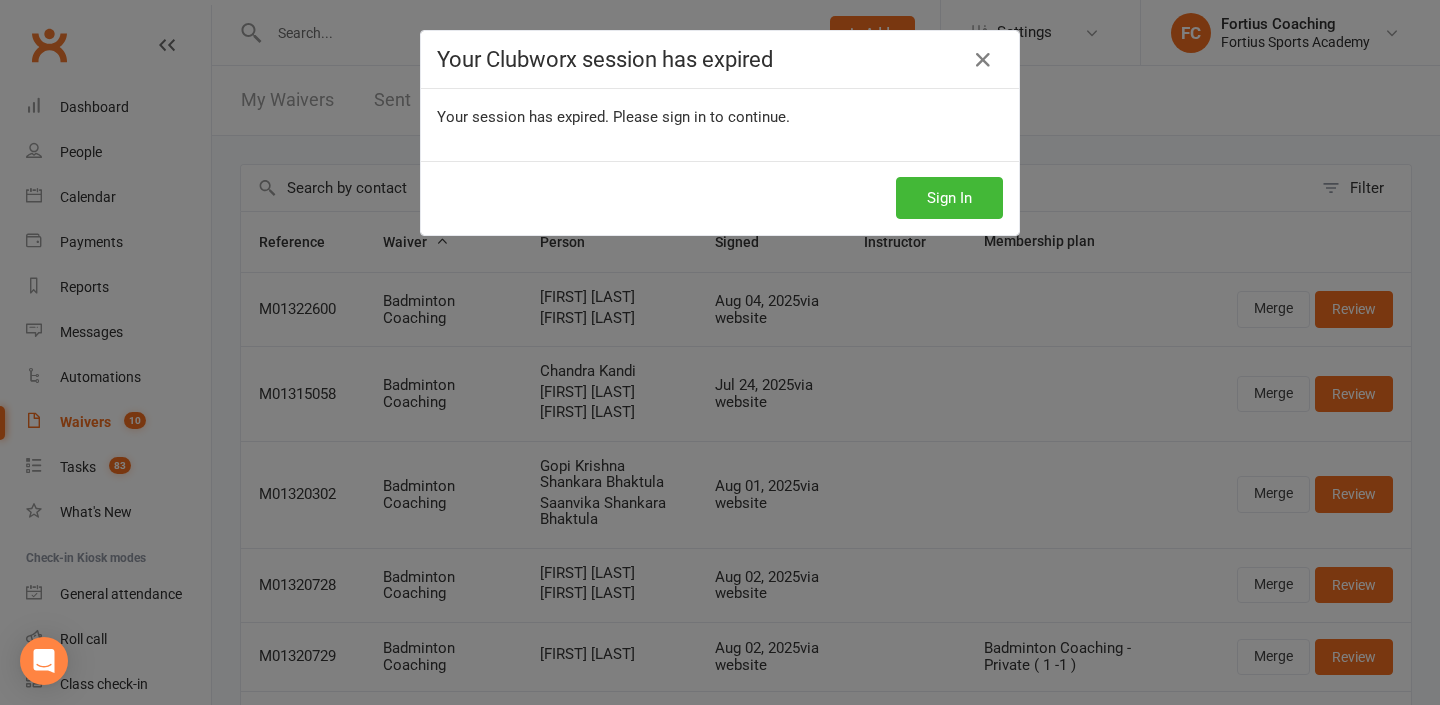 select on "25" 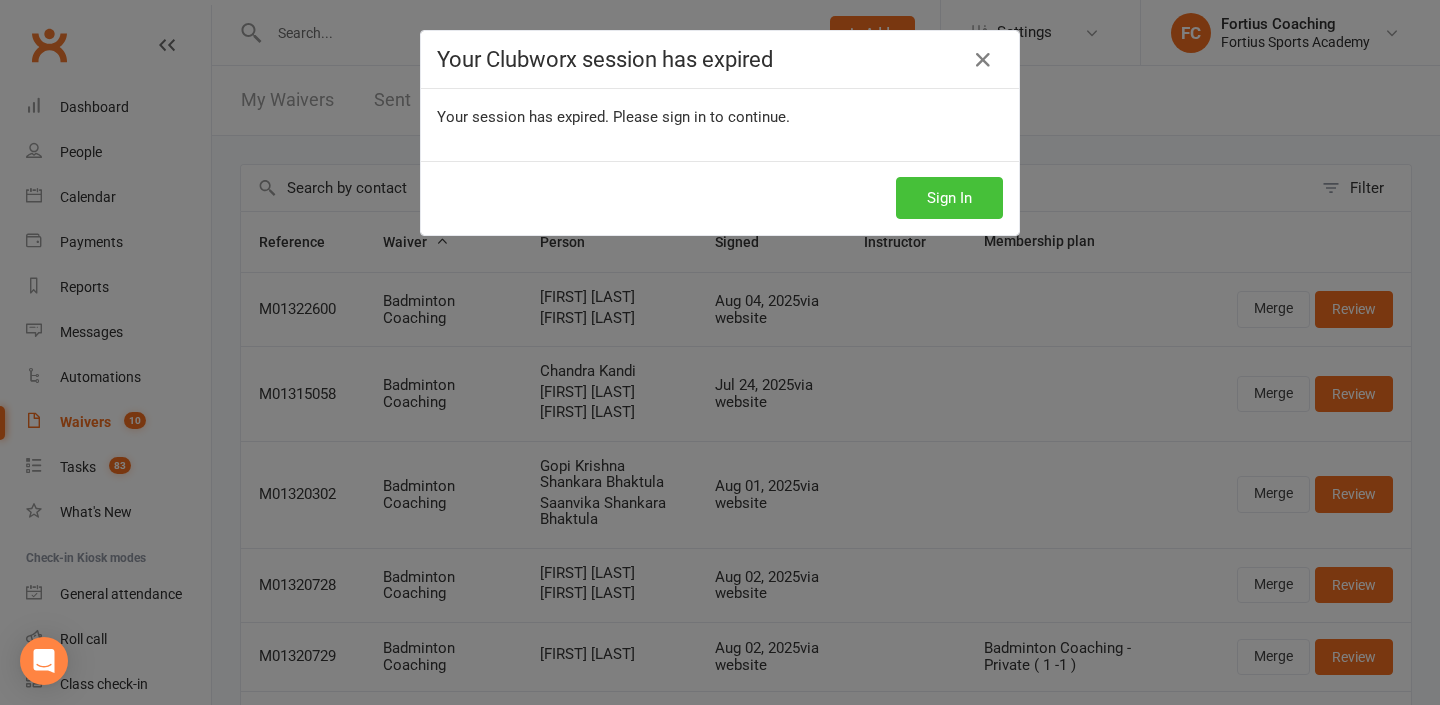 click on "Sign In" at bounding box center [949, 198] 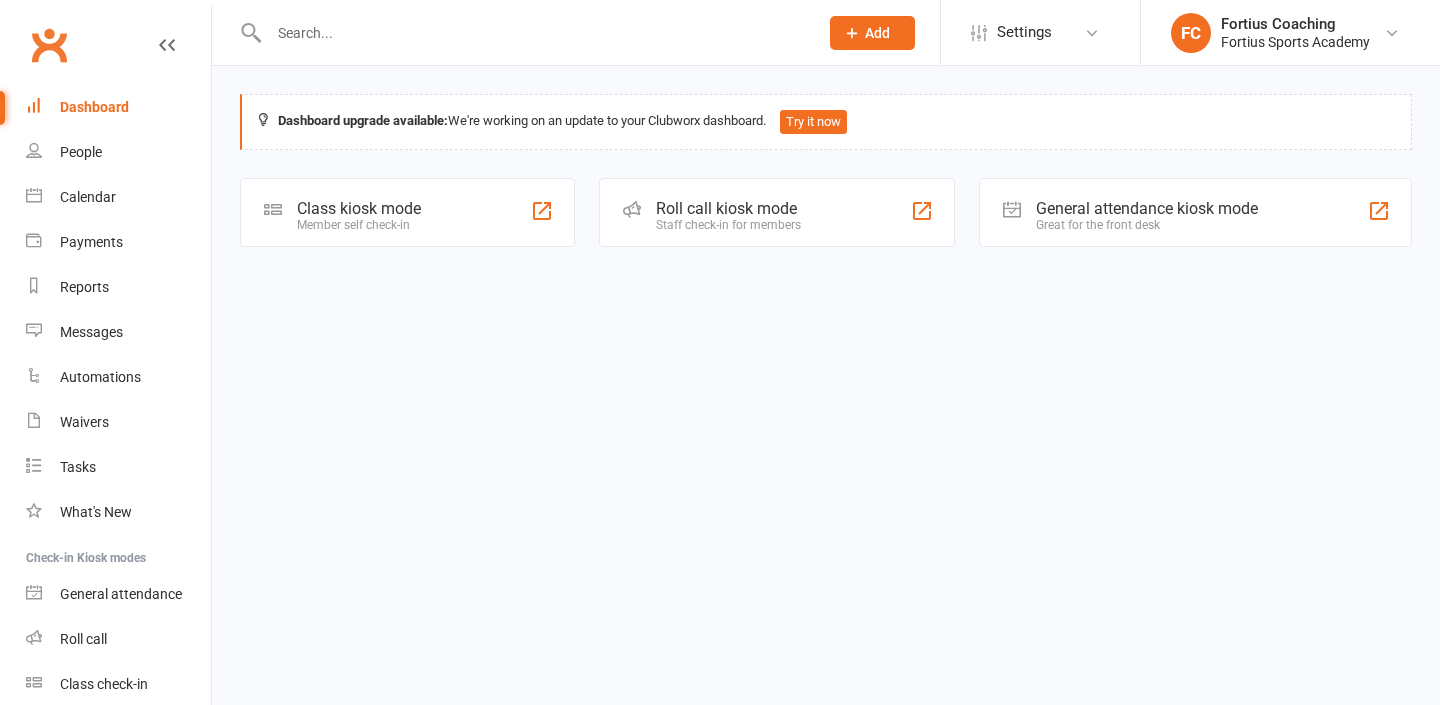 scroll, scrollTop: 0, scrollLeft: 0, axis: both 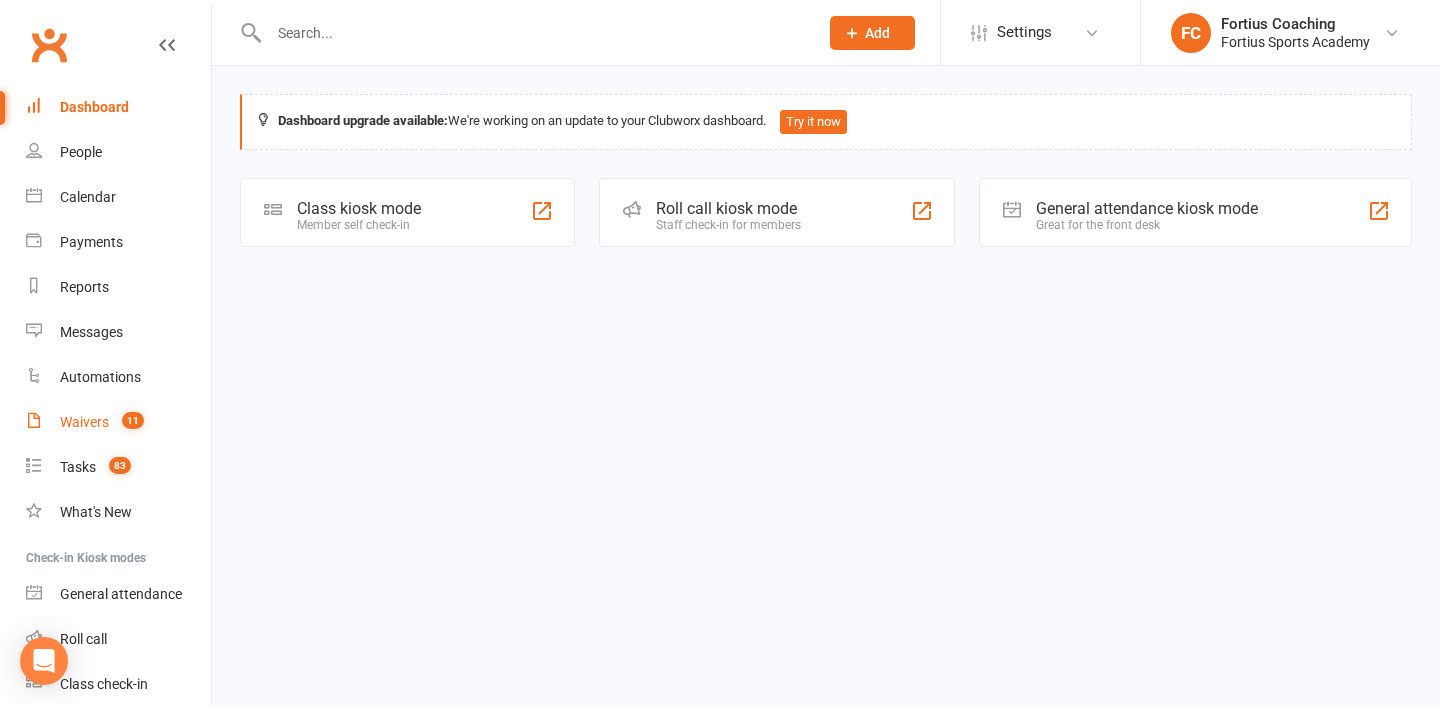 click on "Waivers   11" at bounding box center [118, 422] 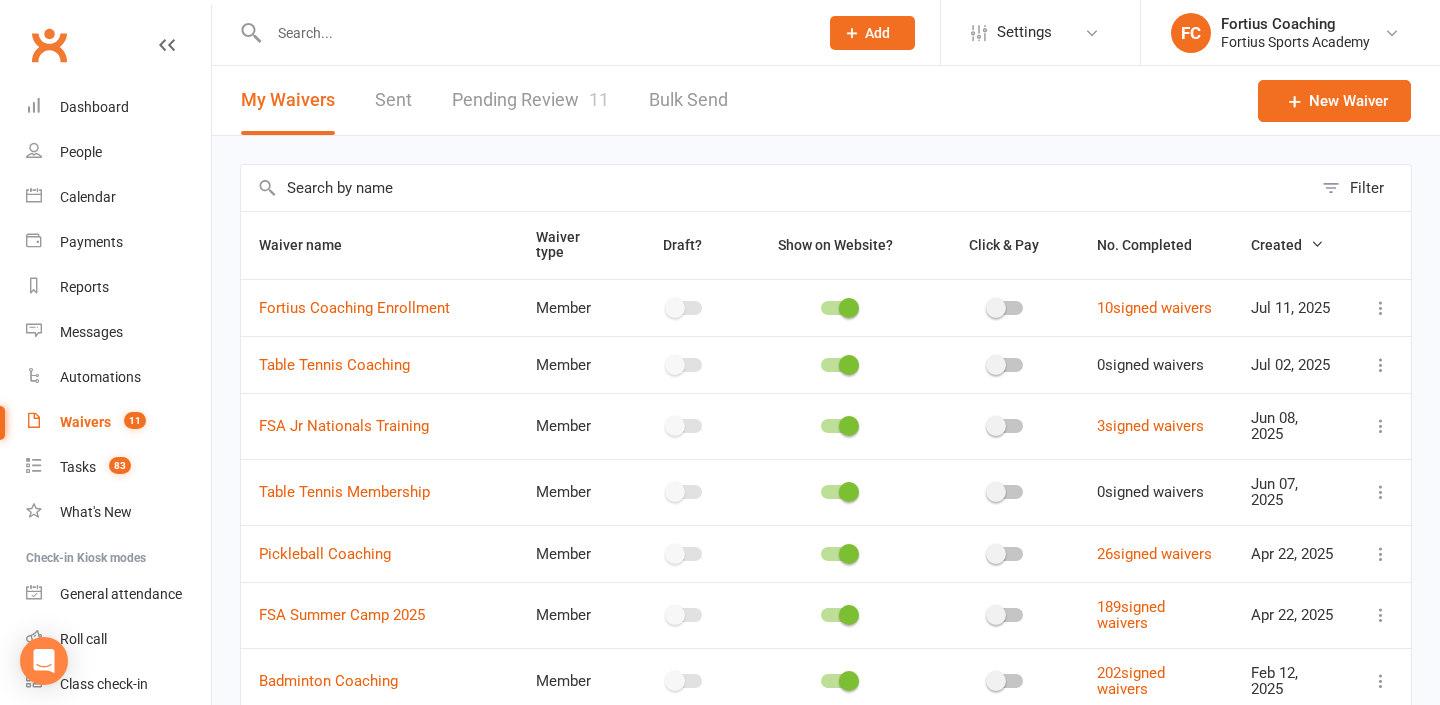 click on "Pending Review 11" at bounding box center [530, 100] 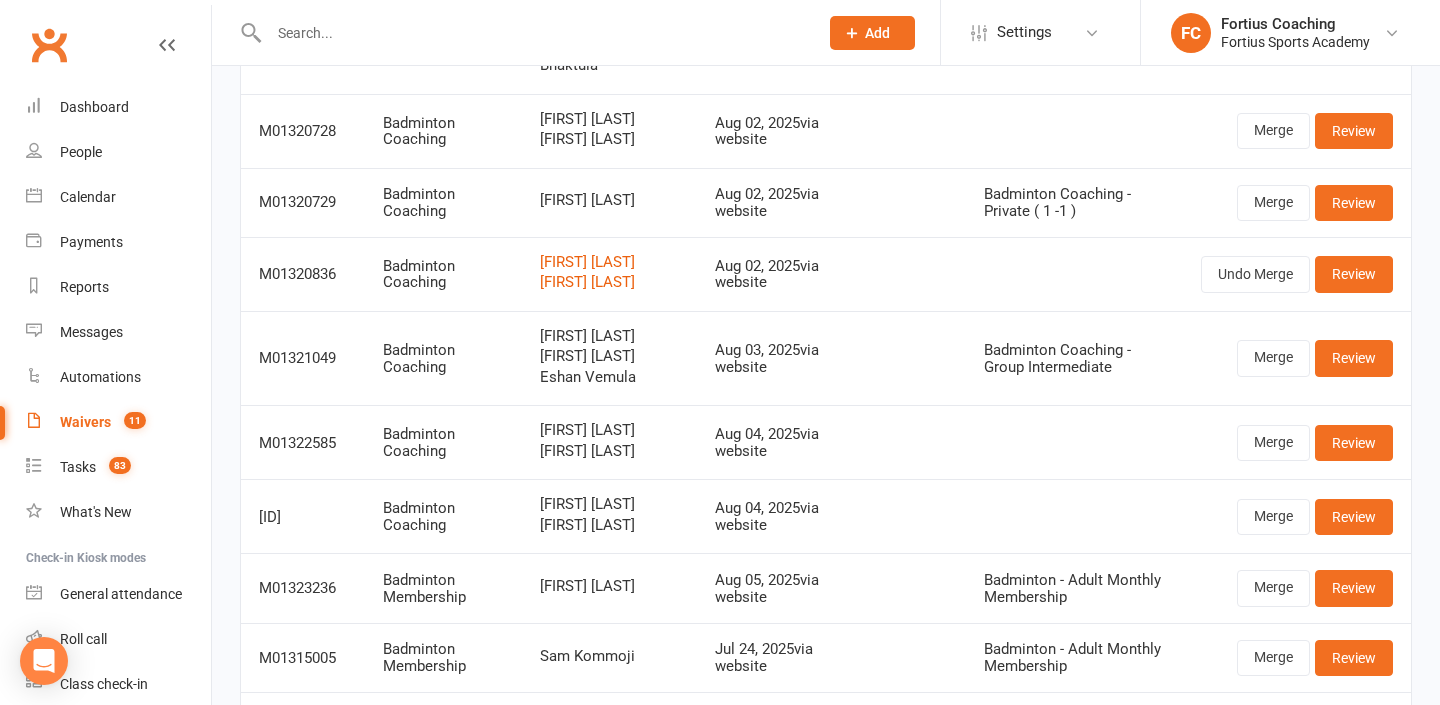 scroll, scrollTop: 480, scrollLeft: 0, axis: vertical 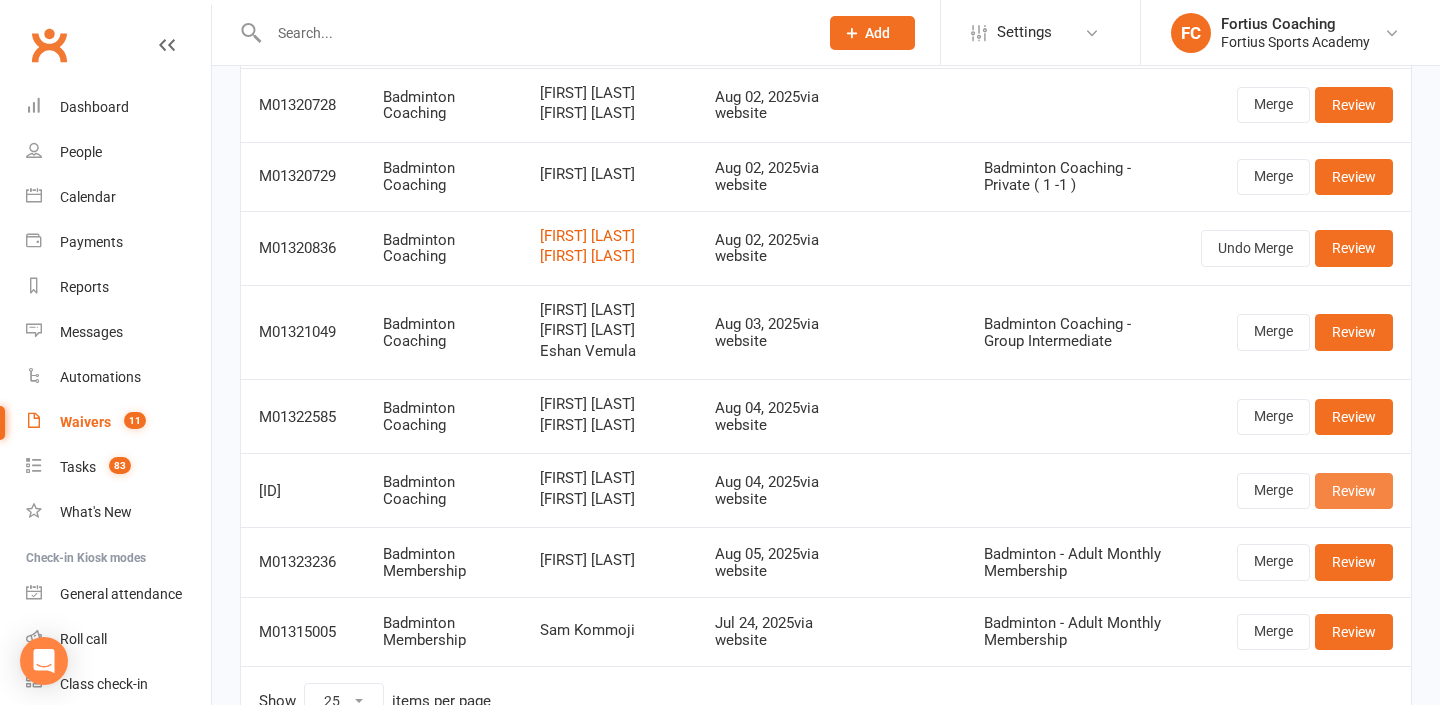 click on "Review" at bounding box center (1354, 491) 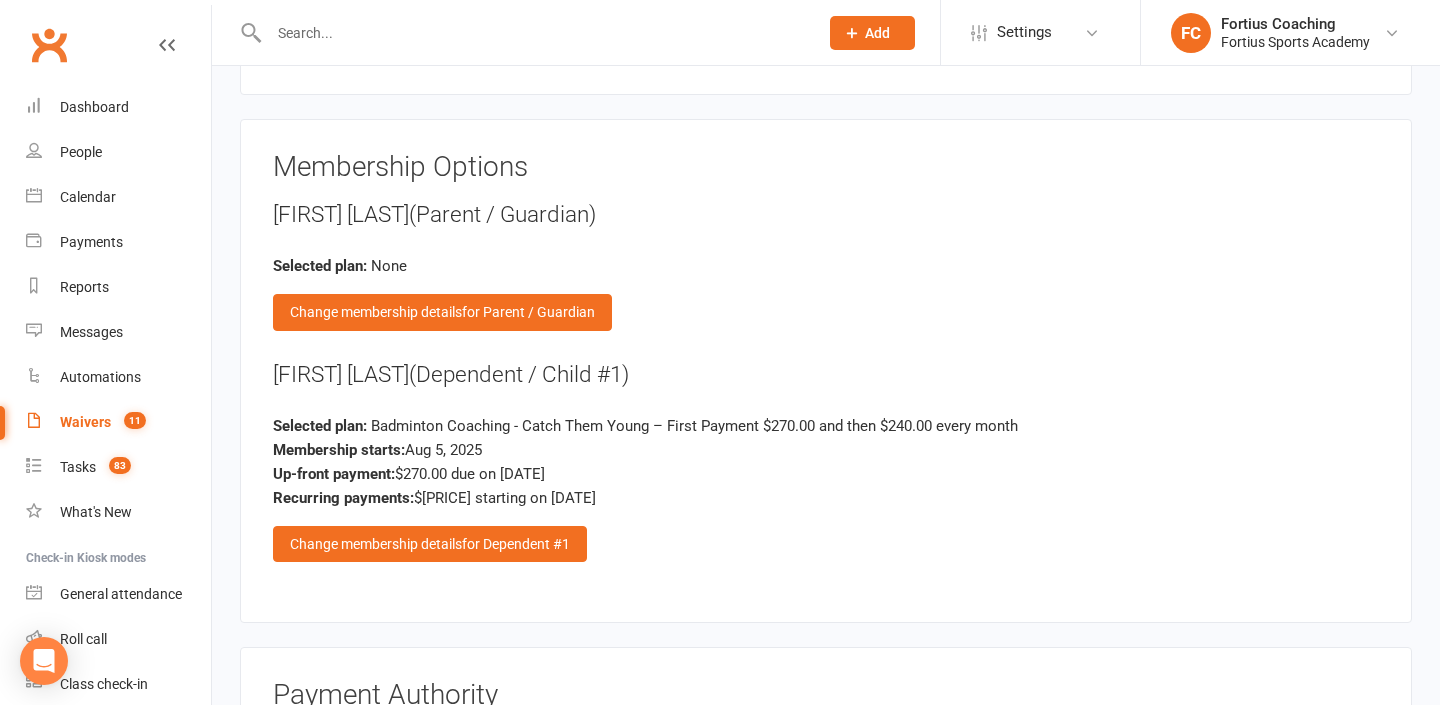 scroll, scrollTop: 2193, scrollLeft: 0, axis: vertical 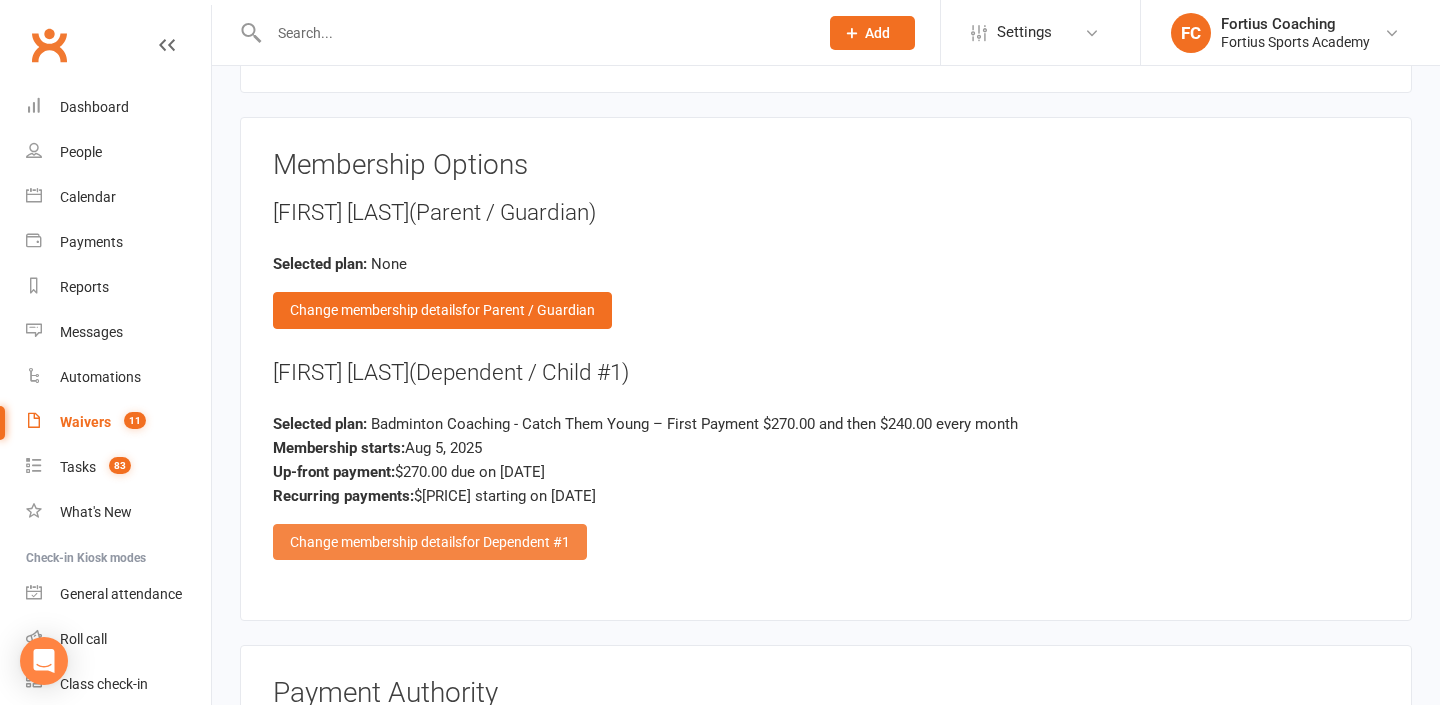 click on "for Dependent #1" at bounding box center (516, 542) 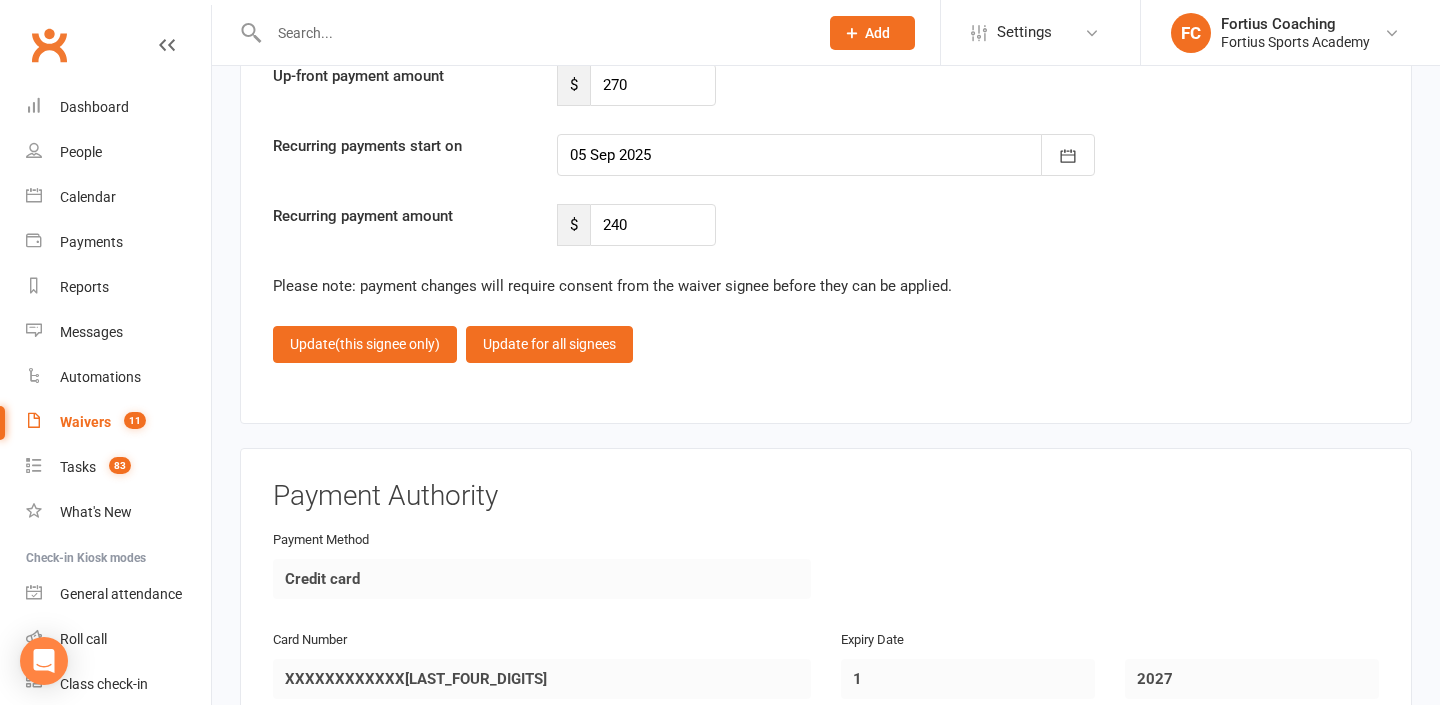 scroll, scrollTop: 5202, scrollLeft: 0, axis: vertical 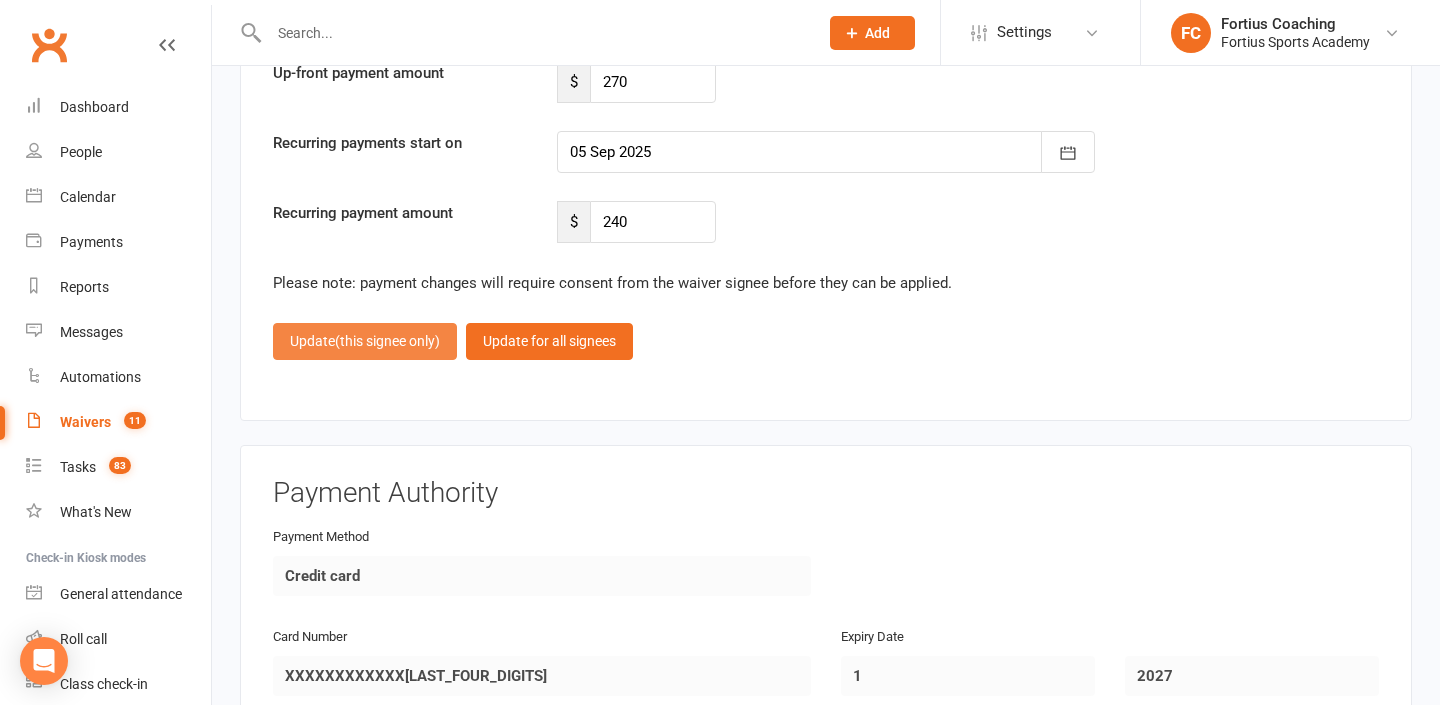 click on "Update  (this signee only)" at bounding box center (365, 341) 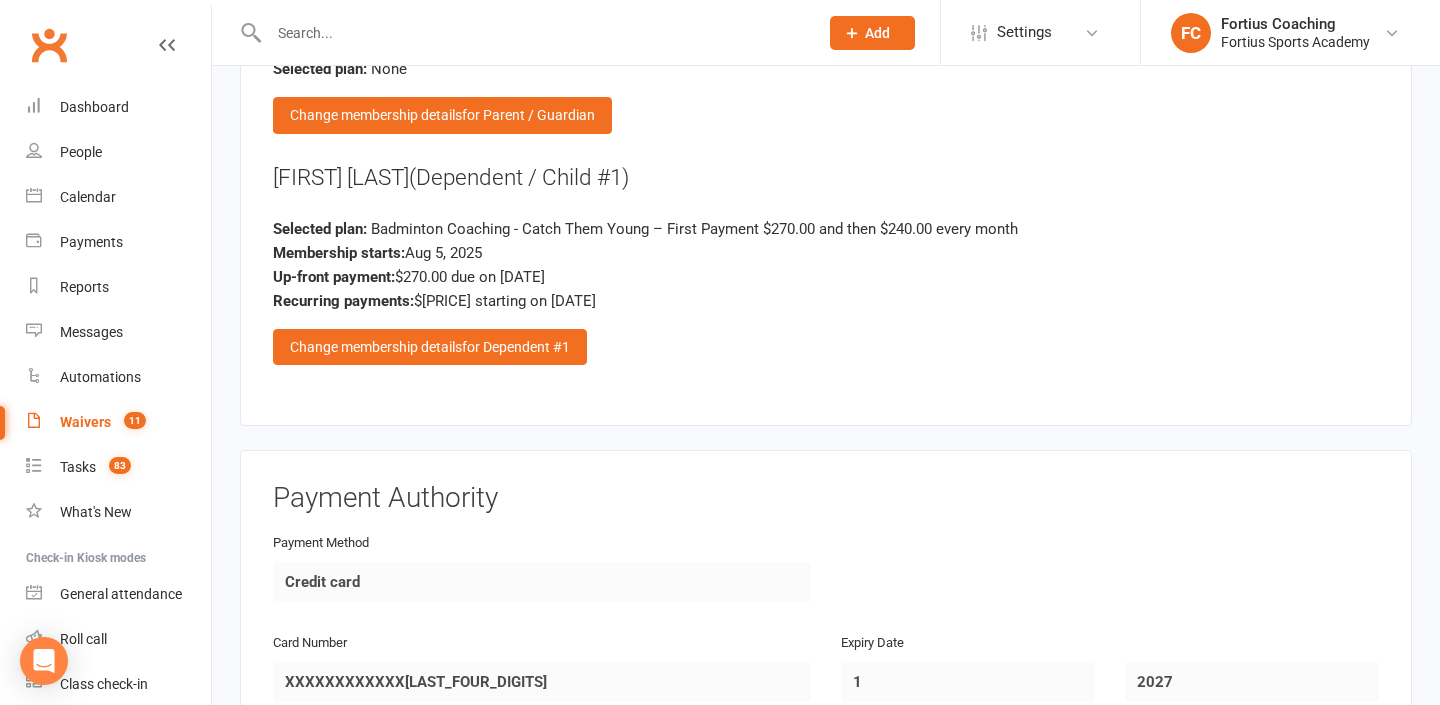 scroll, scrollTop: 2371, scrollLeft: 0, axis: vertical 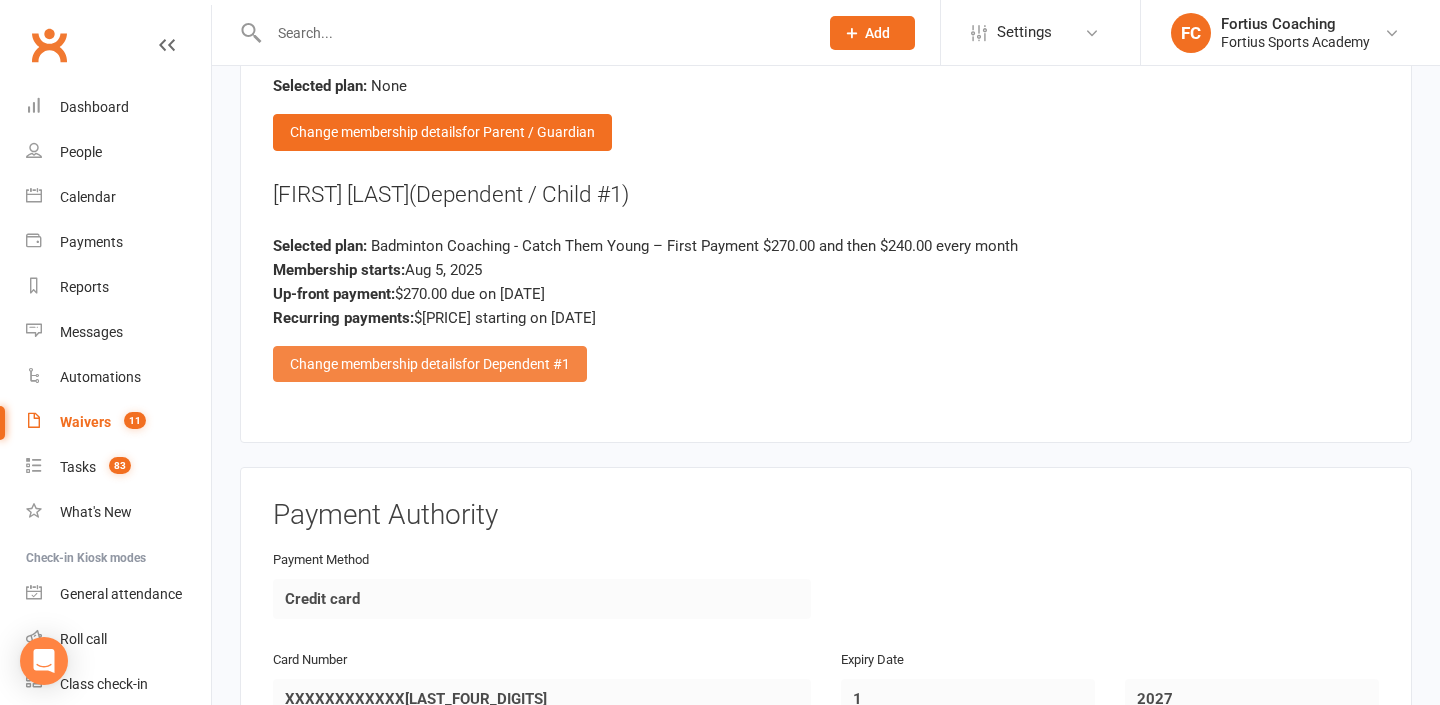 click on "for Dependent #1" at bounding box center [516, 364] 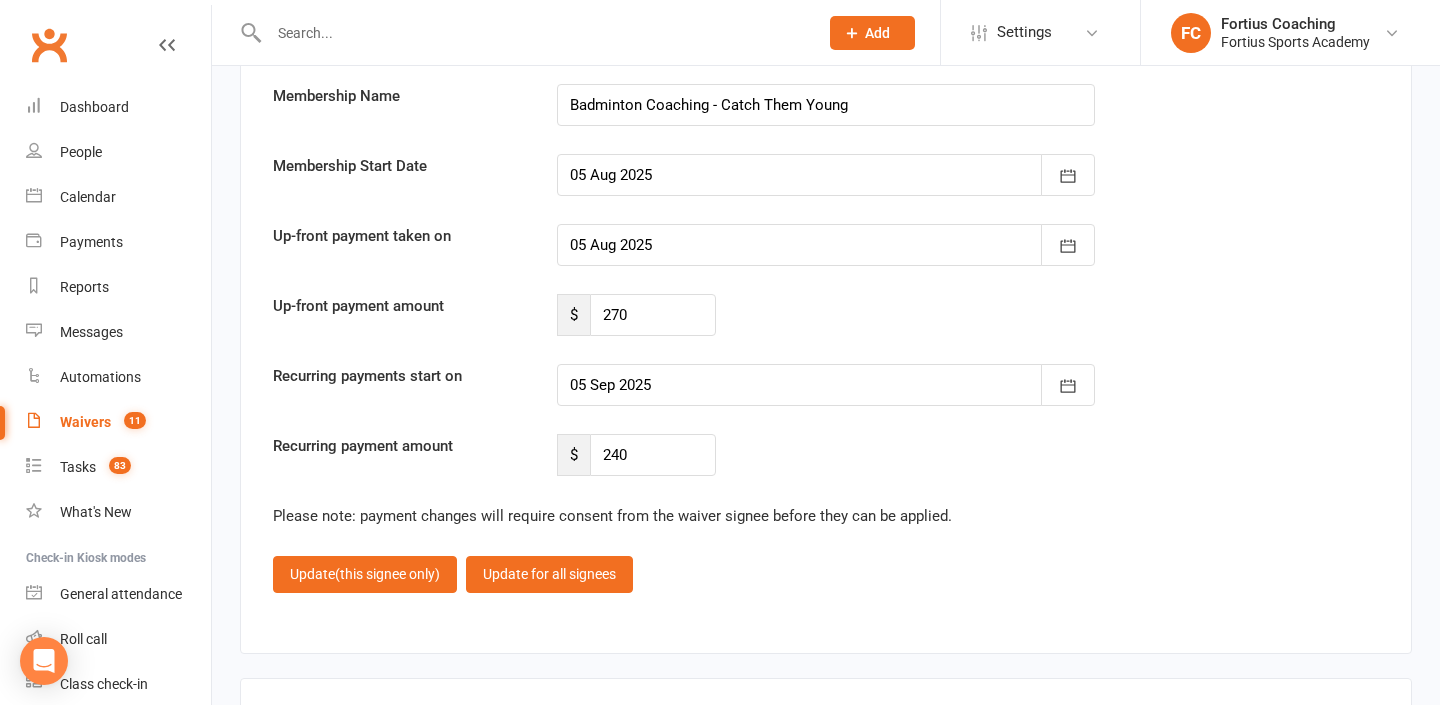 scroll, scrollTop: 4963, scrollLeft: 0, axis: vertical 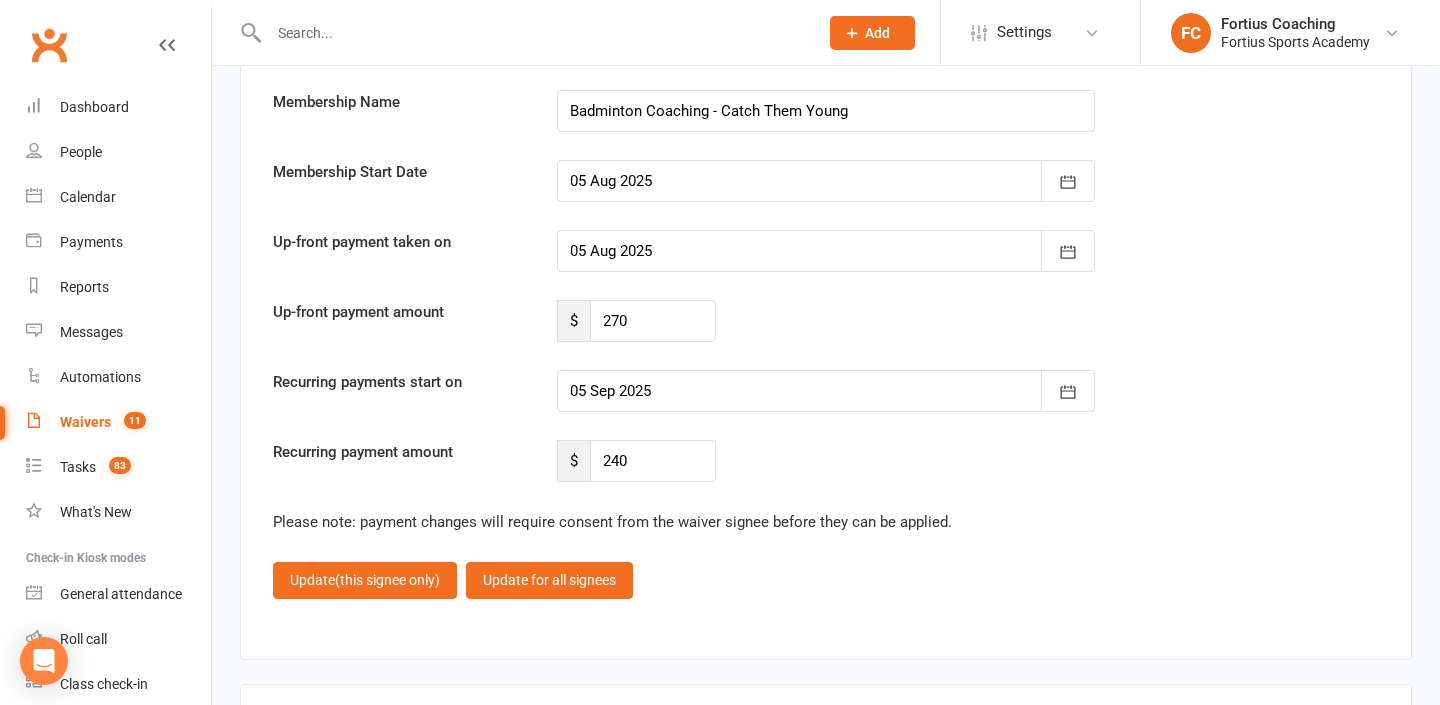 click at bounding box center (826, 391) 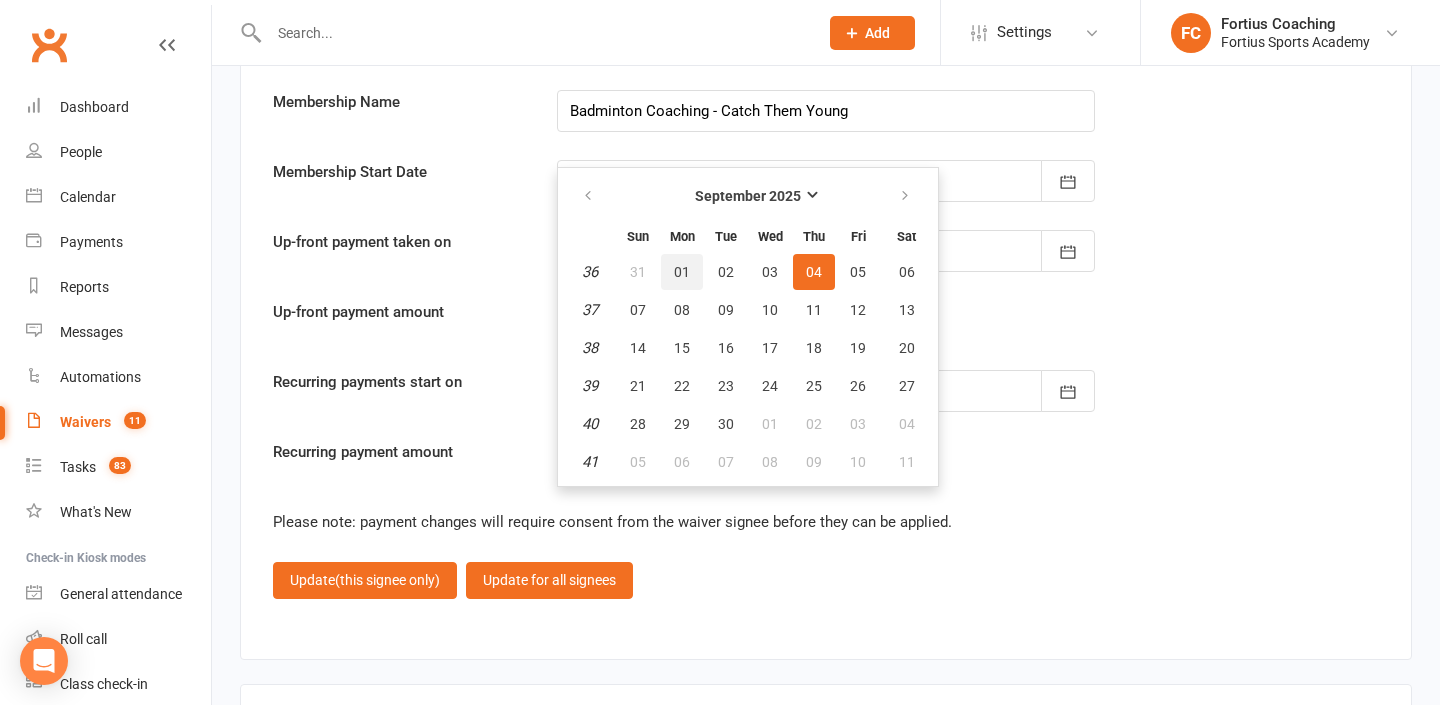 click on "01" at bounding box center [682, 272] 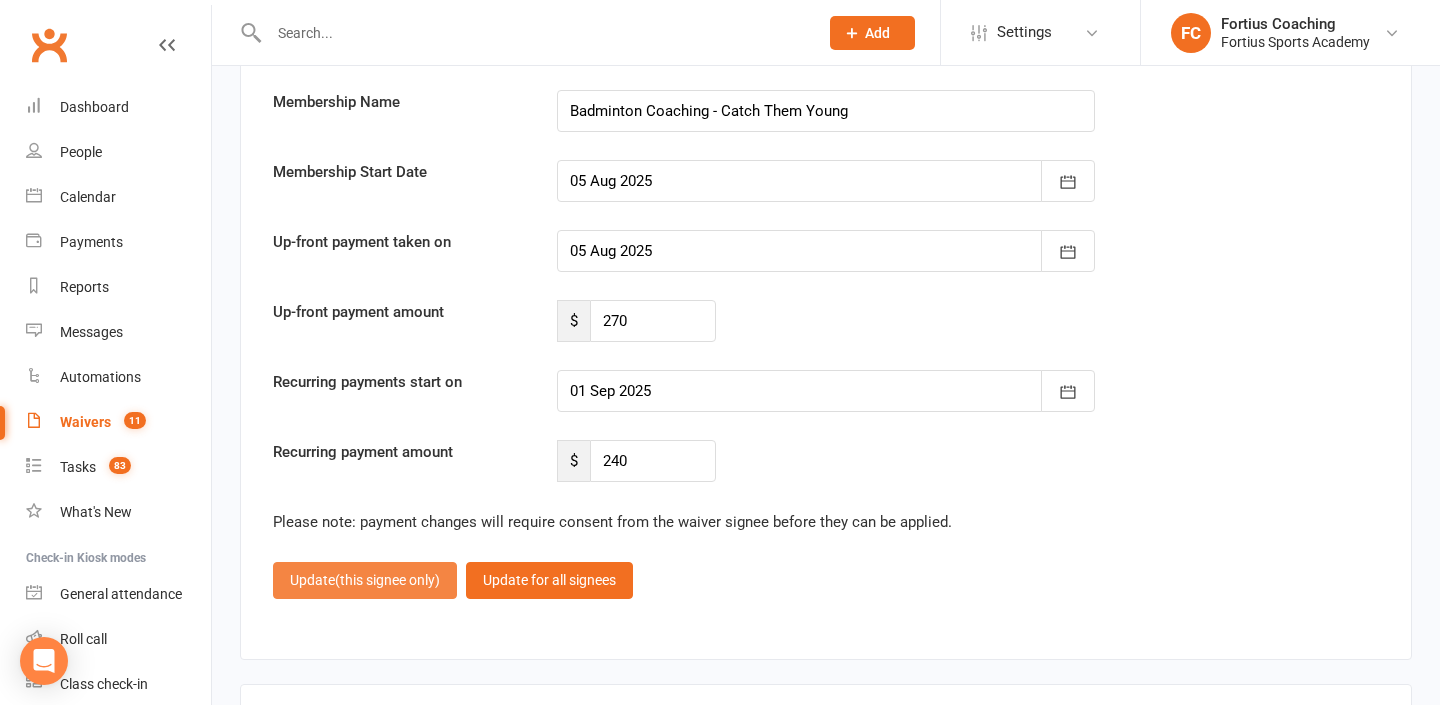 click on "(this signee only)" at bounding box center (387, 580) 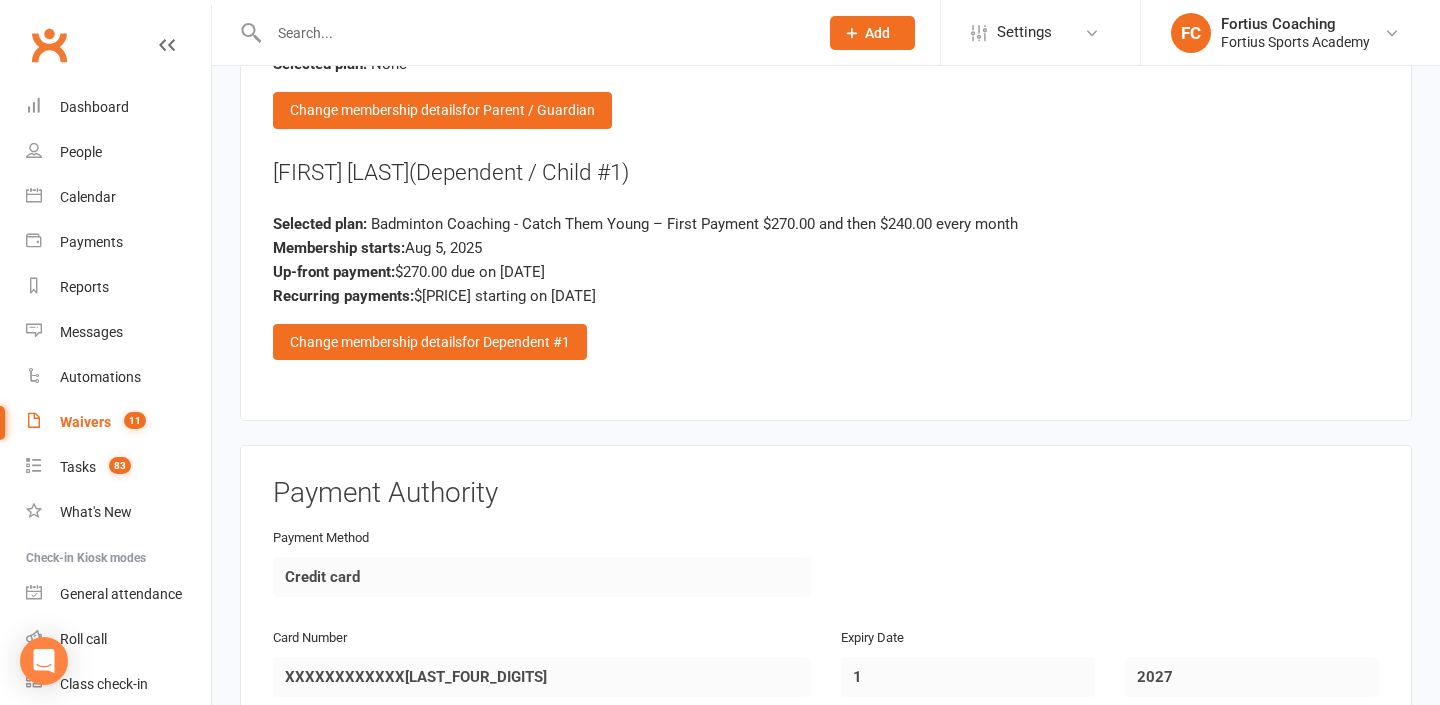 scroll, scrollTop: 2939, scrollLeft: 0, axis: vertical 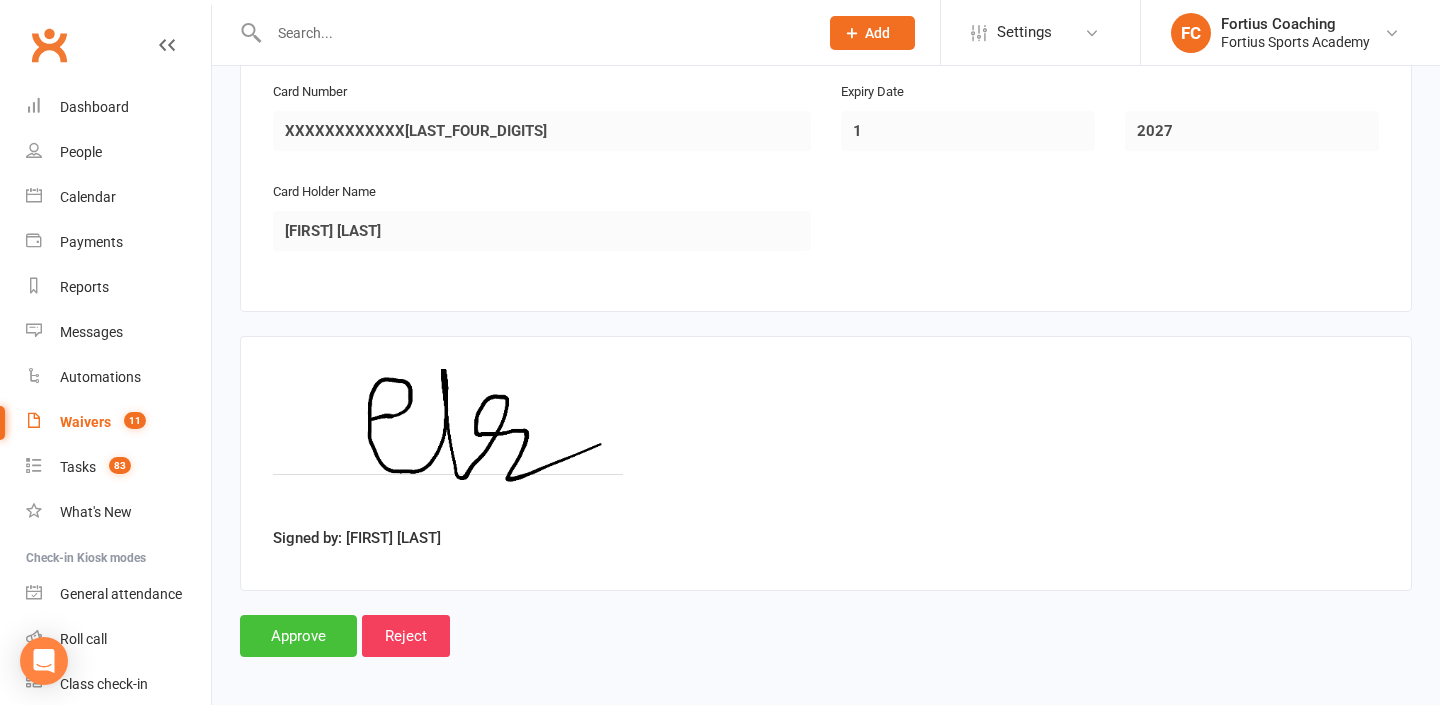 click on "Approve" at bounding box center (298, 636) 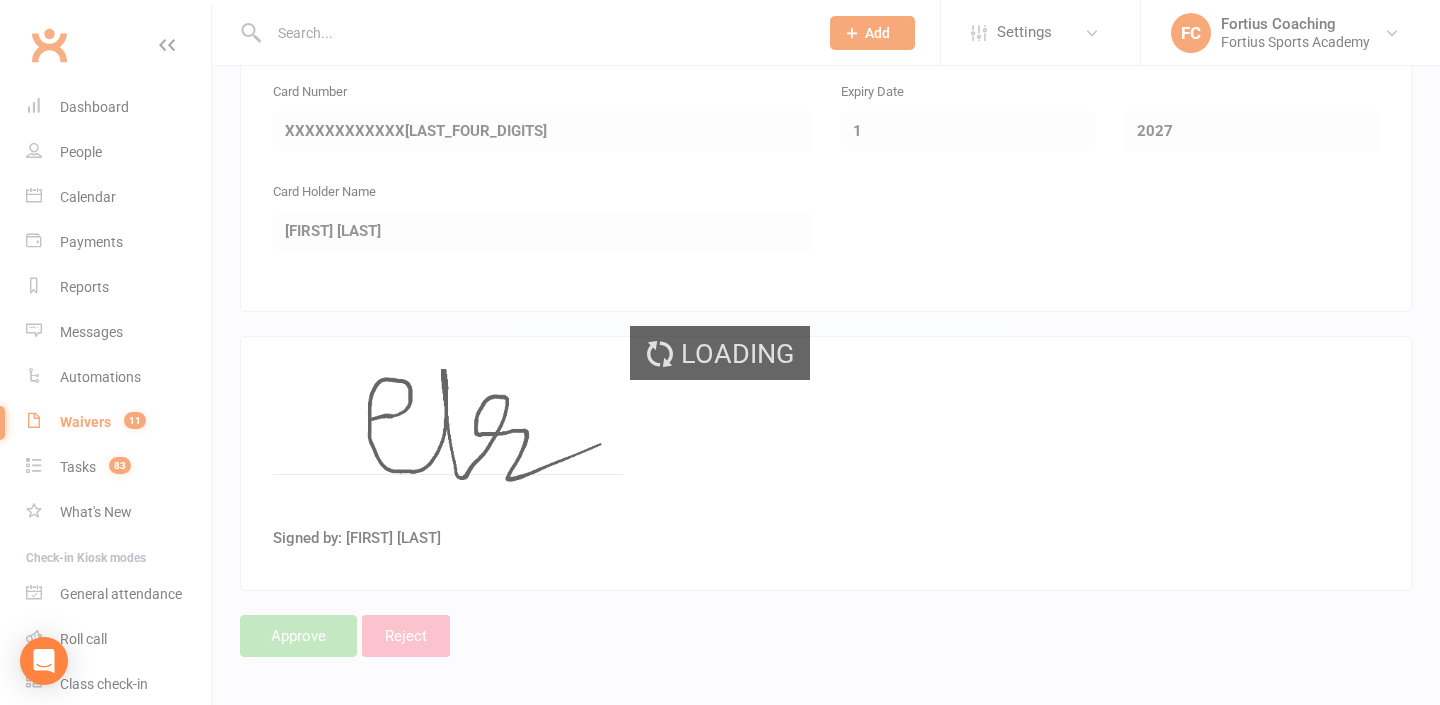 select on "25" 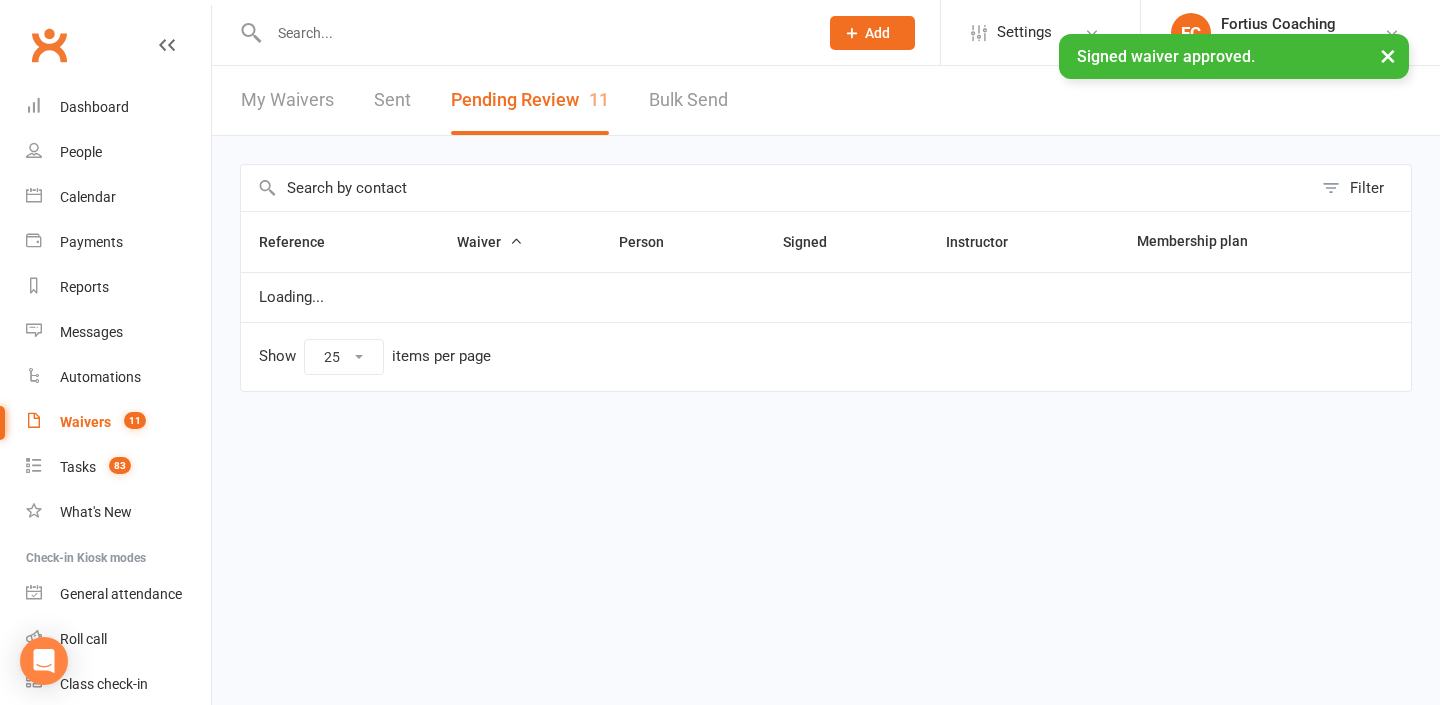 scroll, scrollTop: 0, scrollLeft: 0, axis: both 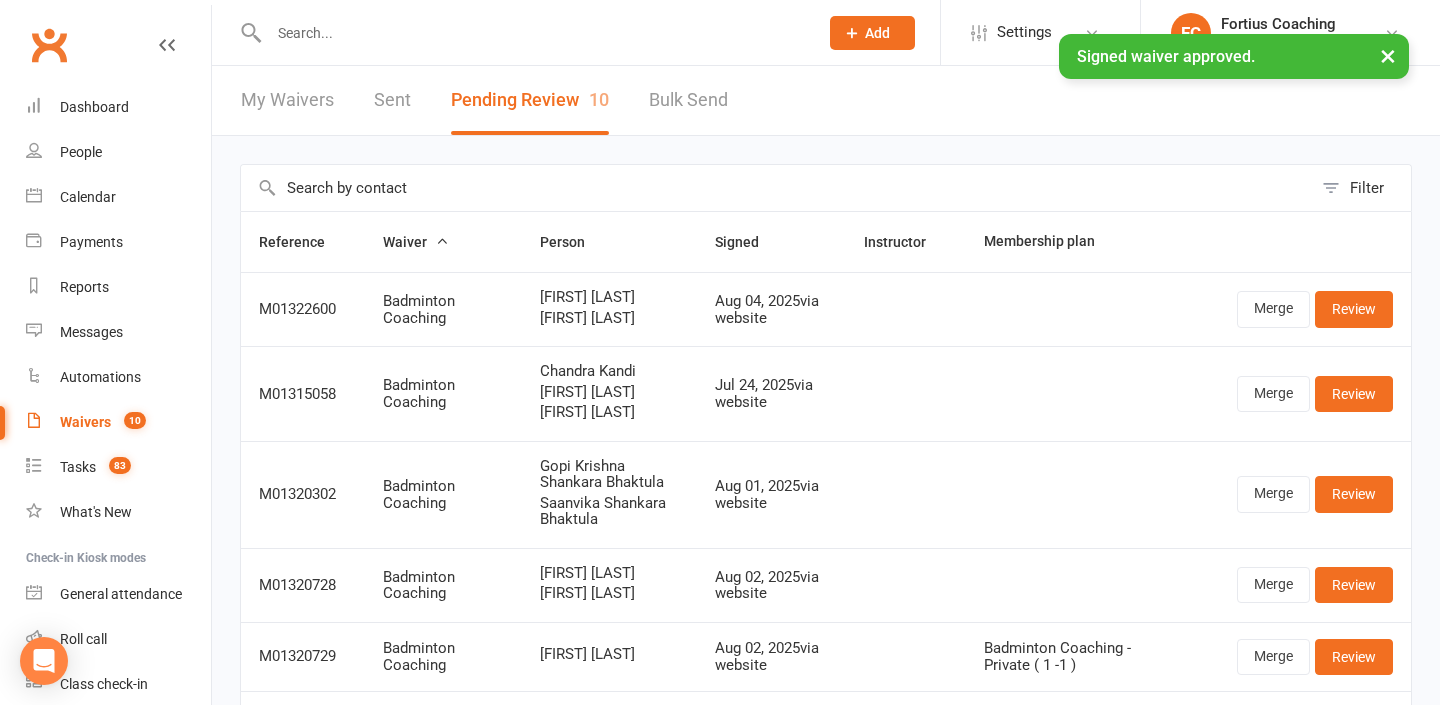 click on "× Signed waiver approved." at bounding box center (707, 34) 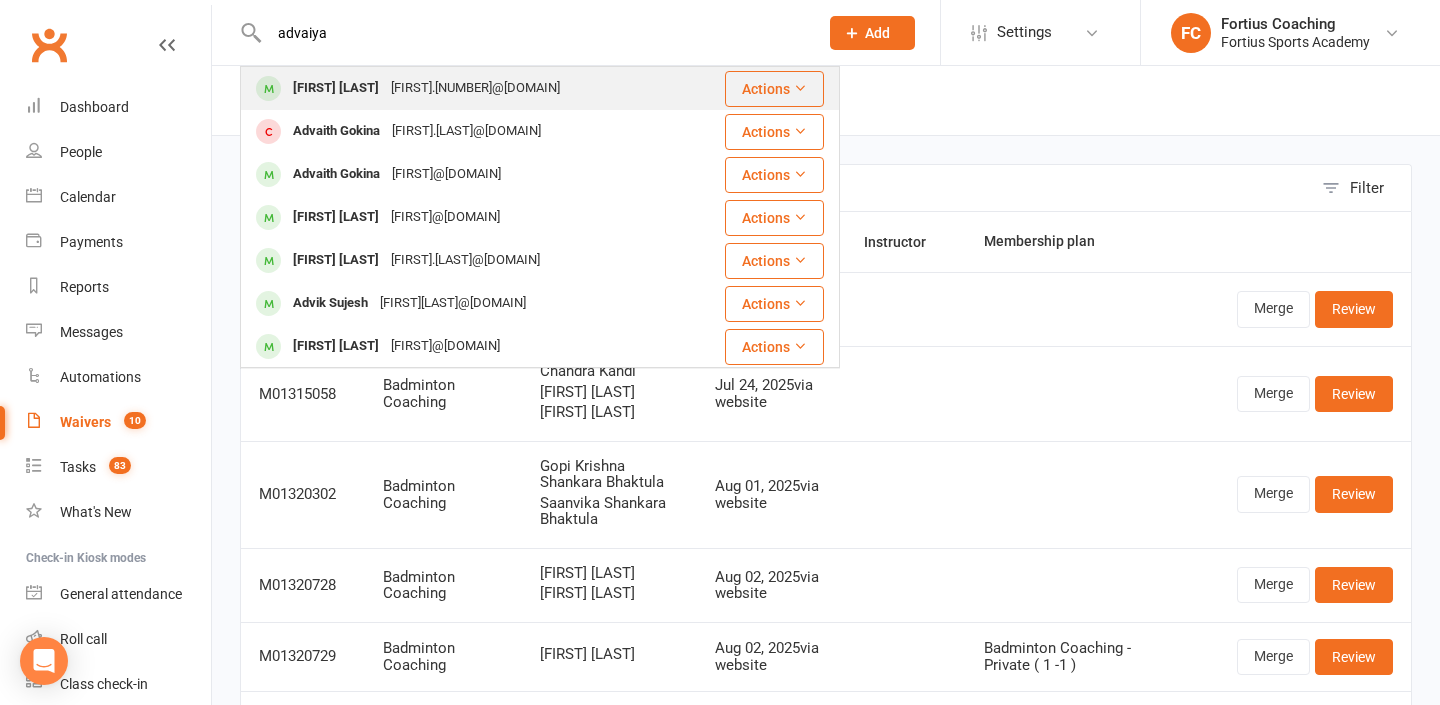 type on "advaiya" 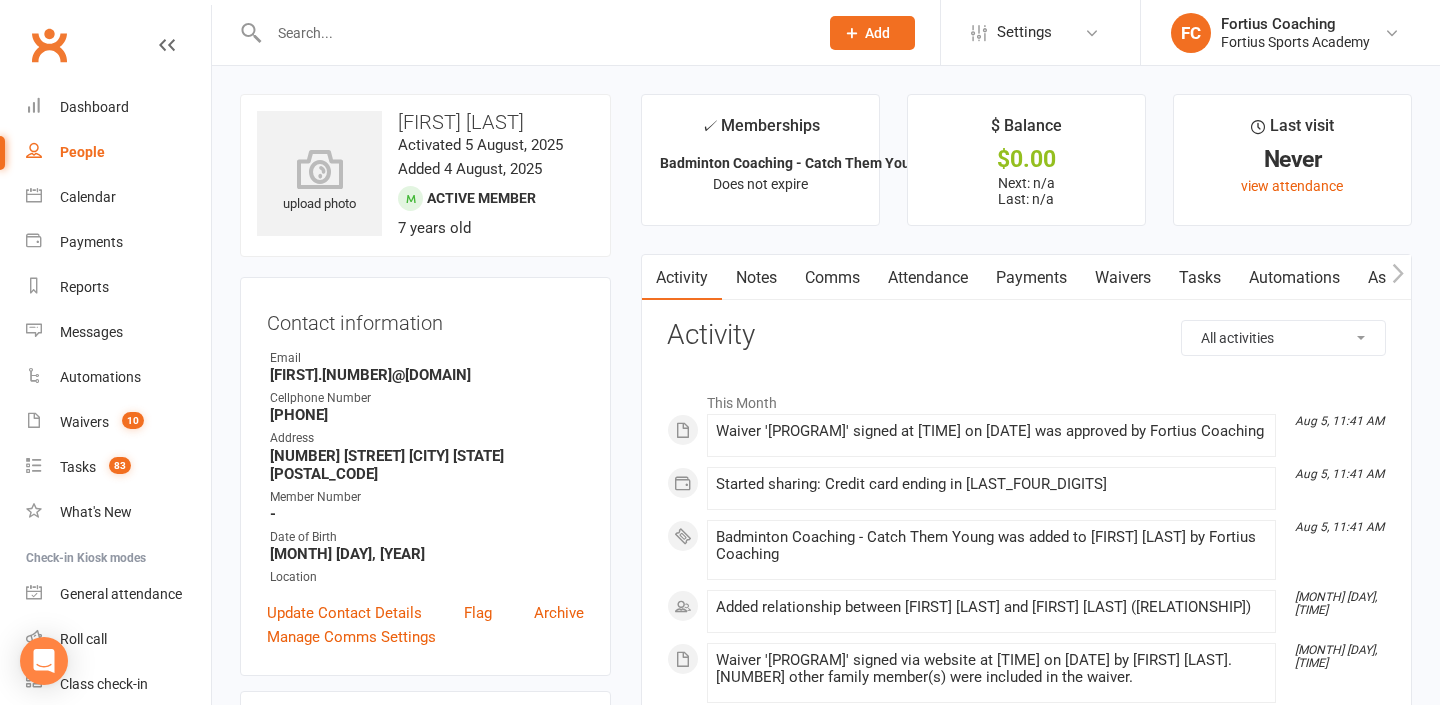 click on "Comms" at bounding box center (832, 278) 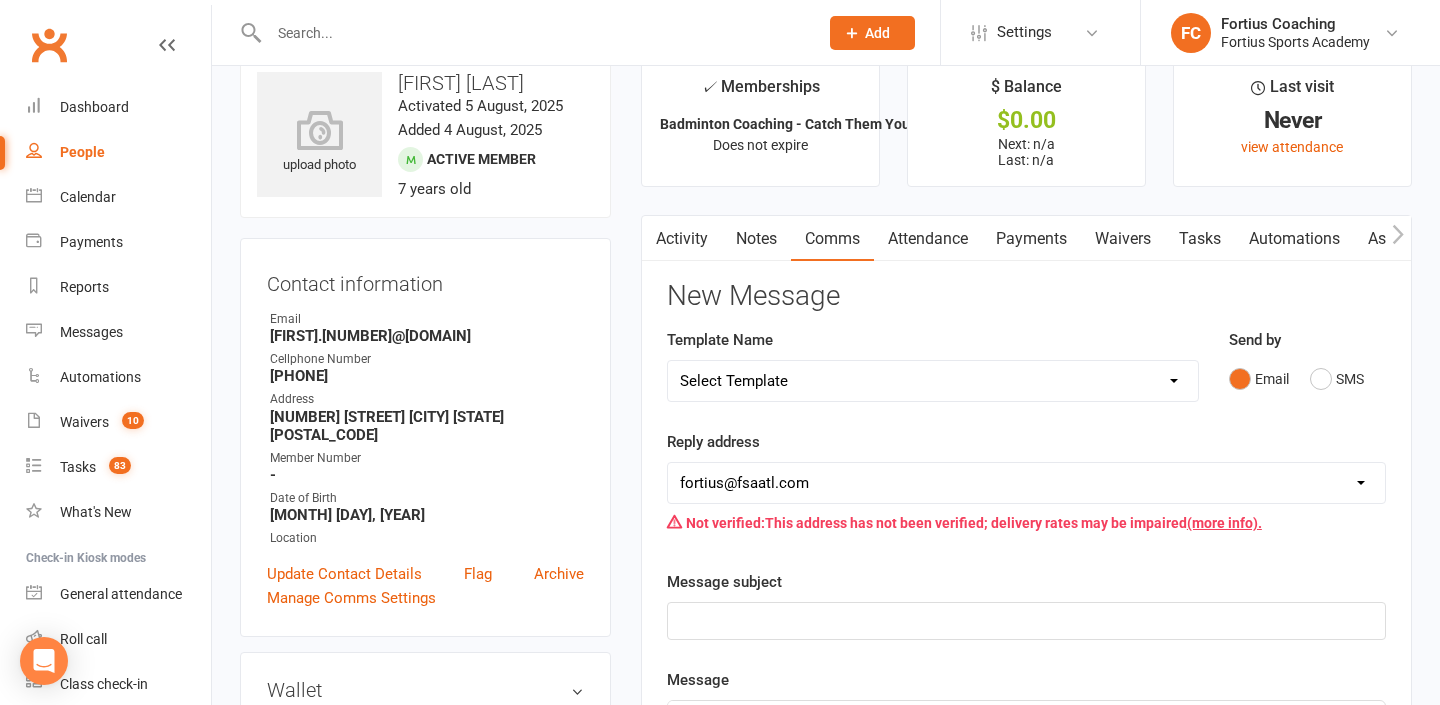 scroll, scrollTop: 42, scrollLeft: 0, axis: vertical 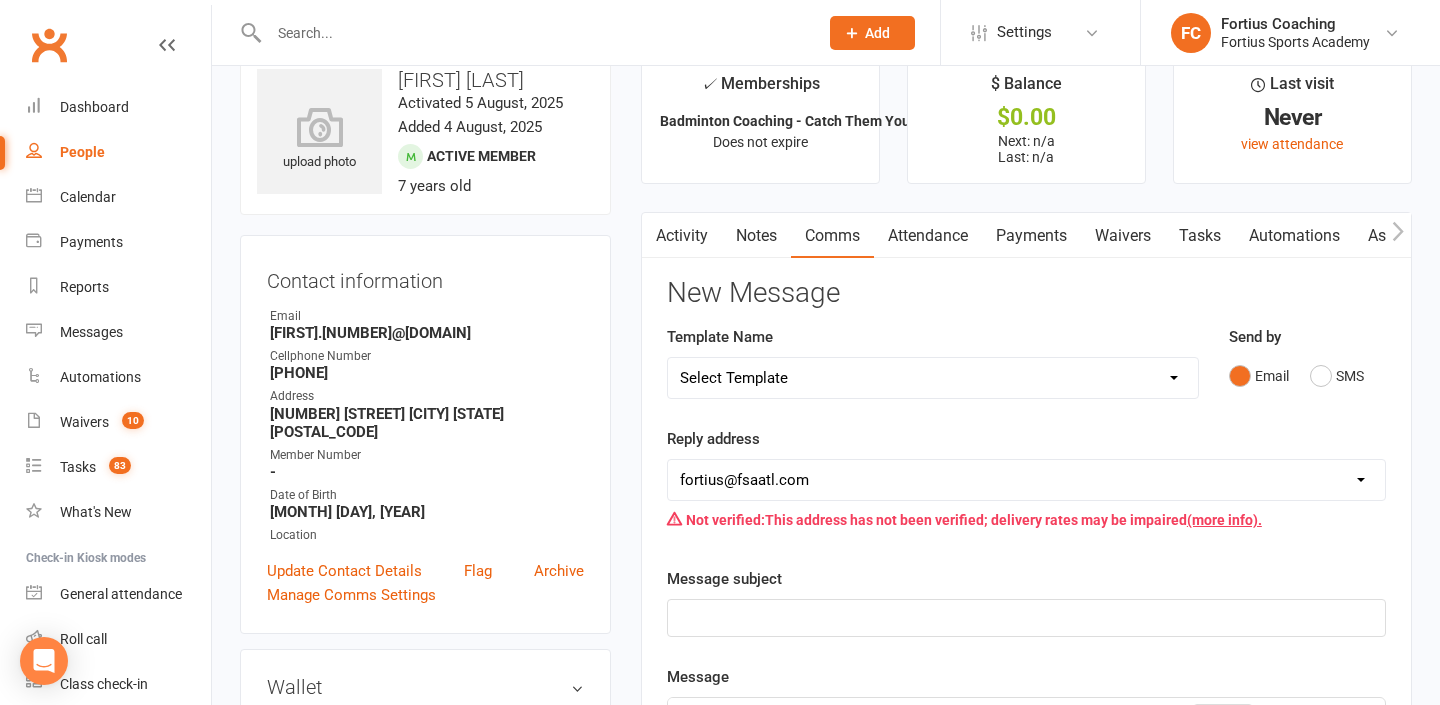 click on "[EMAIL] [EMAIL] [EMAIL] [EMAIL] [EMAIL] [EMAIL] [EMAIL] [EMAIL] [EMAIL] [EMAIL]" at bounding box center [1026, 480] 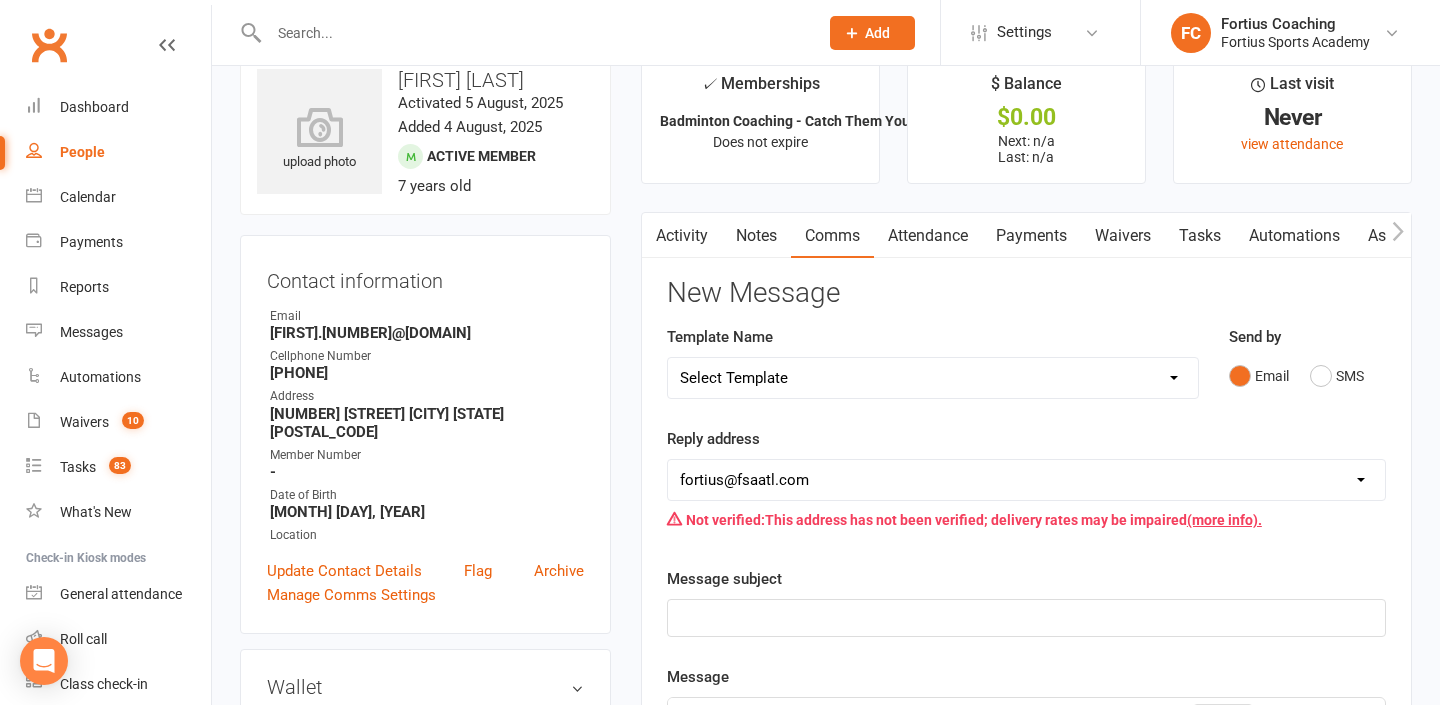 select on "9" 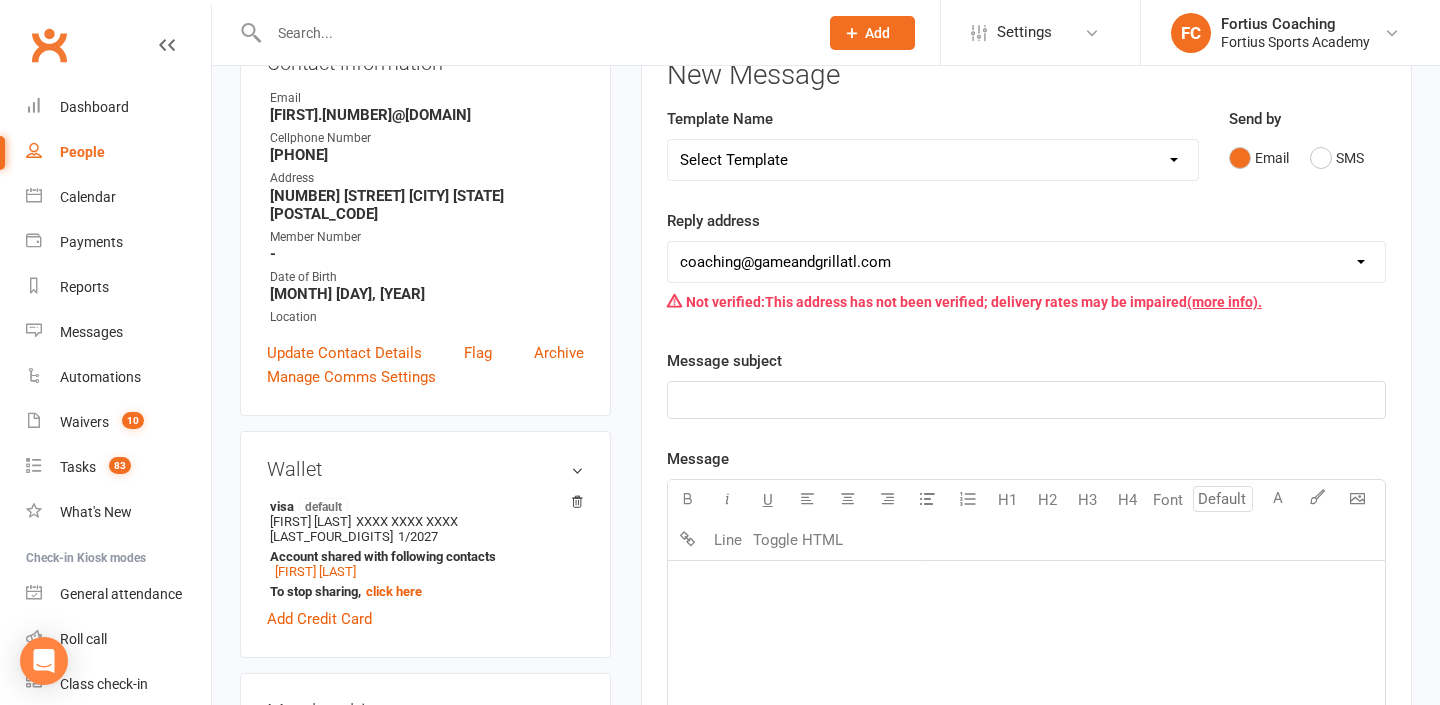 scroll, scrollTop: 282, scrollLeft: 0, axis: vertical 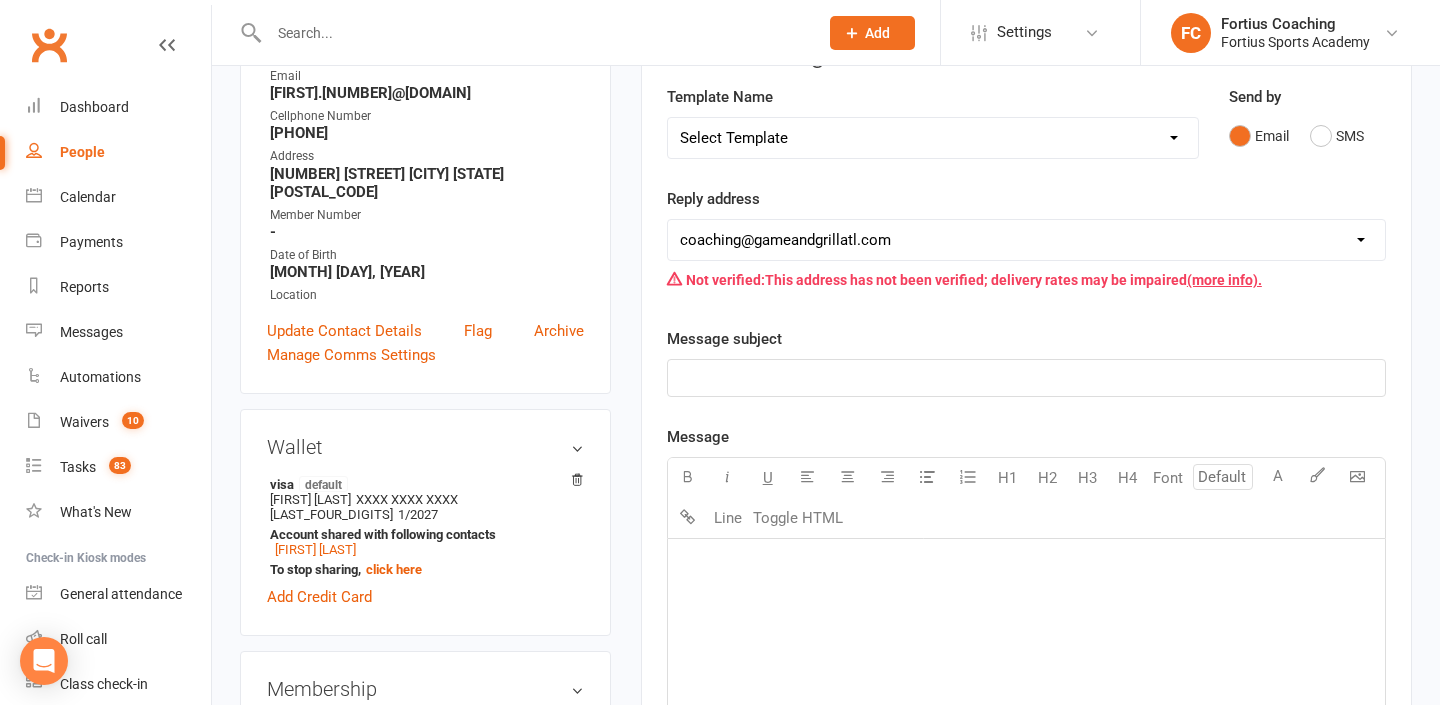 click on "Select Template [Email] Badminton Court Schedule [SMS] [Default template - review before using] Appointment reminder [SMS] [Default template - review before using] Failed payment [SMS] [Default template - review before using] Flash sale [SMS] [Default template - review before using] Follow up from free trial class [SMS] [Default template - review before using] Inactive member [SMS] [Default template - review before using] Initial response to enquiry [SMS] [Default template - review before using] Membership upgrade [SMS] [Default template - review before using] Missed class [SMS] [Default template - review before using] Payment paid [SMS] [Default template - review before using] Referral [SMS] [Default template - review before using] Request for review [SMS] [Default template - review before using] Sign up offer [SMS] [Default template - review before using] Suspension confirmation [SMS] [Default template - review before using] Upcoming payment [Email] FSA Coaching | General Messages | Coaching Enrollments" at bounding box center (933, 138) 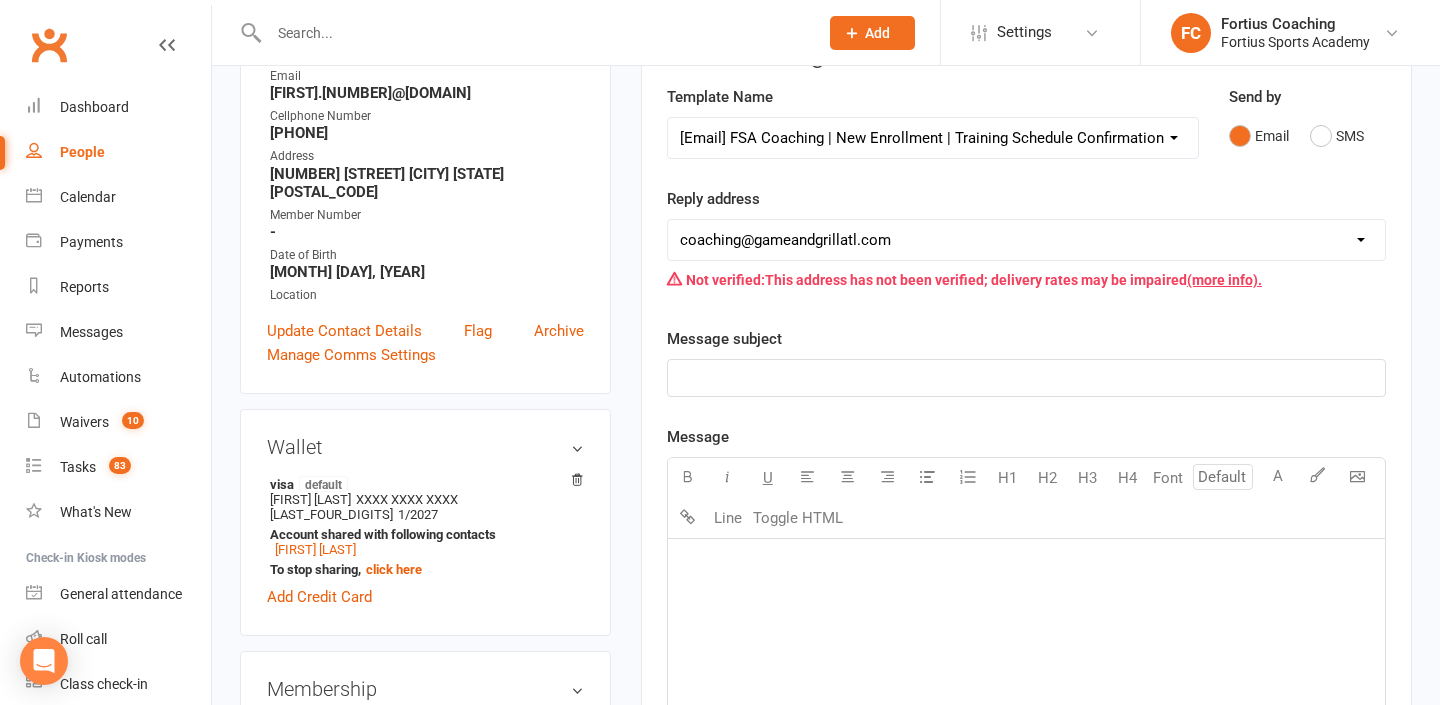 select on "1" 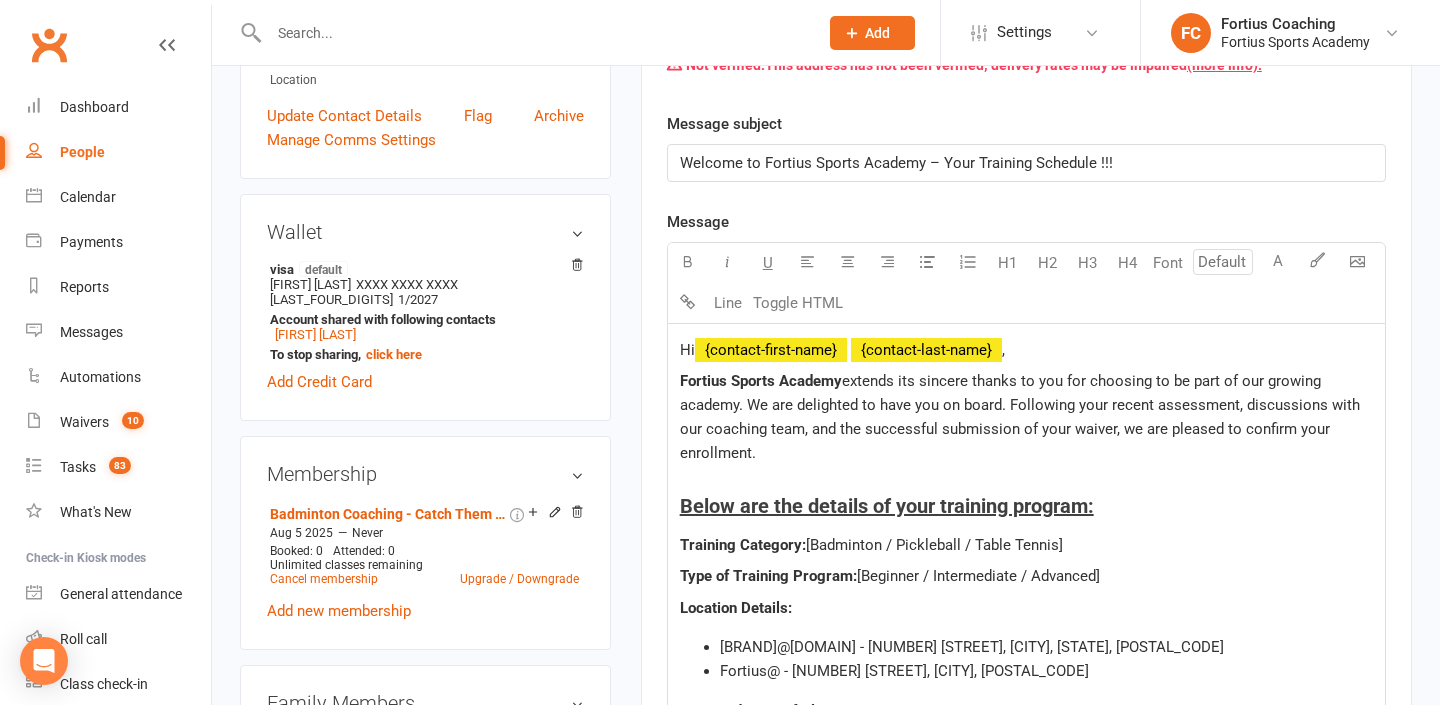 scroll, scrollTop: 637, scrollLeft: 0, axis: vertical 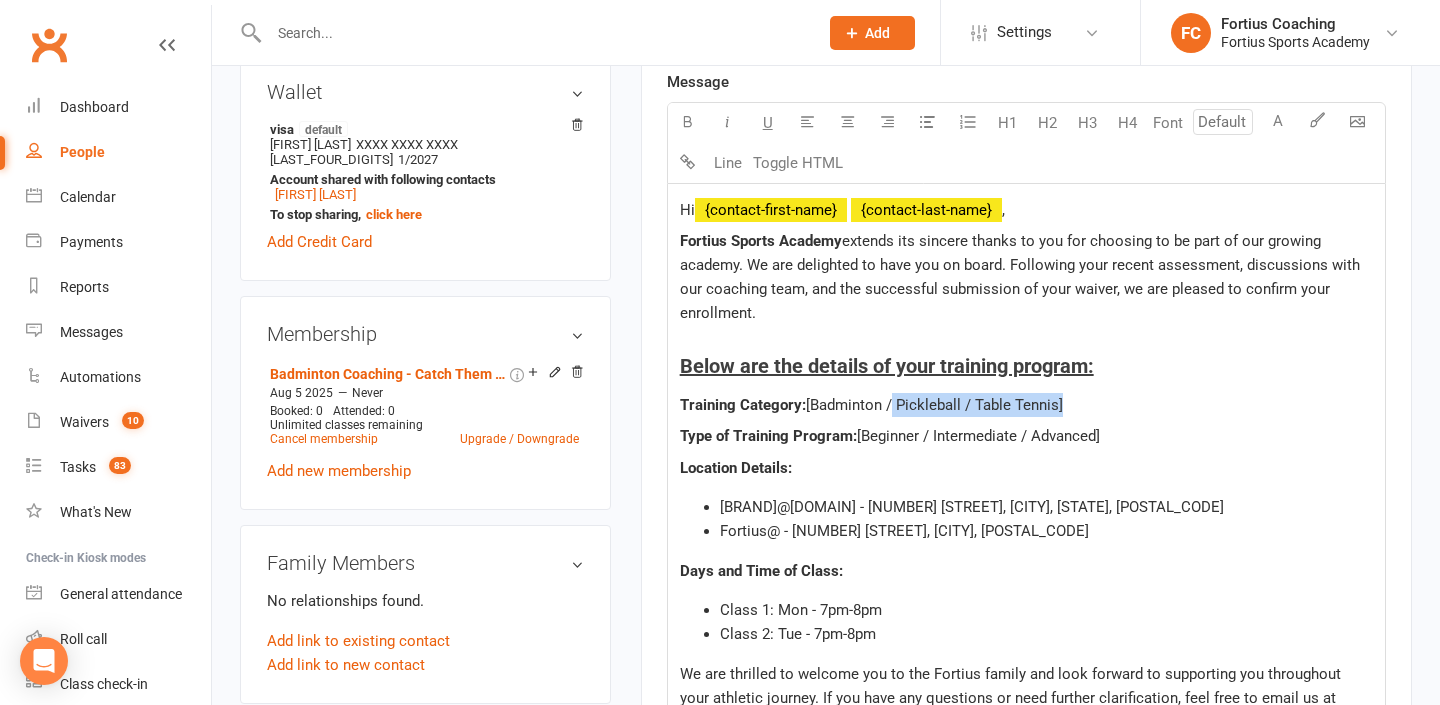 drag, startPoint x: 1059, startPoint y: 400, endPoint x: 890, endPoint y: 407, distance: 169.14491 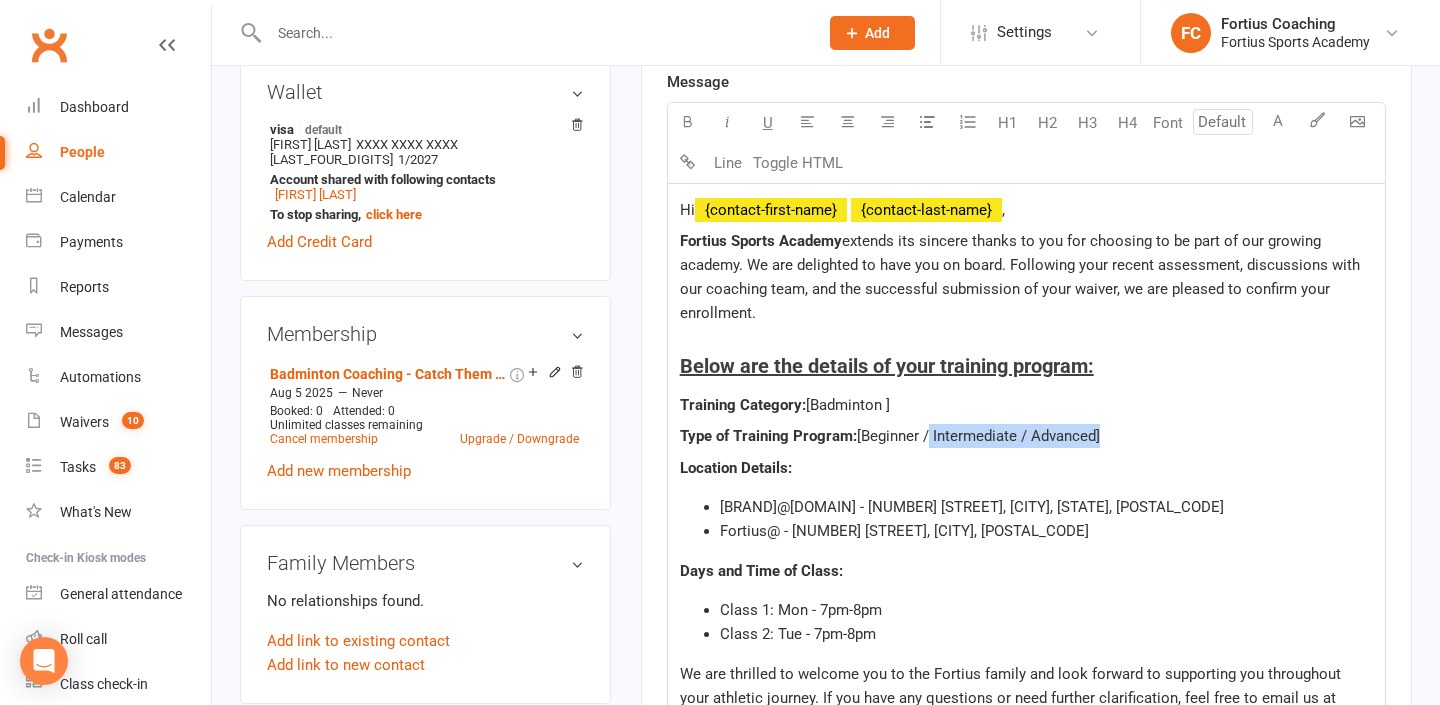 drag, startPoint x: 1098, startPoint y: 434, endPoint x: 927, endPoint y: 435, distance: 171.00293 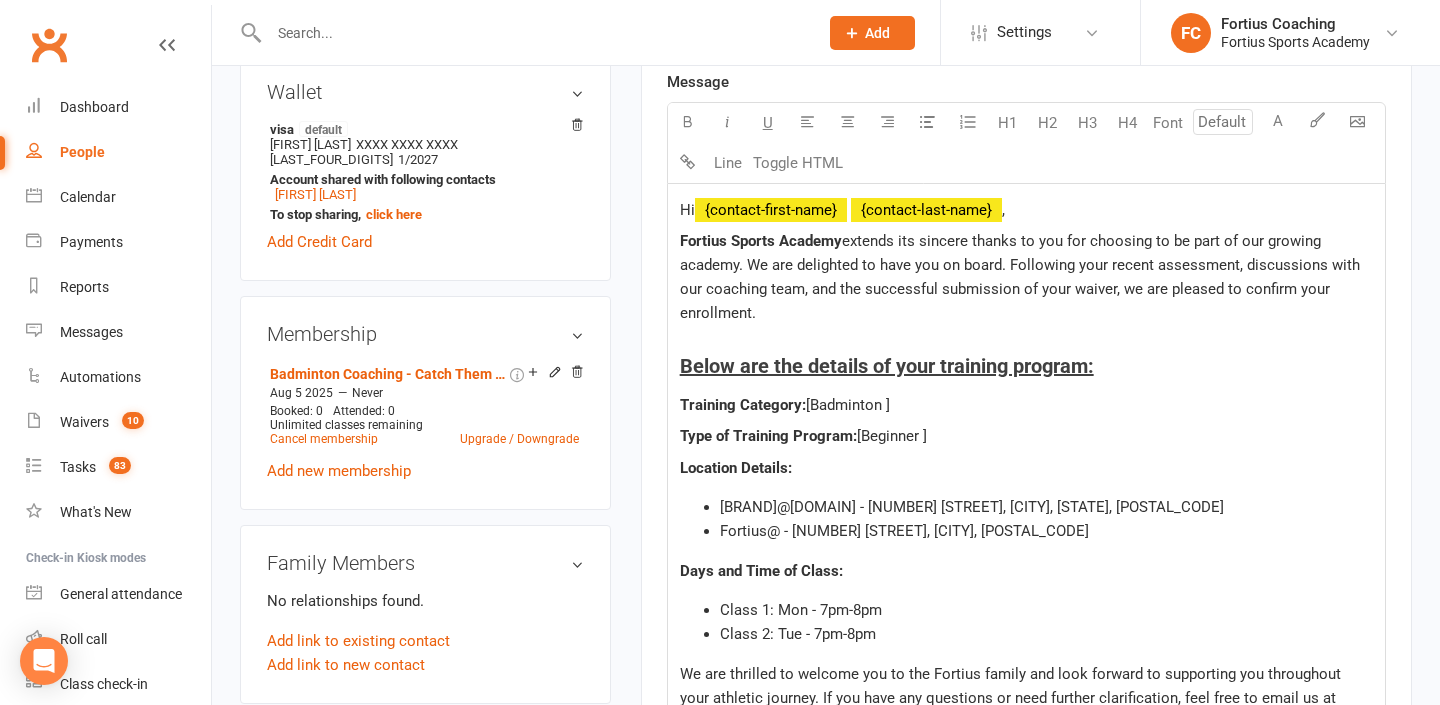 click on "[Beginner ]" 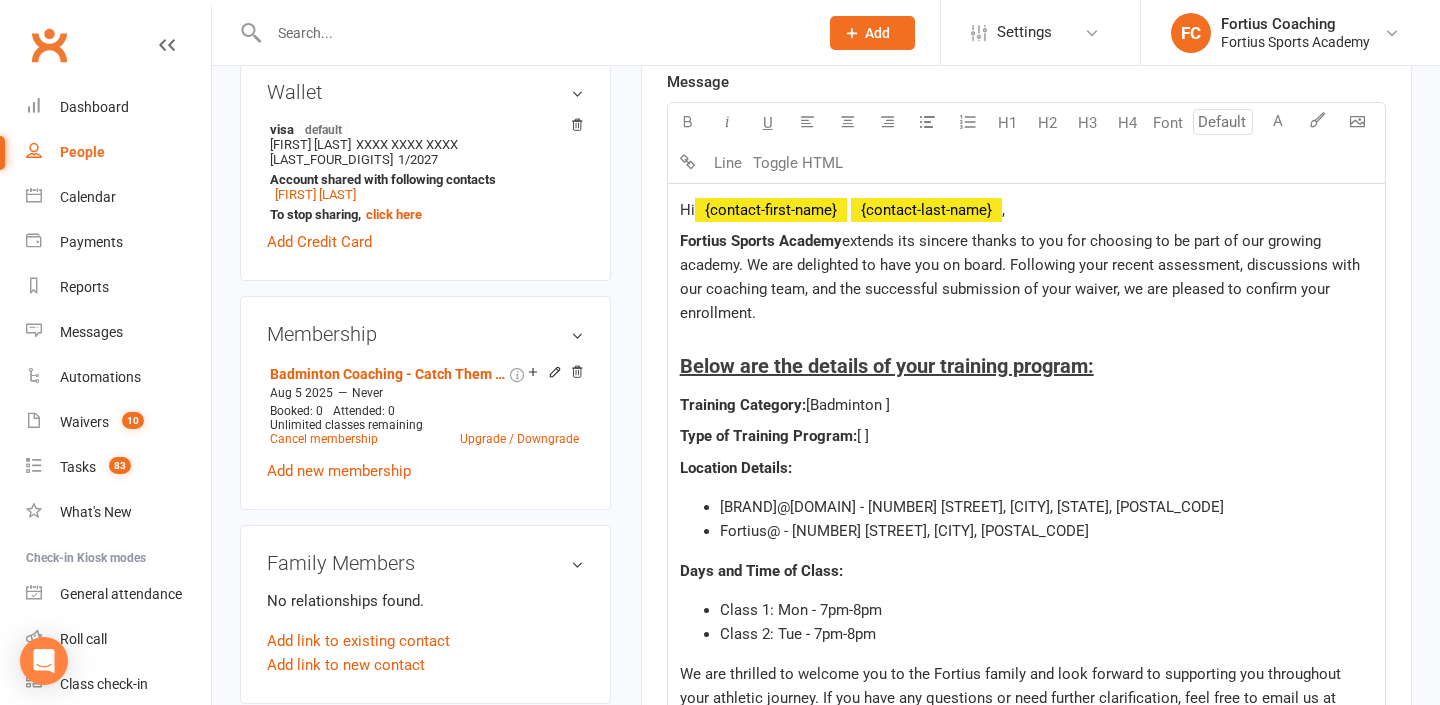 type 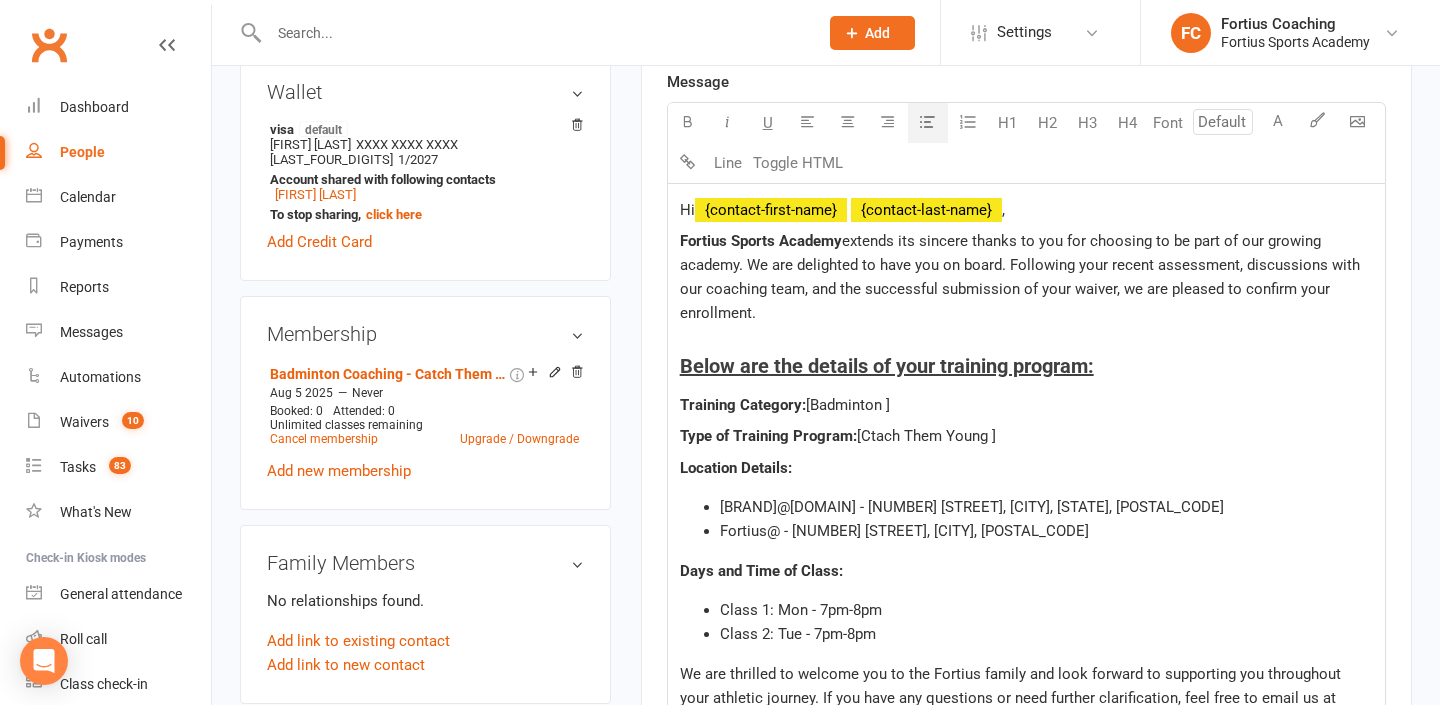 click on "Class 1: Mon - 7pm-8pm" 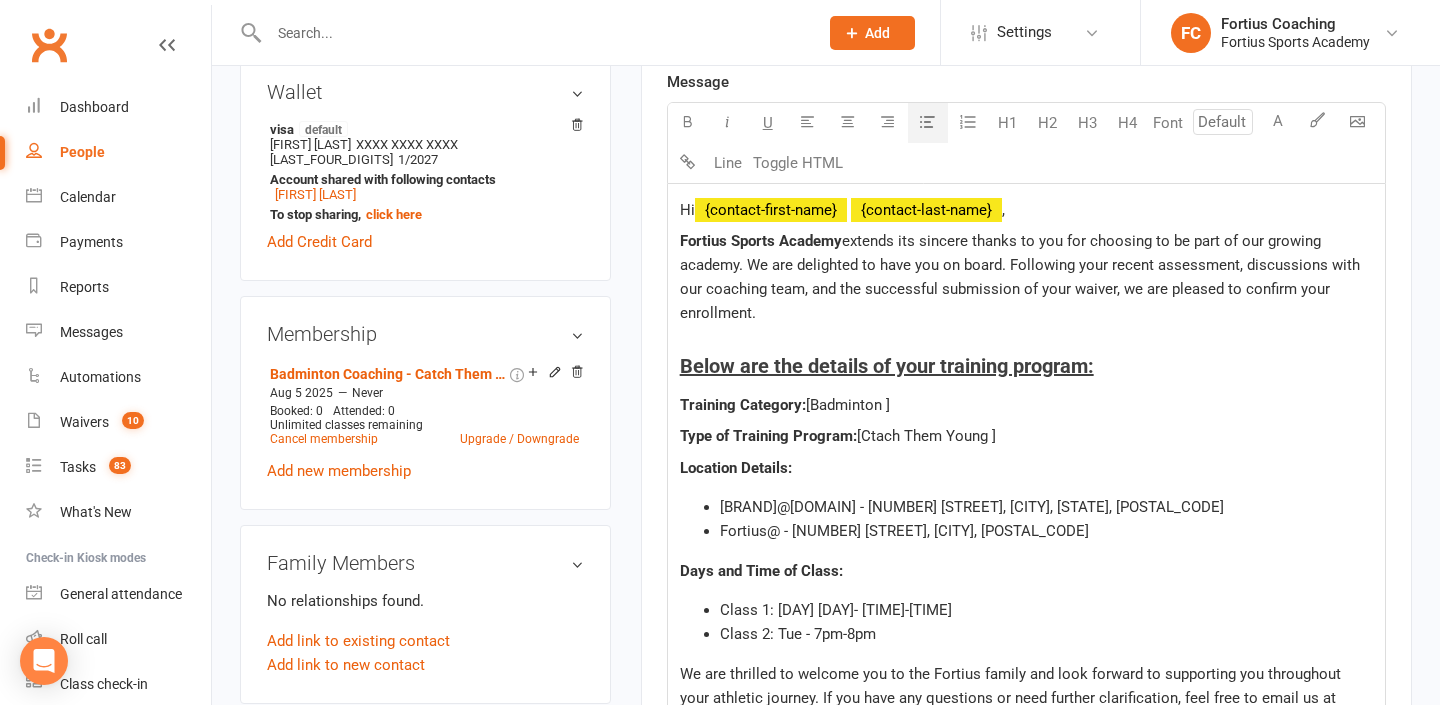 click on "Class 1: [DAY] [DAY]- [TIME]-[TIME]" 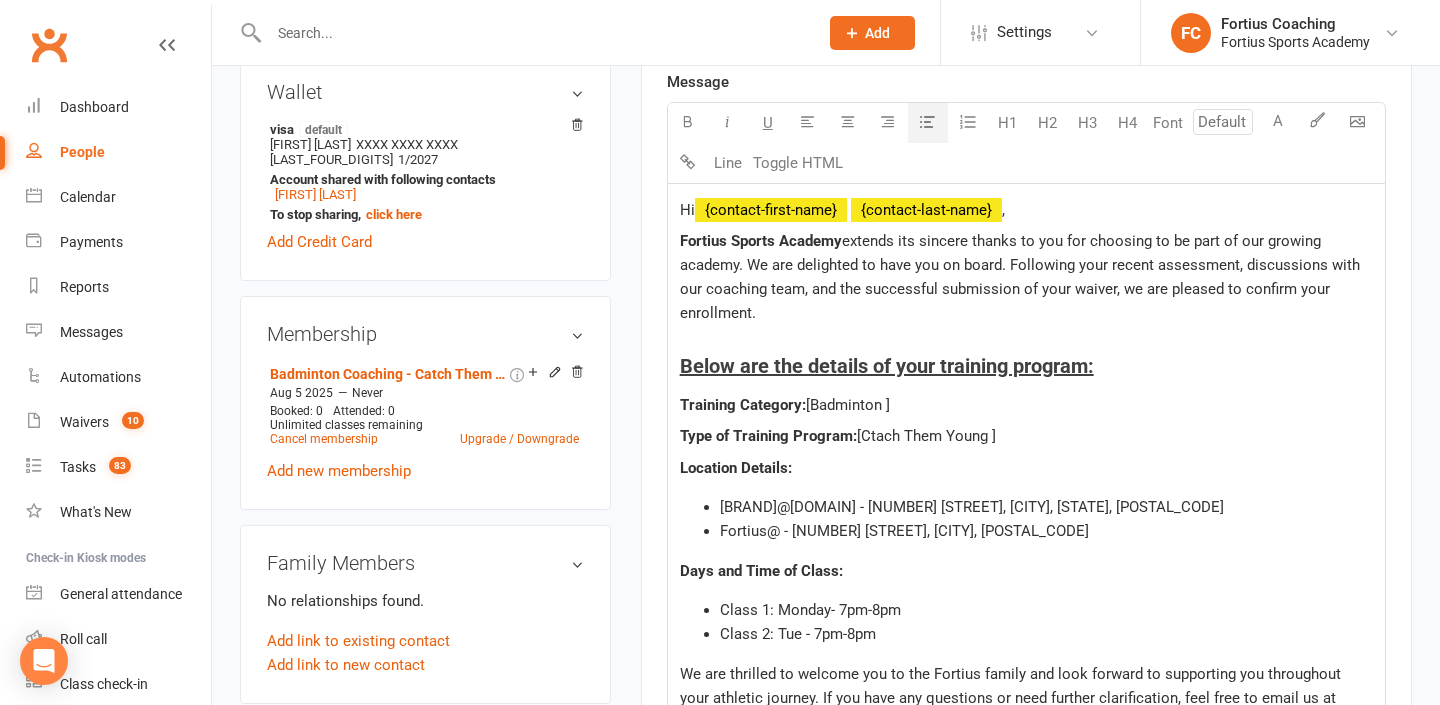 click on "Class 2: Tue - 7pm-8pm" 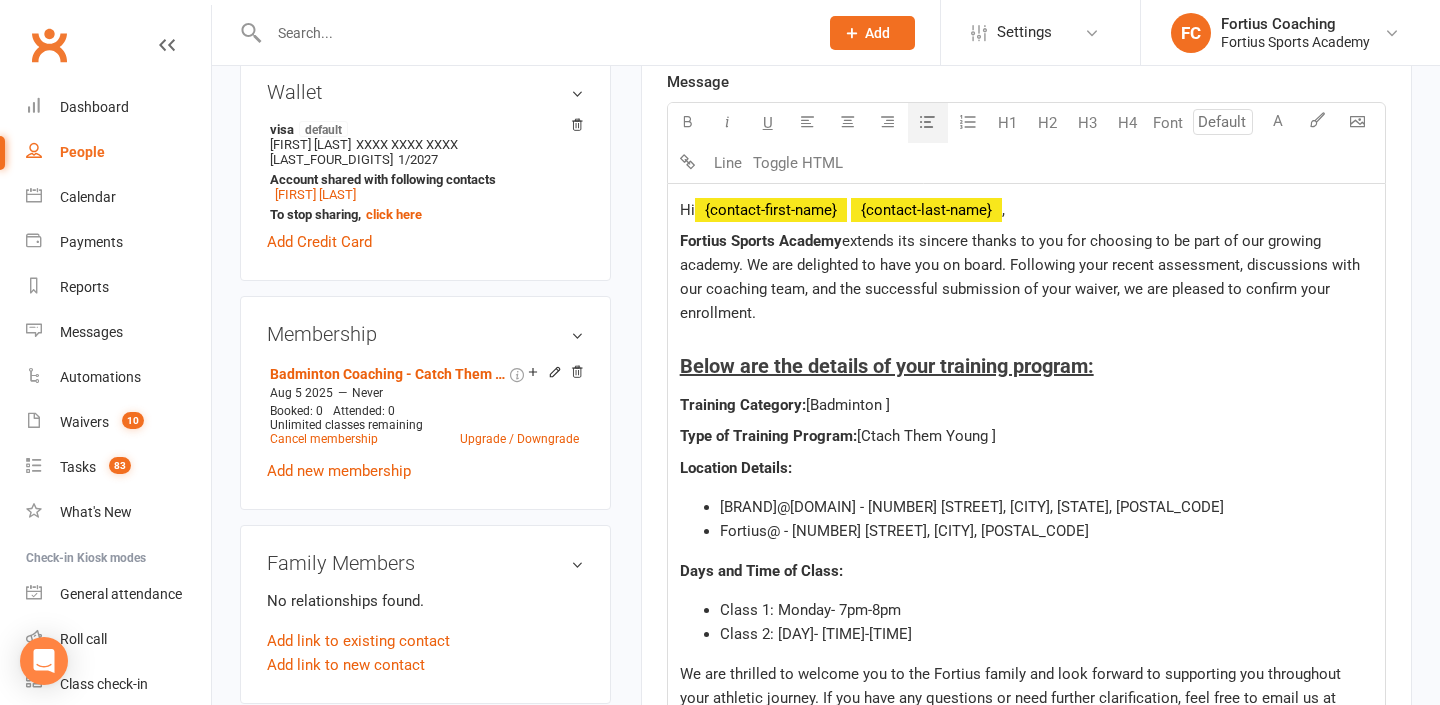 click on "Class 1: Monday- 7pm-8pm" 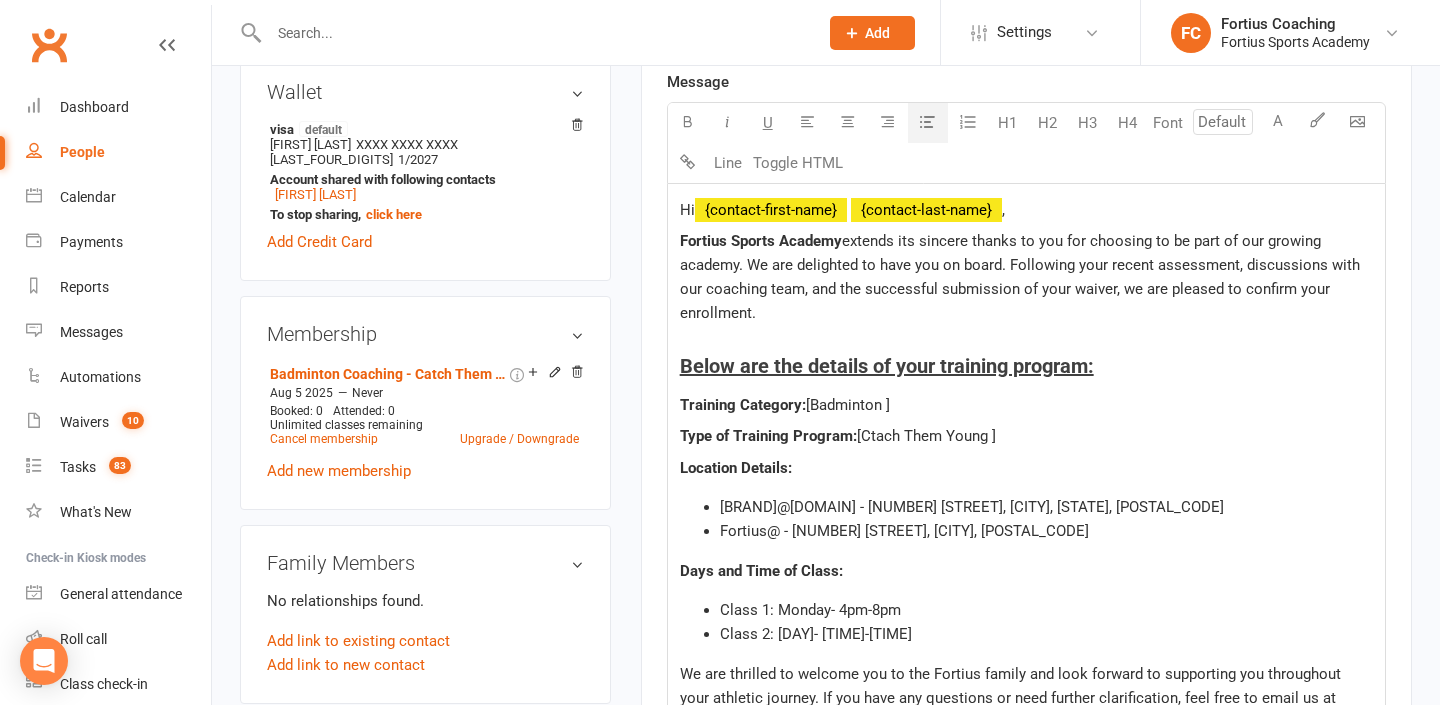click on "Class 1: Monday- 4pm-8pm" 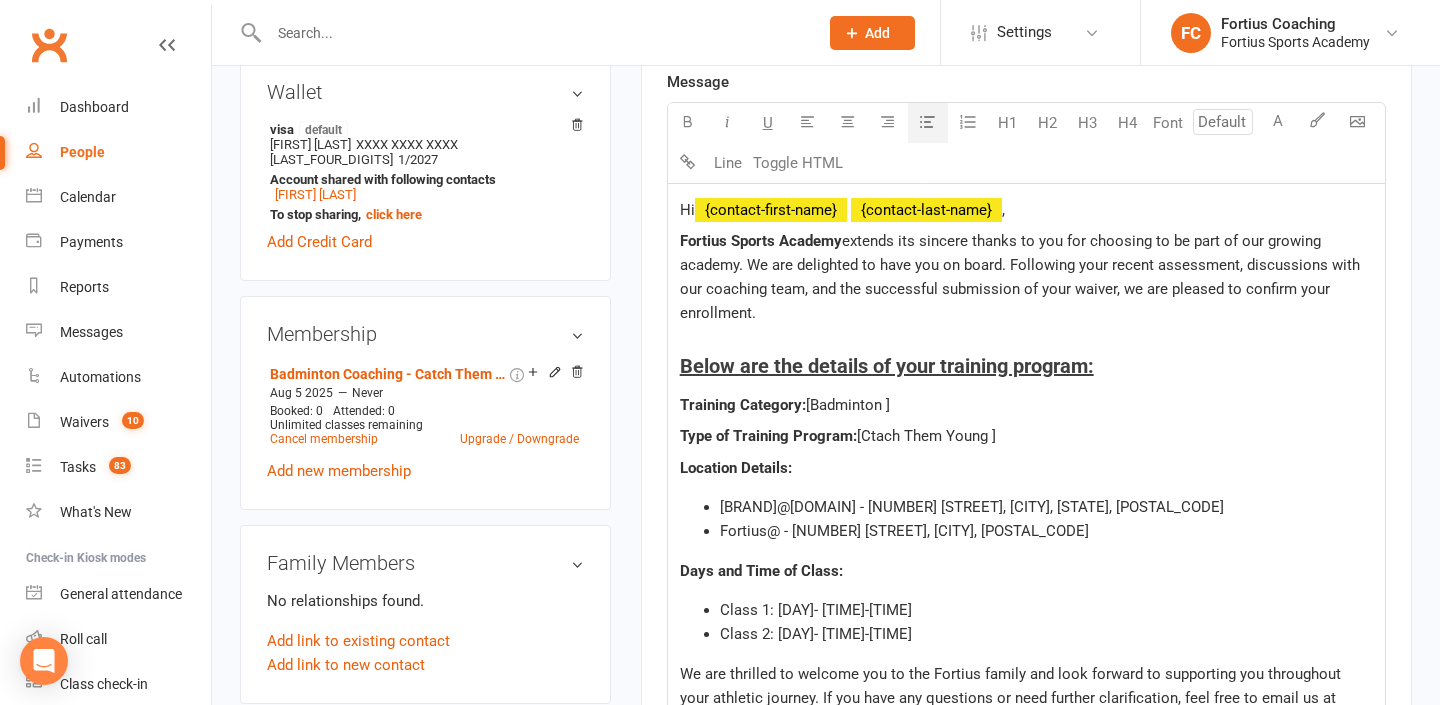 click on "Class 2: [DAY]- [TIME]-[TIME]" 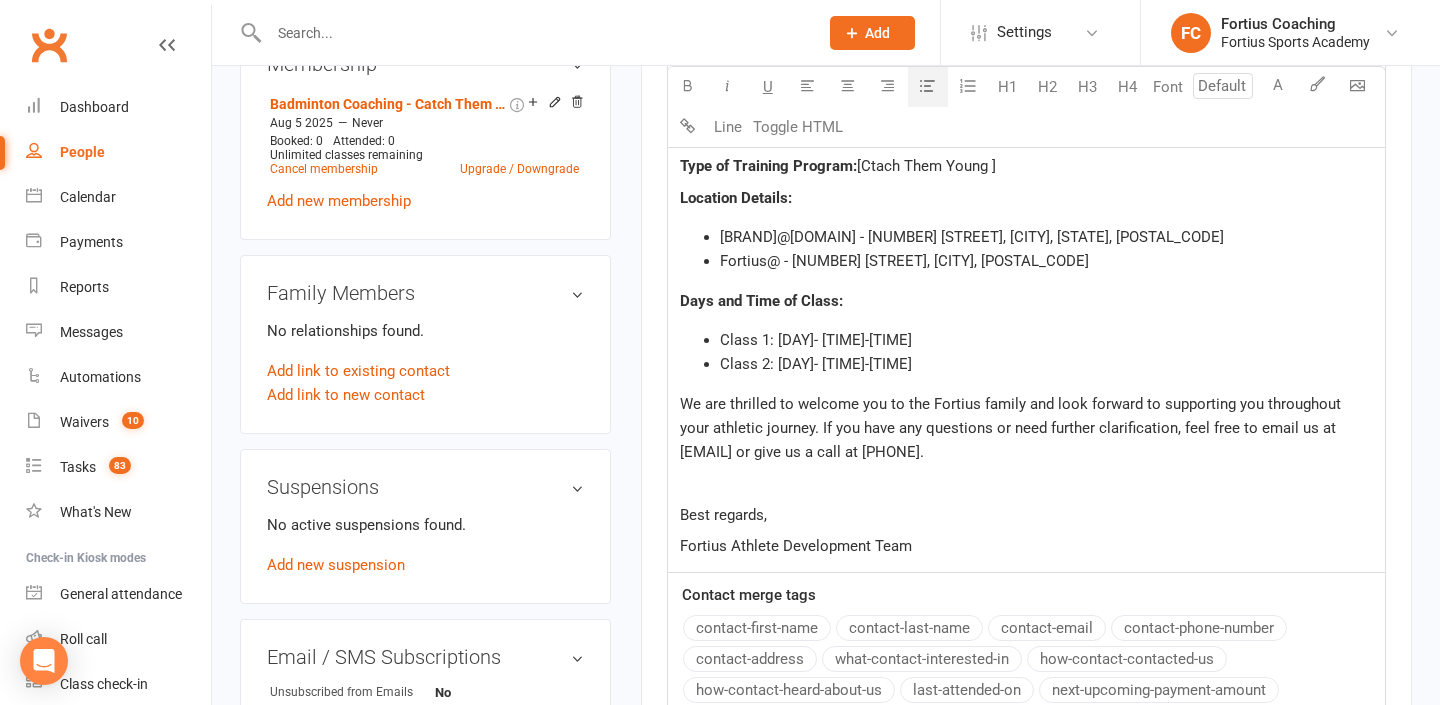 scroll, scrollTop: 911, scrollLeft: 0, axis: vertical 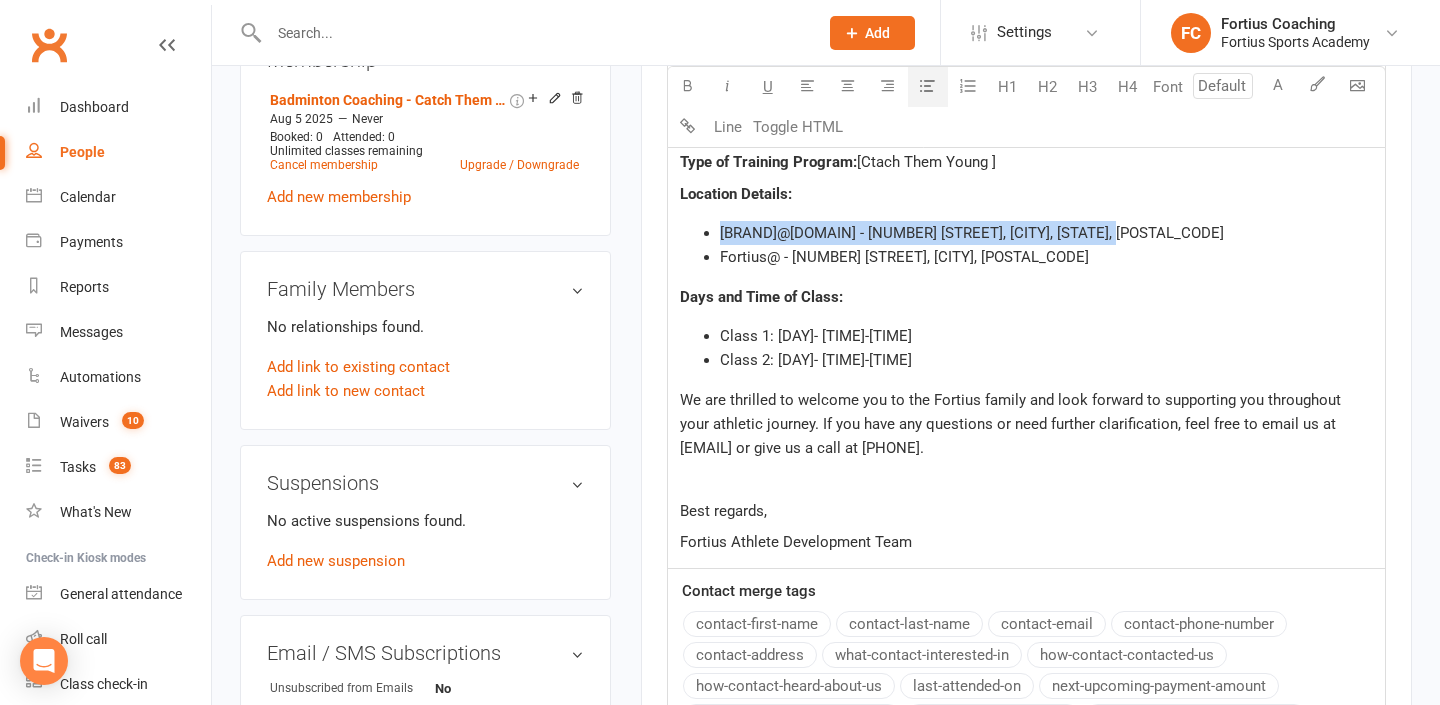 drag, startPoint x: 1112, startPoint y: 227, endPoint x: 716, endPoint y: 235, distance: 396.0808 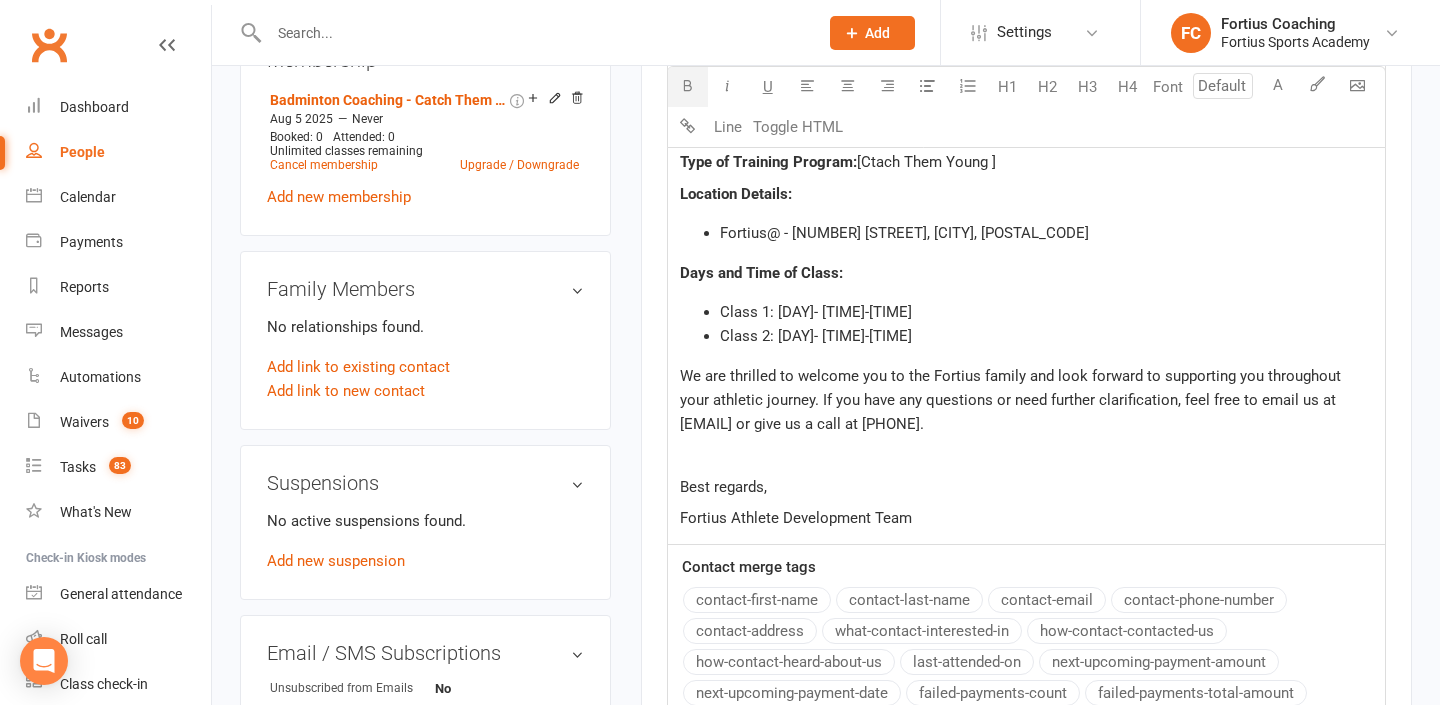 click on "[Ctach Them Young ]" 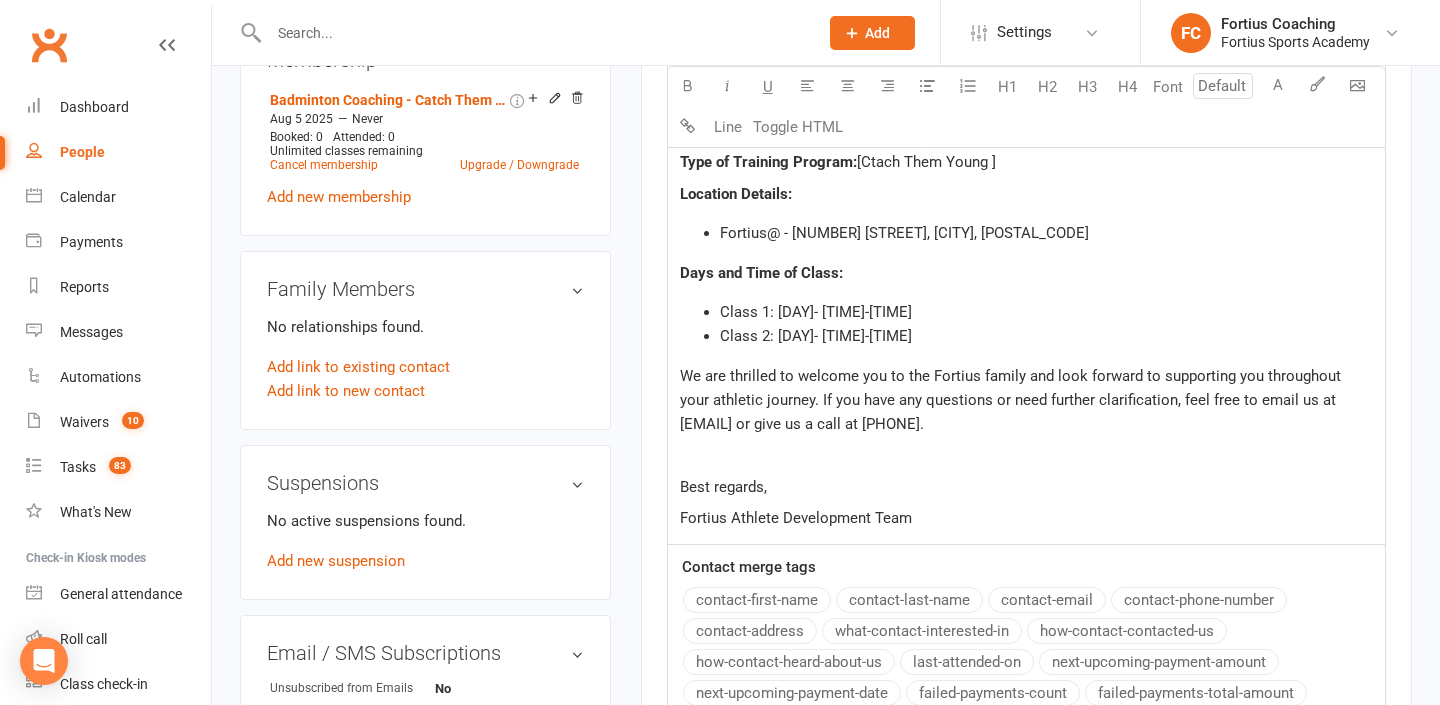 click on "[Ctach Them Young ]" 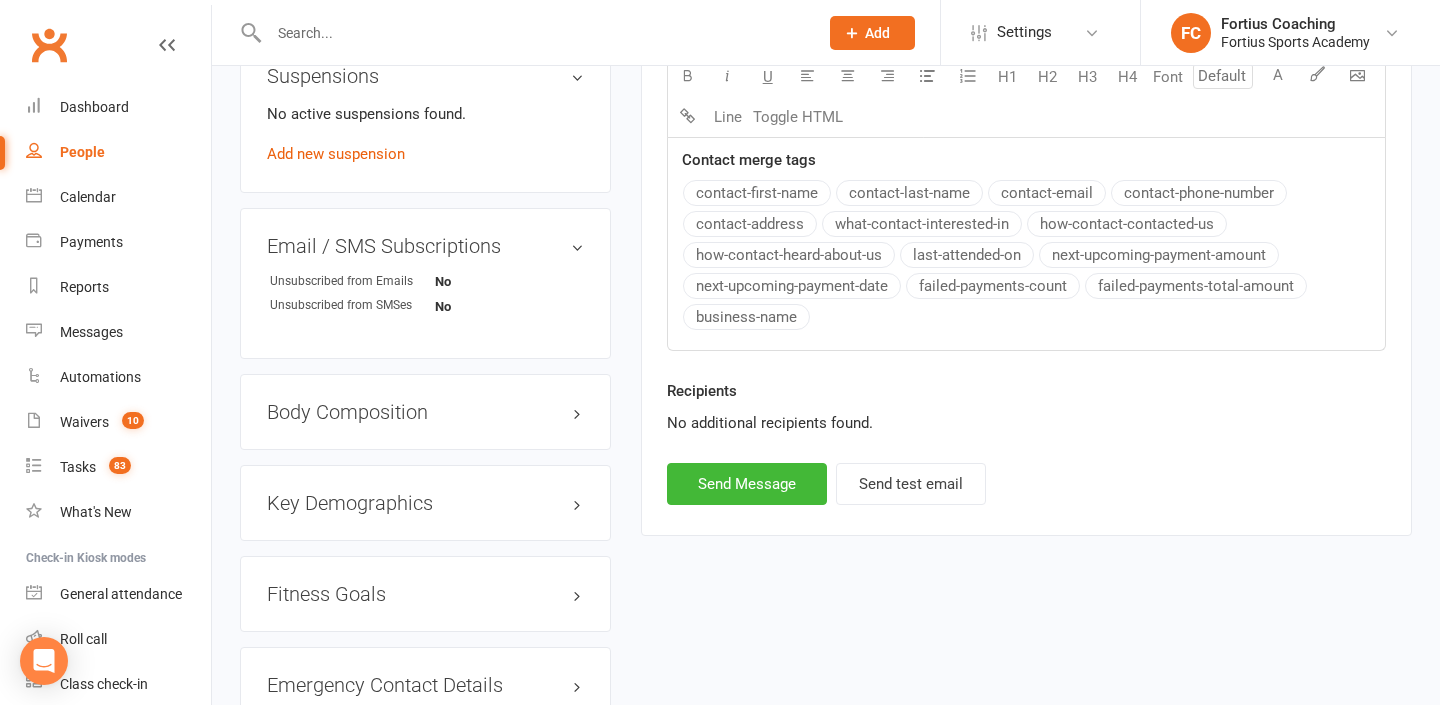 scroll, scrollTop: 1337, scrollLeft: 0, axis: vertical 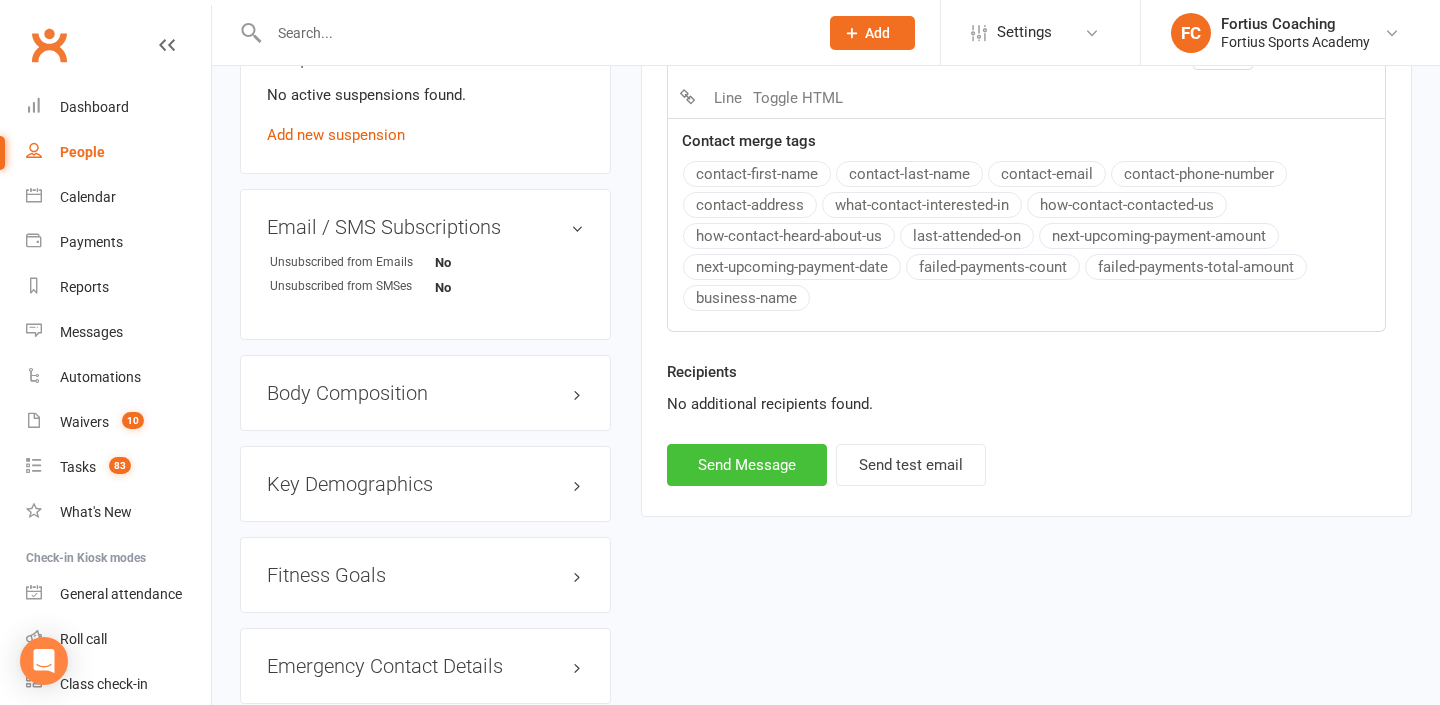click on "Send Message" at bounding box center (747, 465) 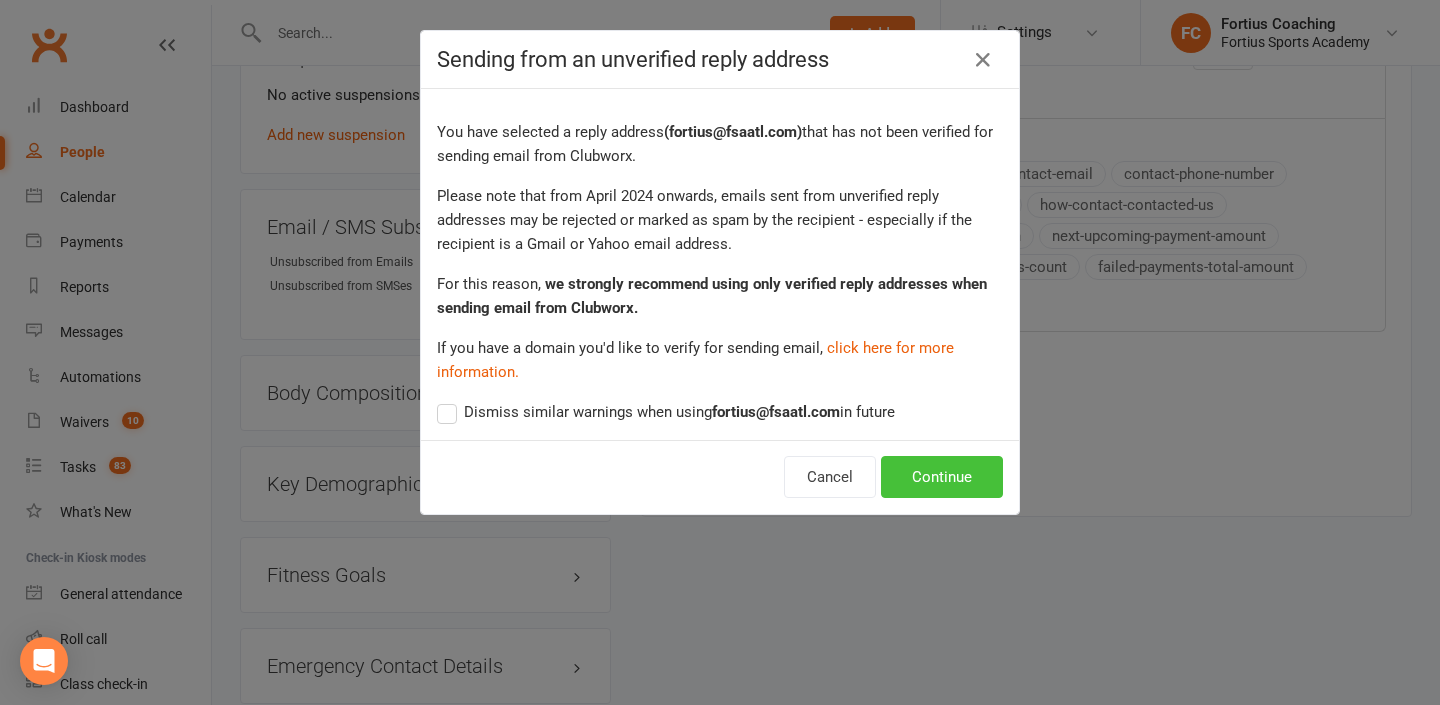 click on "Continue" at bounding box center [942, 477] 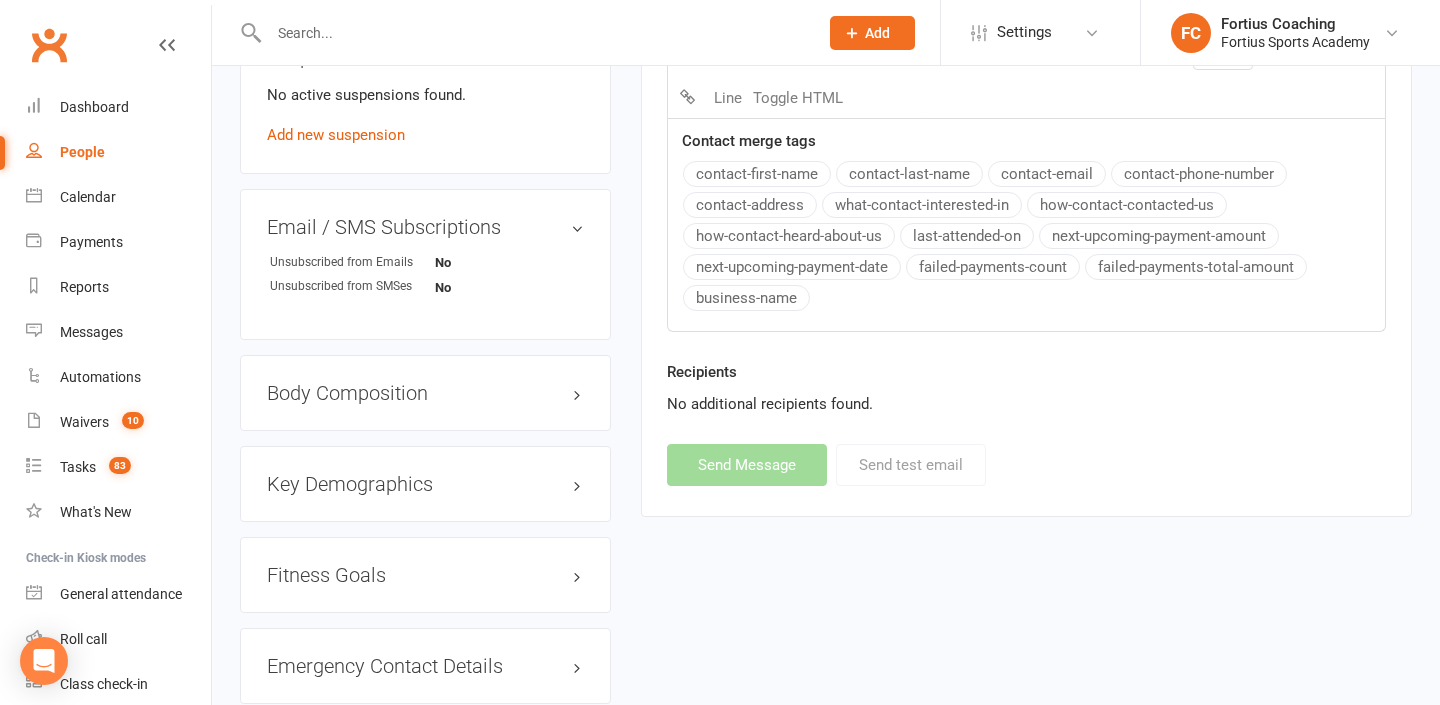 select 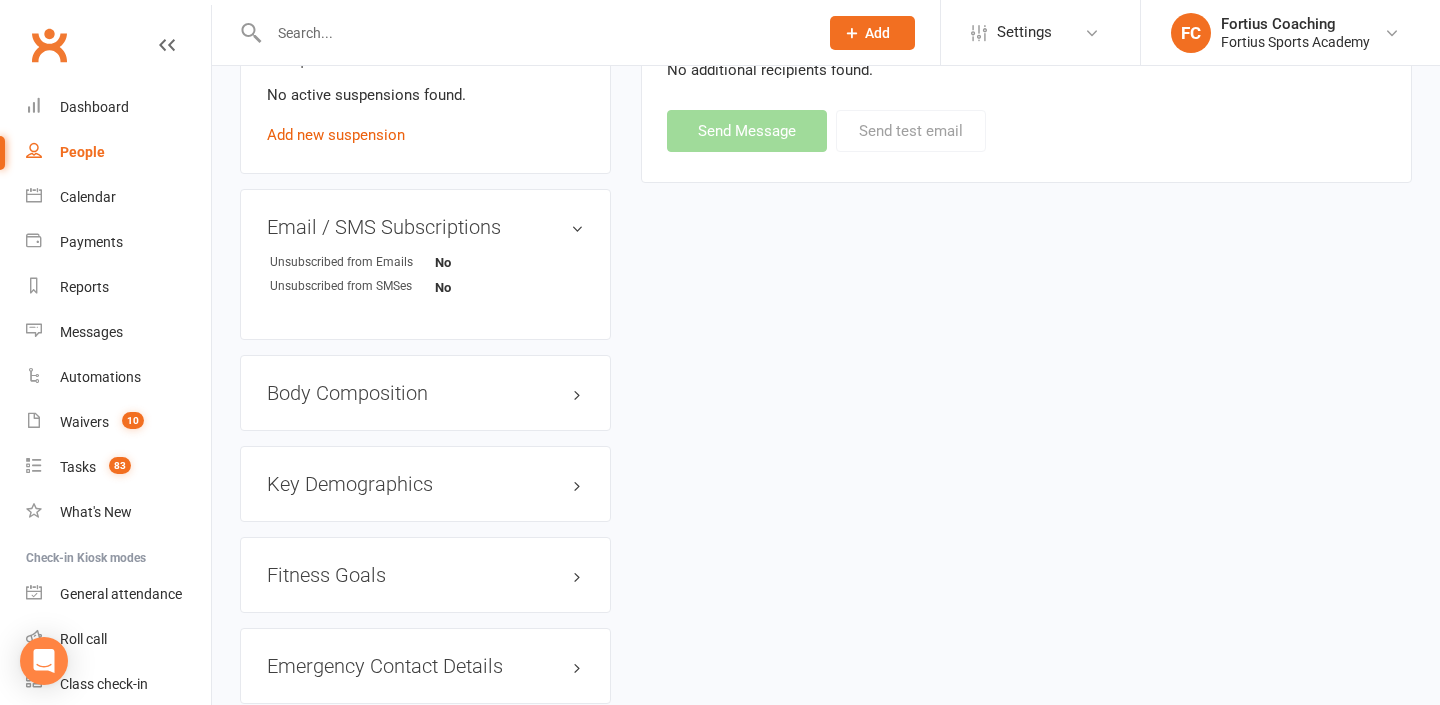 click at bounding box center (522, 32) 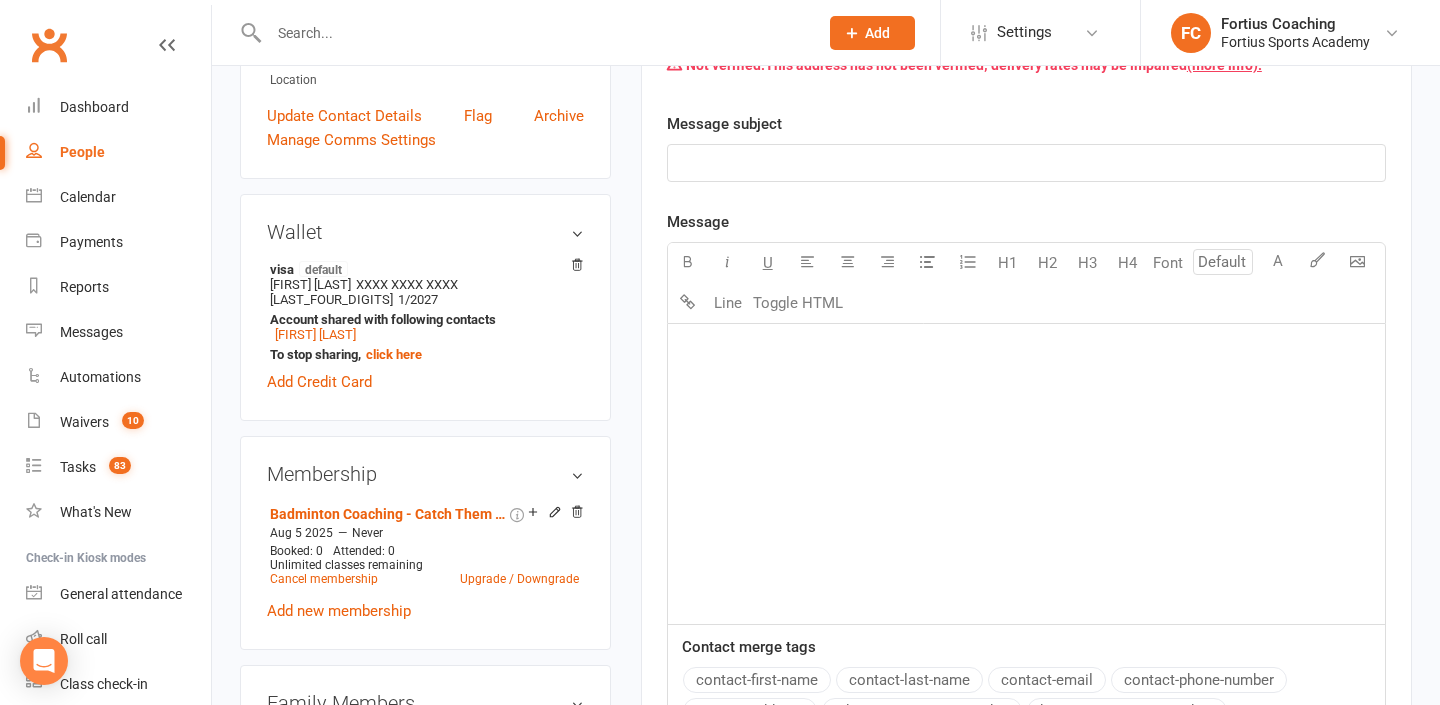 scroll, scrollTop: 0, scrollLeft: 0, axis: both 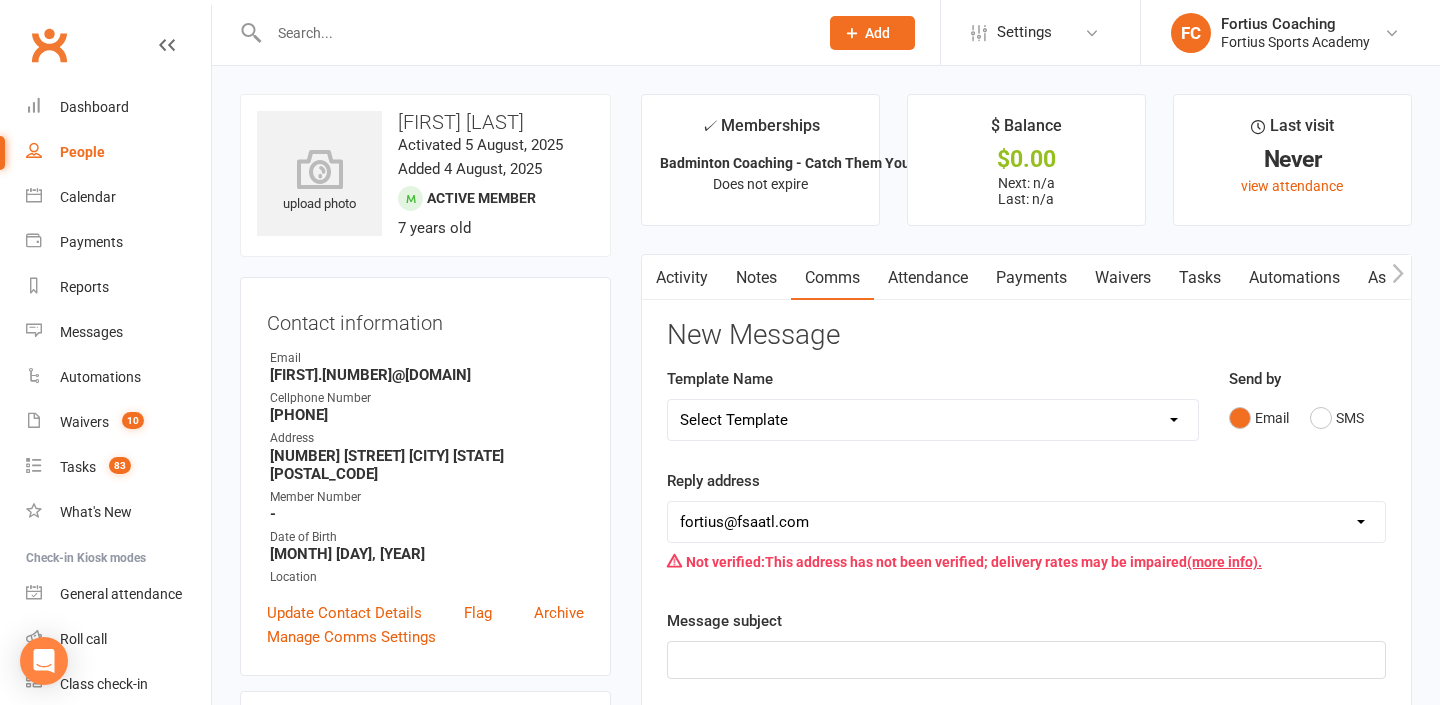 click on "[FIRST] [LAST]" at bounding box center (425, 122) 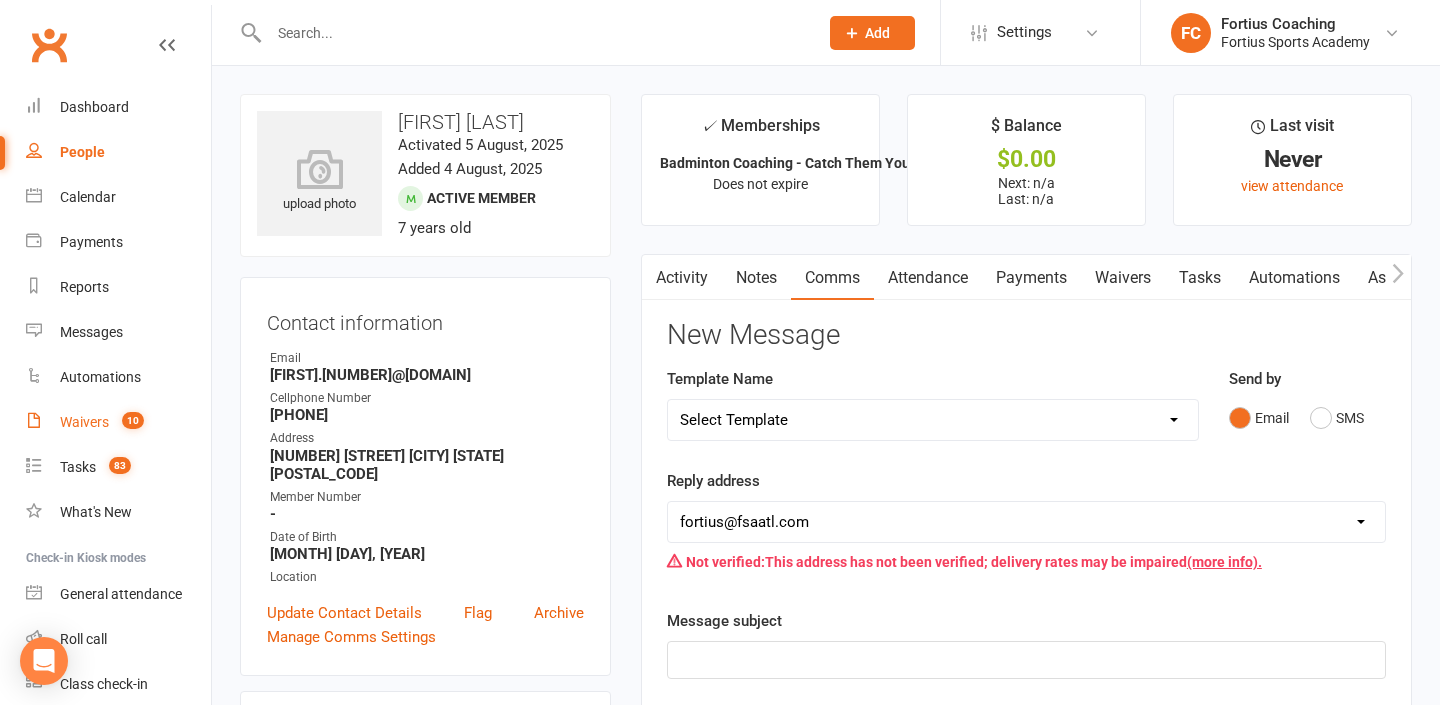 click on "Waivers   10" at bounding box center (118, 422) 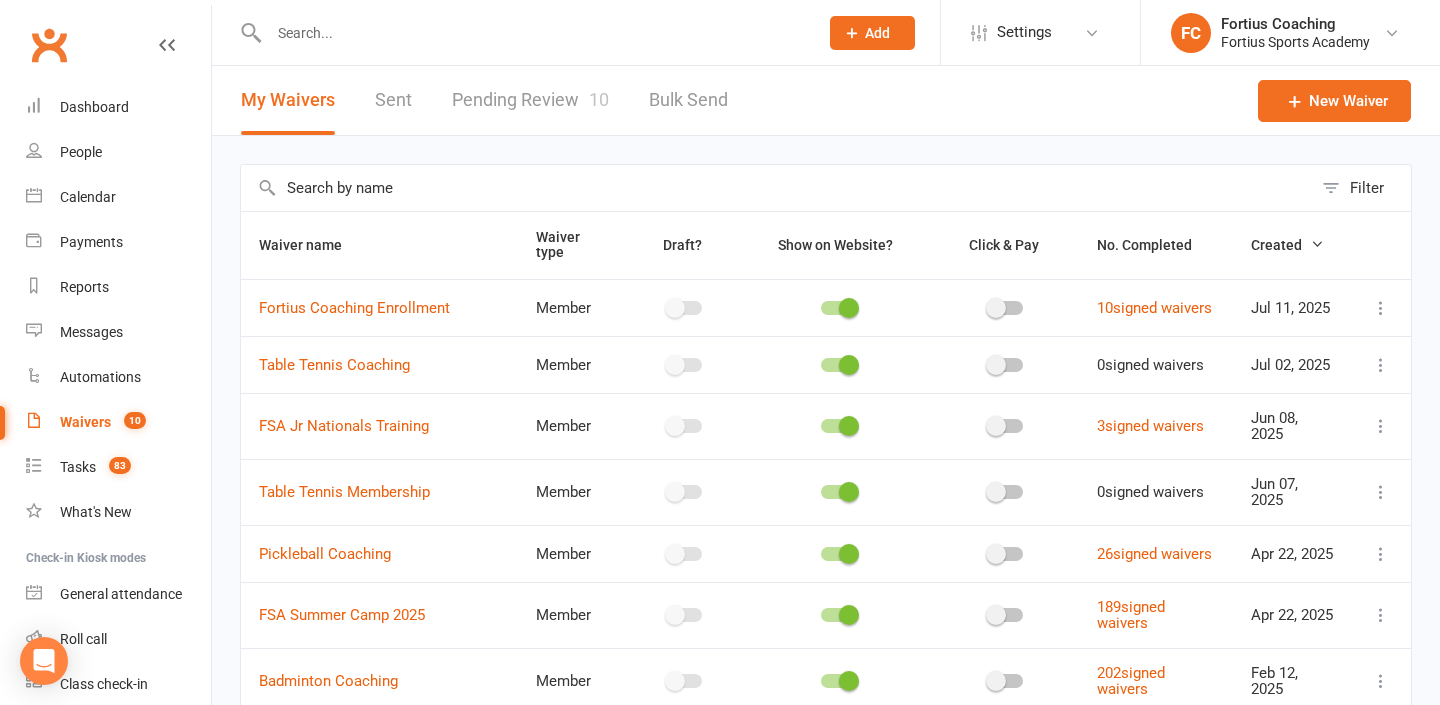 click on "Pending Review 10" at bounding box center [530, 100] 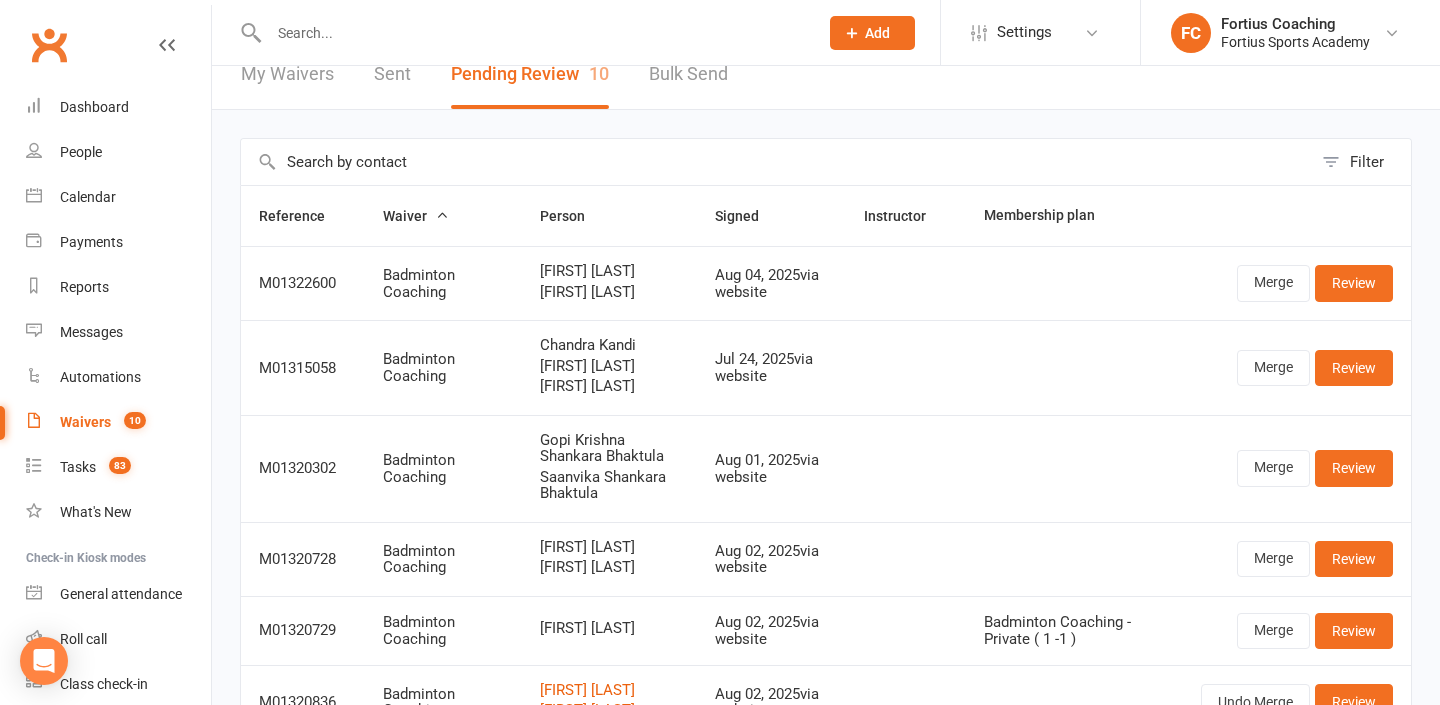 scroll, scrollTop: 0, scrollLeft: 0, axis: both 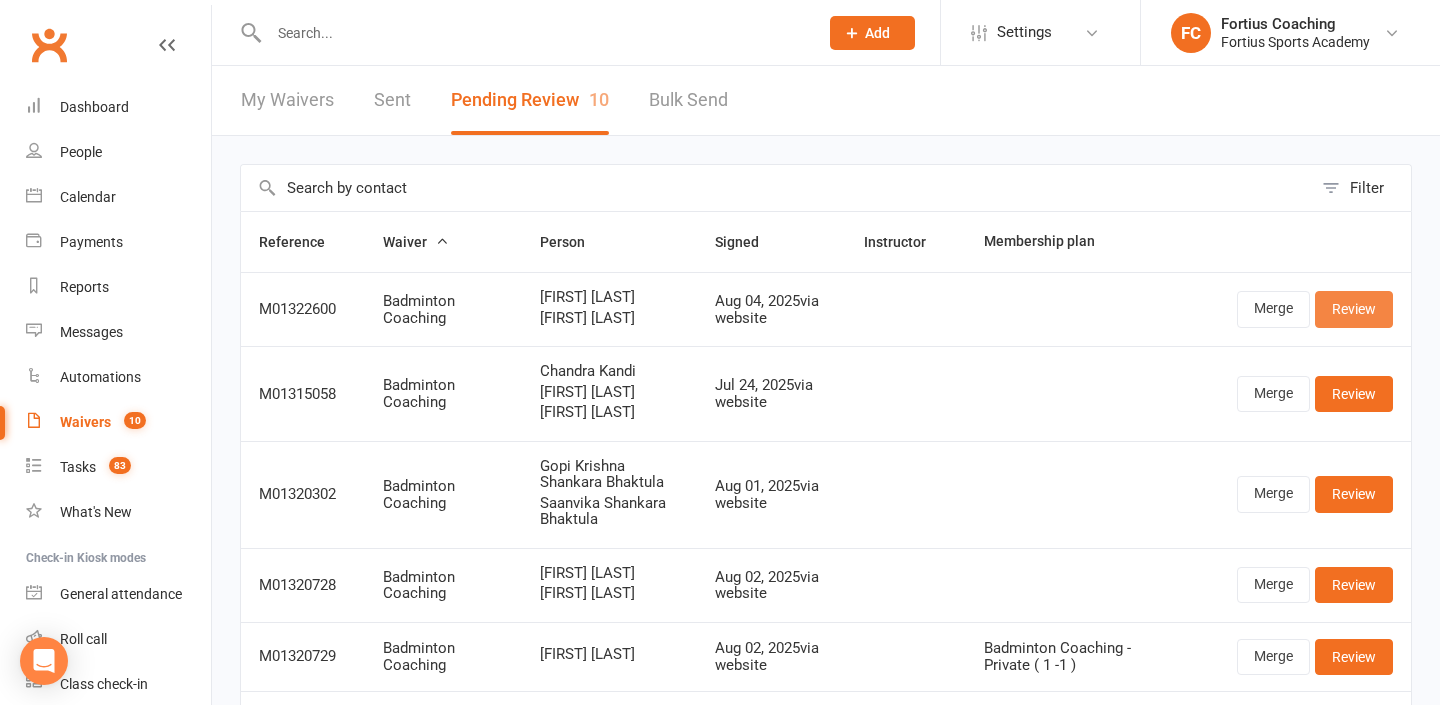 click on "Review" at bounding box center [1354, 309] 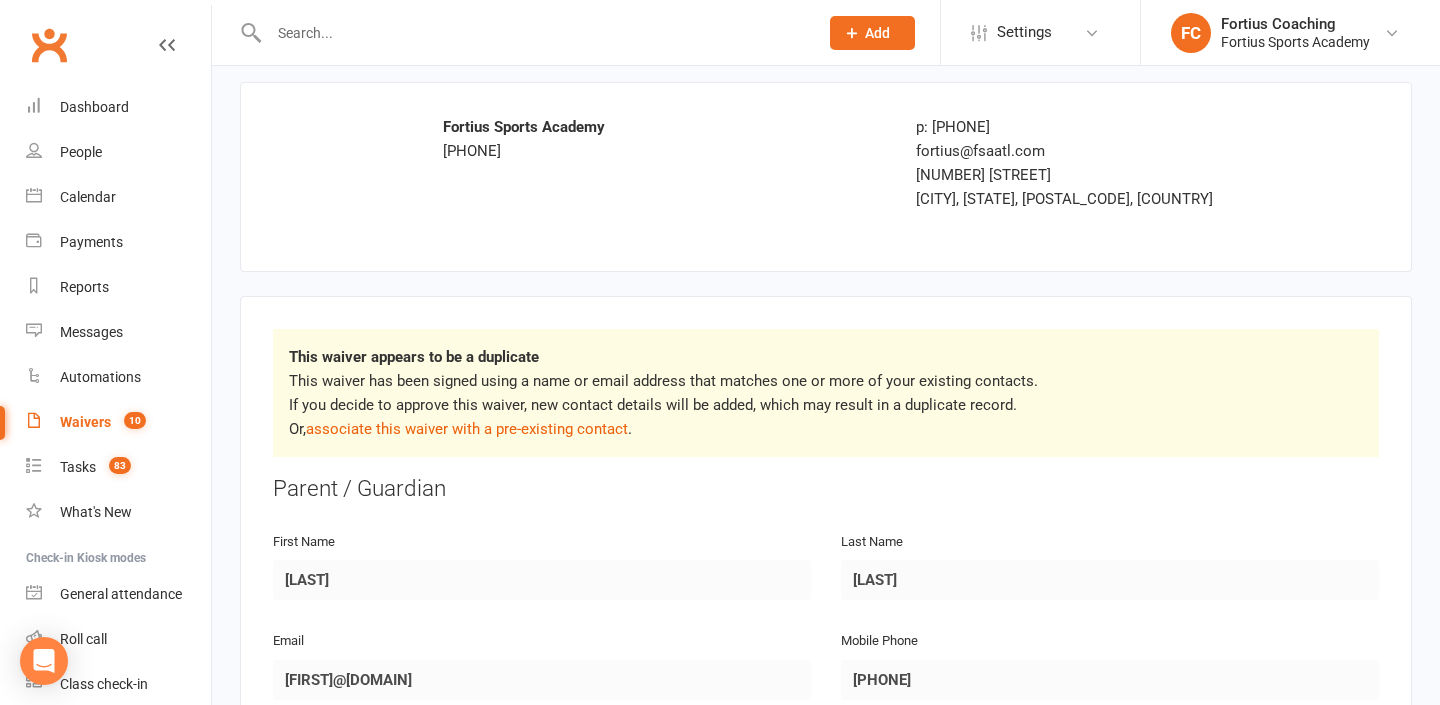 scroll, scrollTop: 78, scrollLeft: 0, axis: vertical 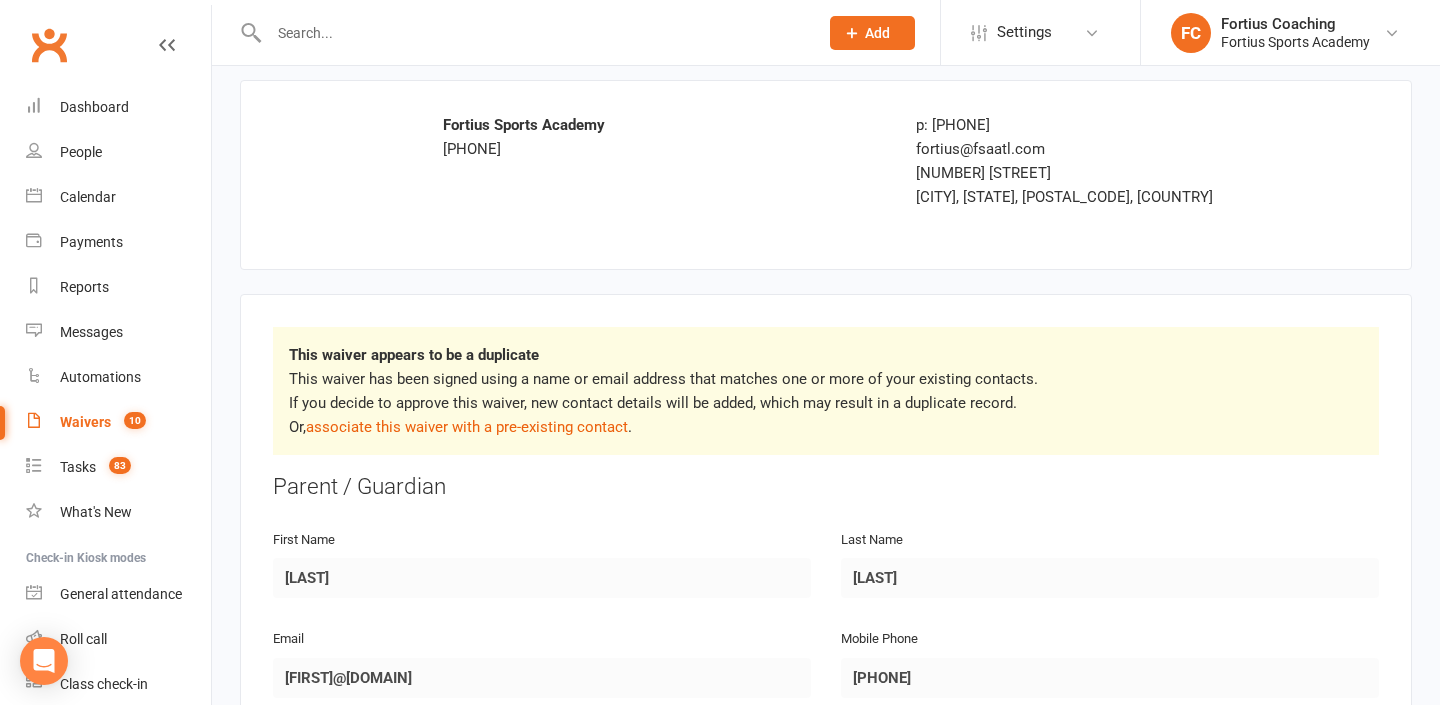 click on "Waivers   10" at bounding box center [118, 422] 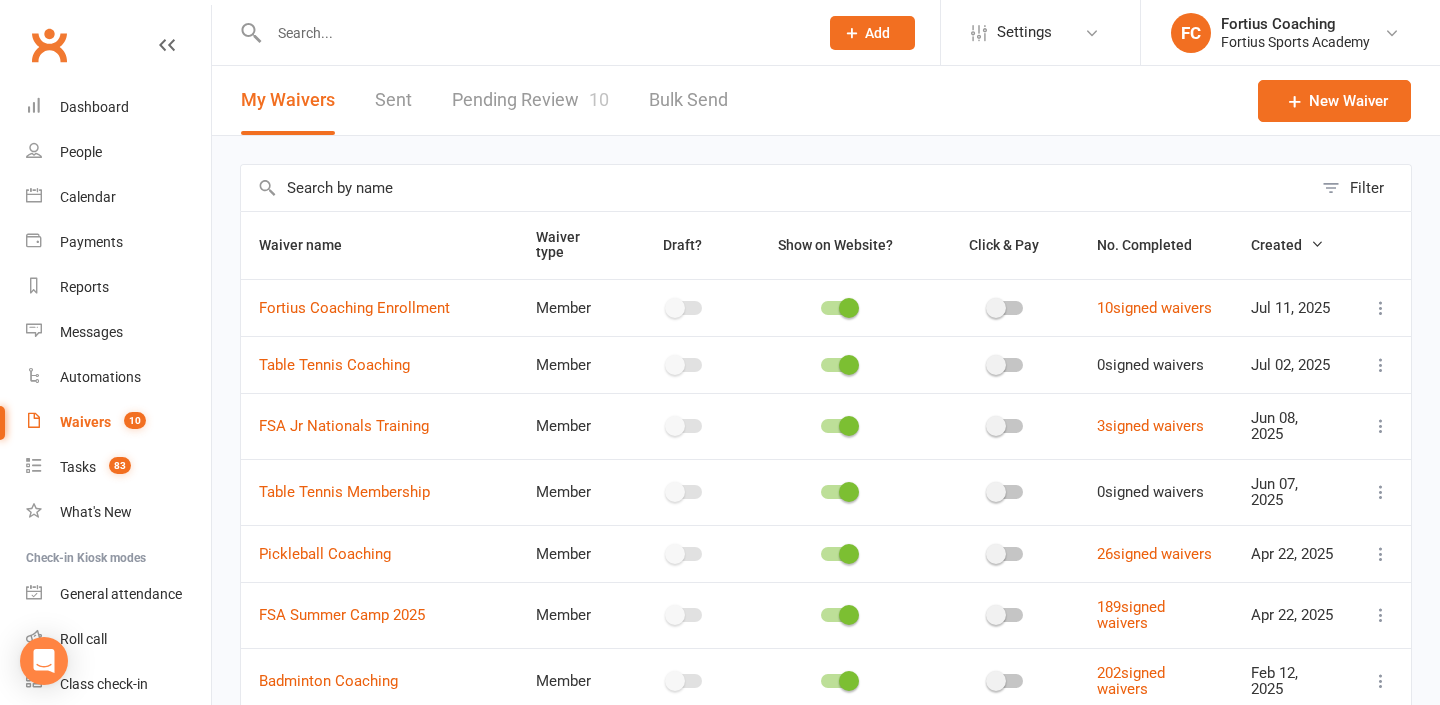 click on "Pending Review 10" at bounding box center [530, 100] 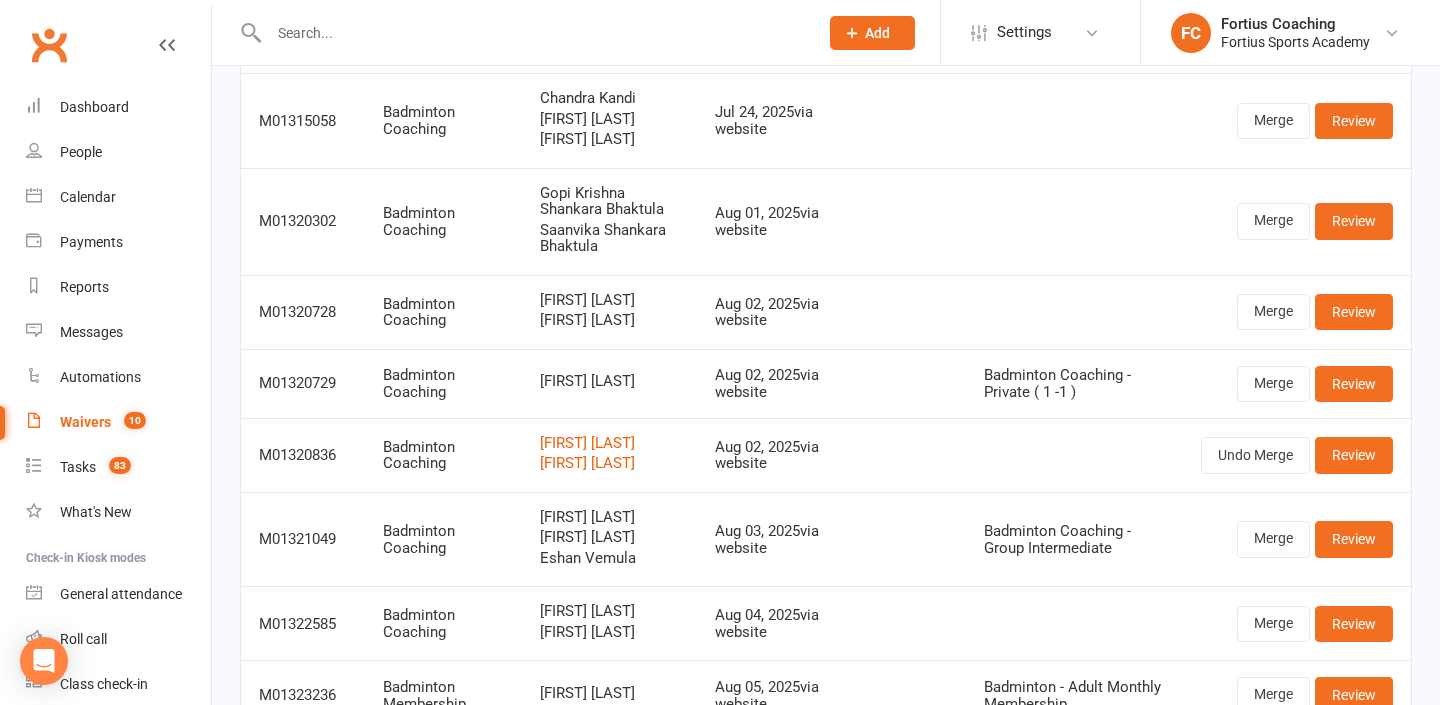 scroll, scrollTop: 288, scrollLeft: 0, axis: vertical 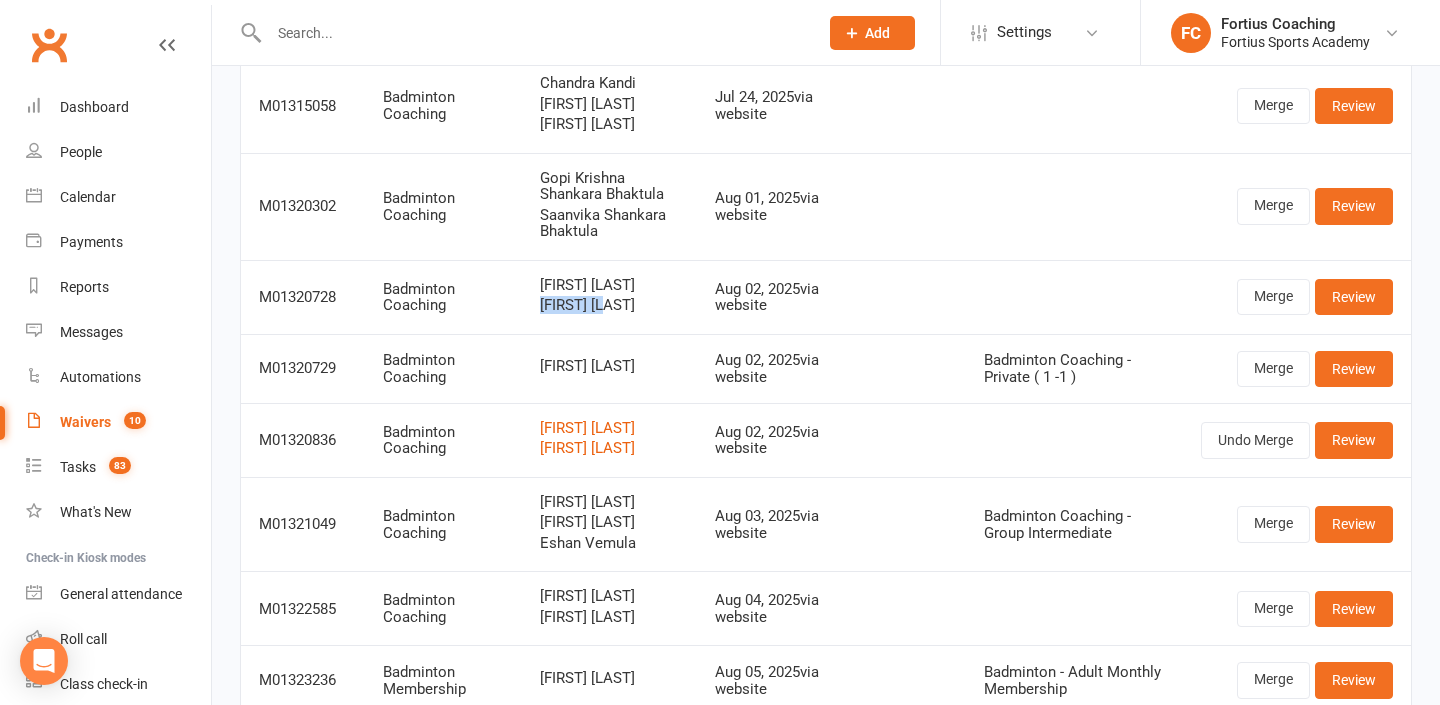 drag, startPoint x: 536, startPoint y: 303, endPoint x: 629, endPoint y: 312, distance: 93.43447 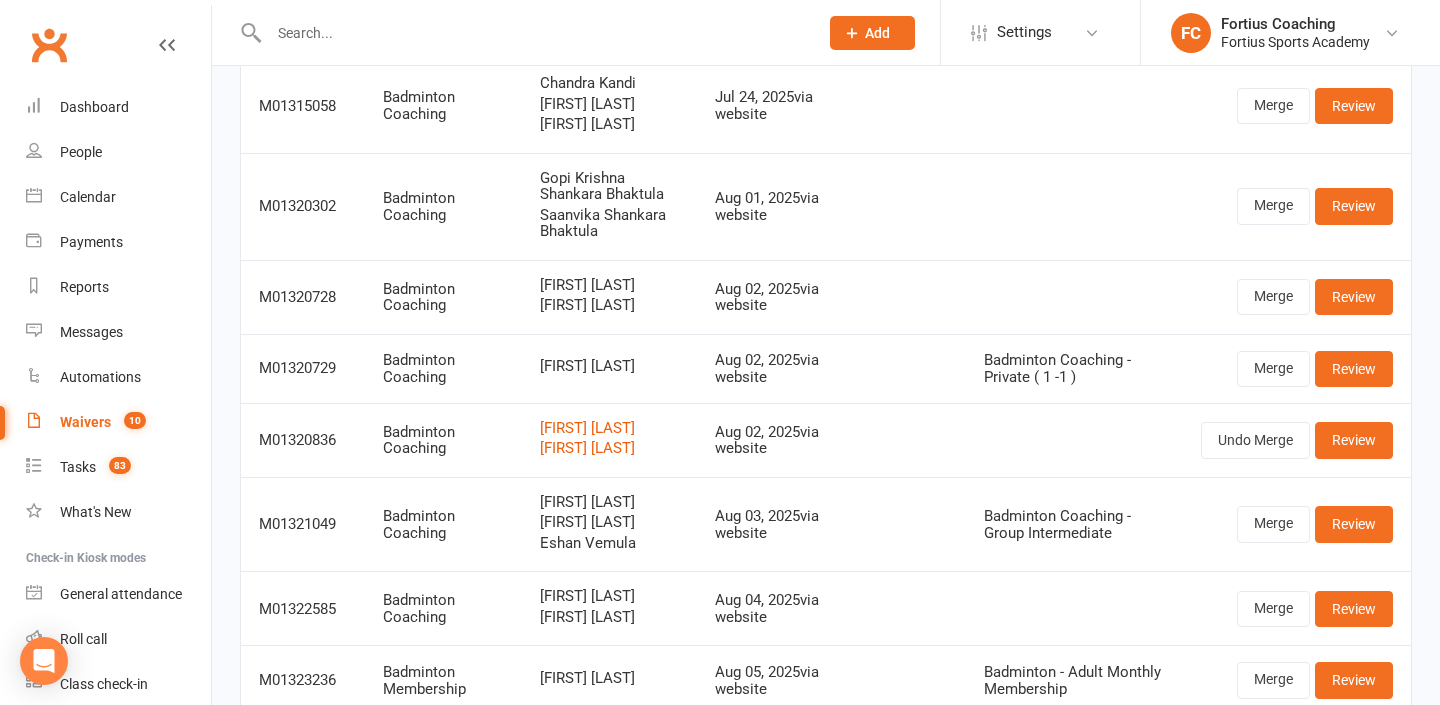 click at bounding box center [533, 33] 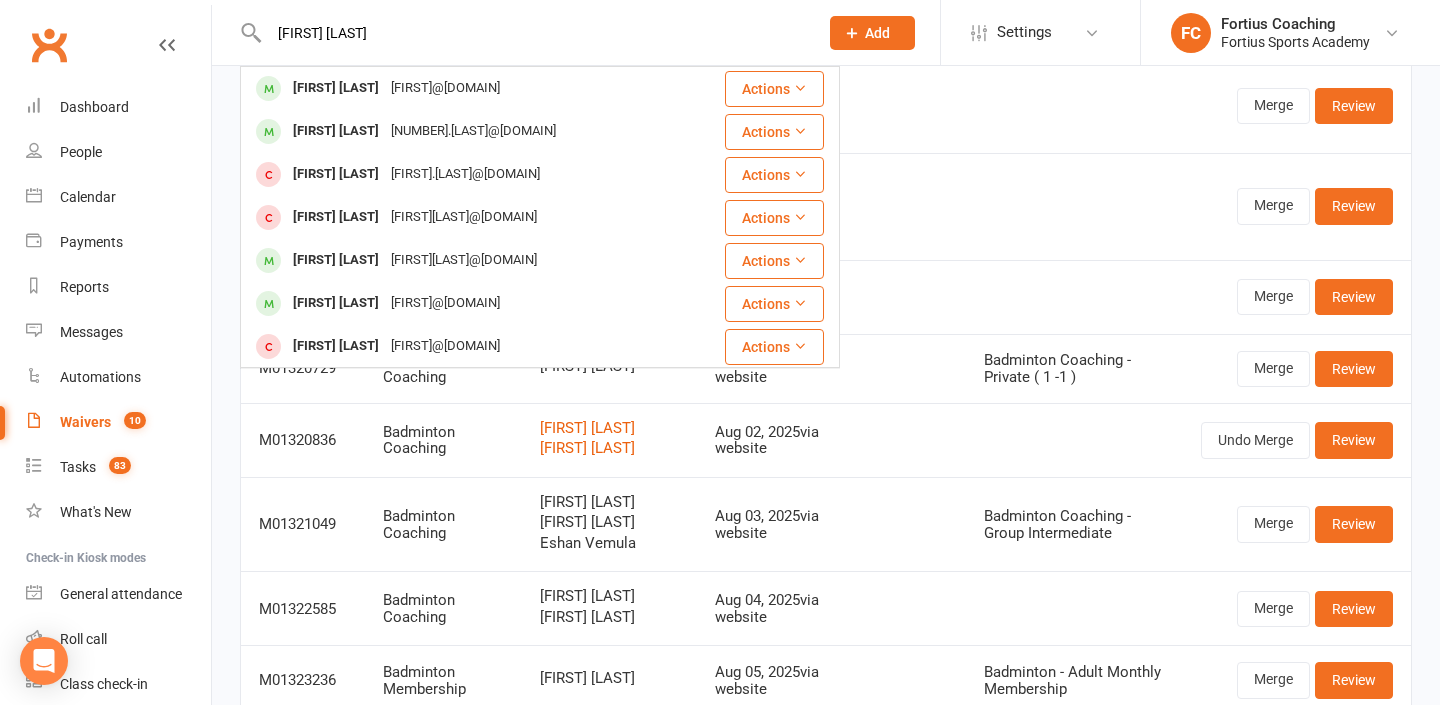 type on "[FIRST] [LAST]" 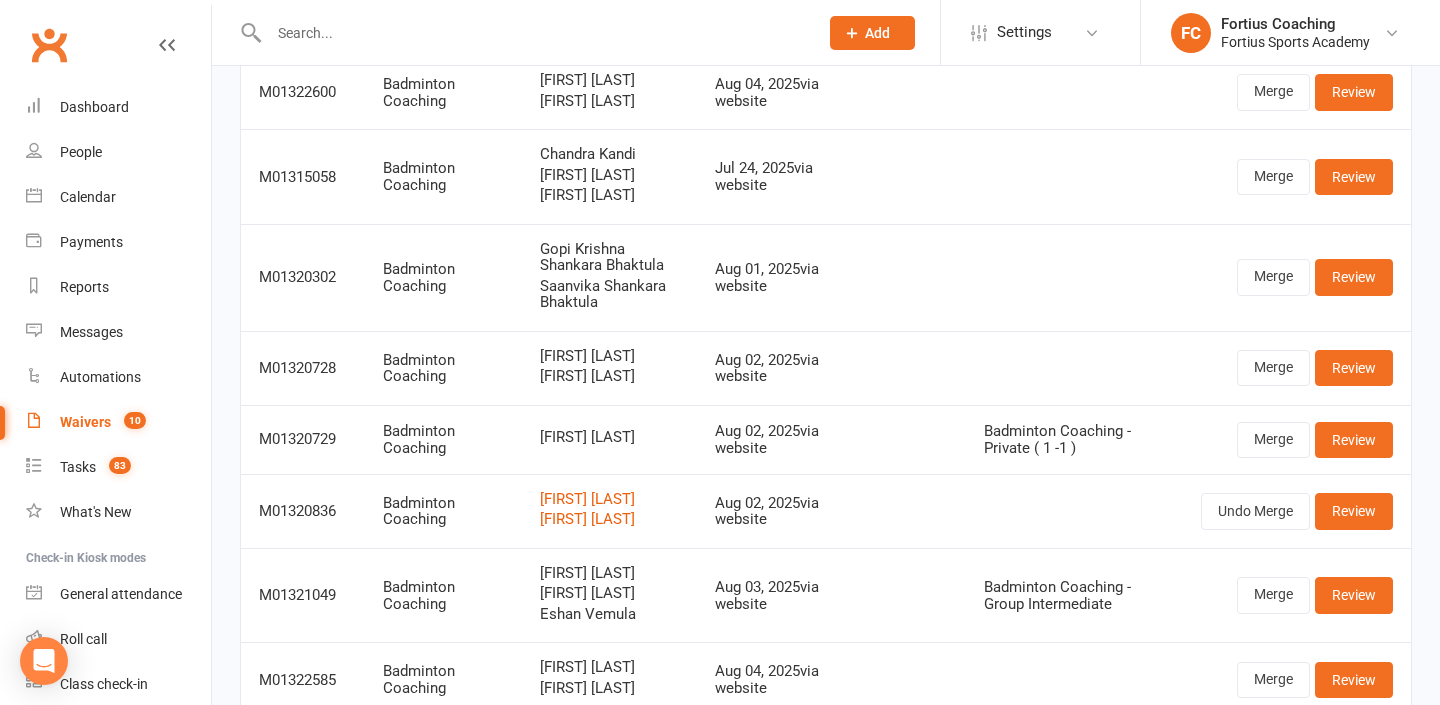 scroll, scrollTop: 367, scrollLeft: 0, axis: vertical 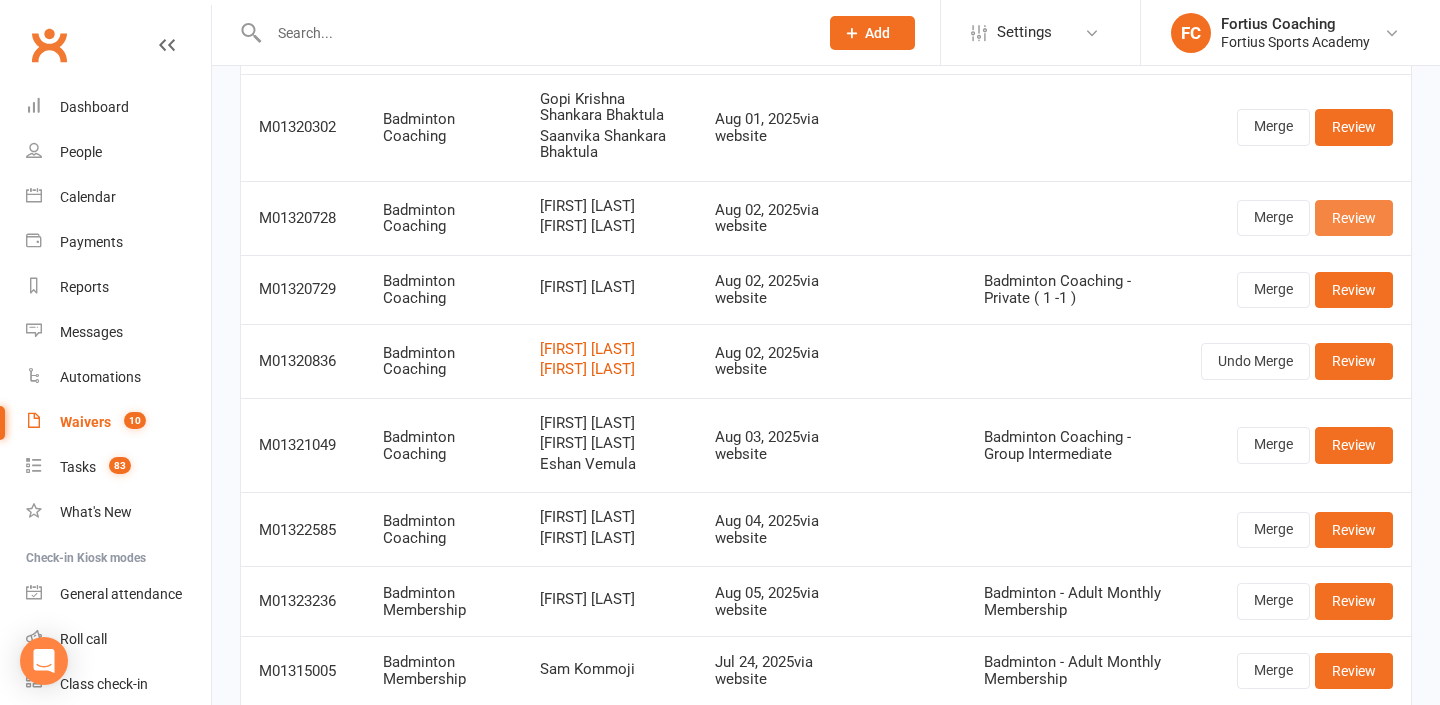 click on "Review" at bounding box center (1354, 218) 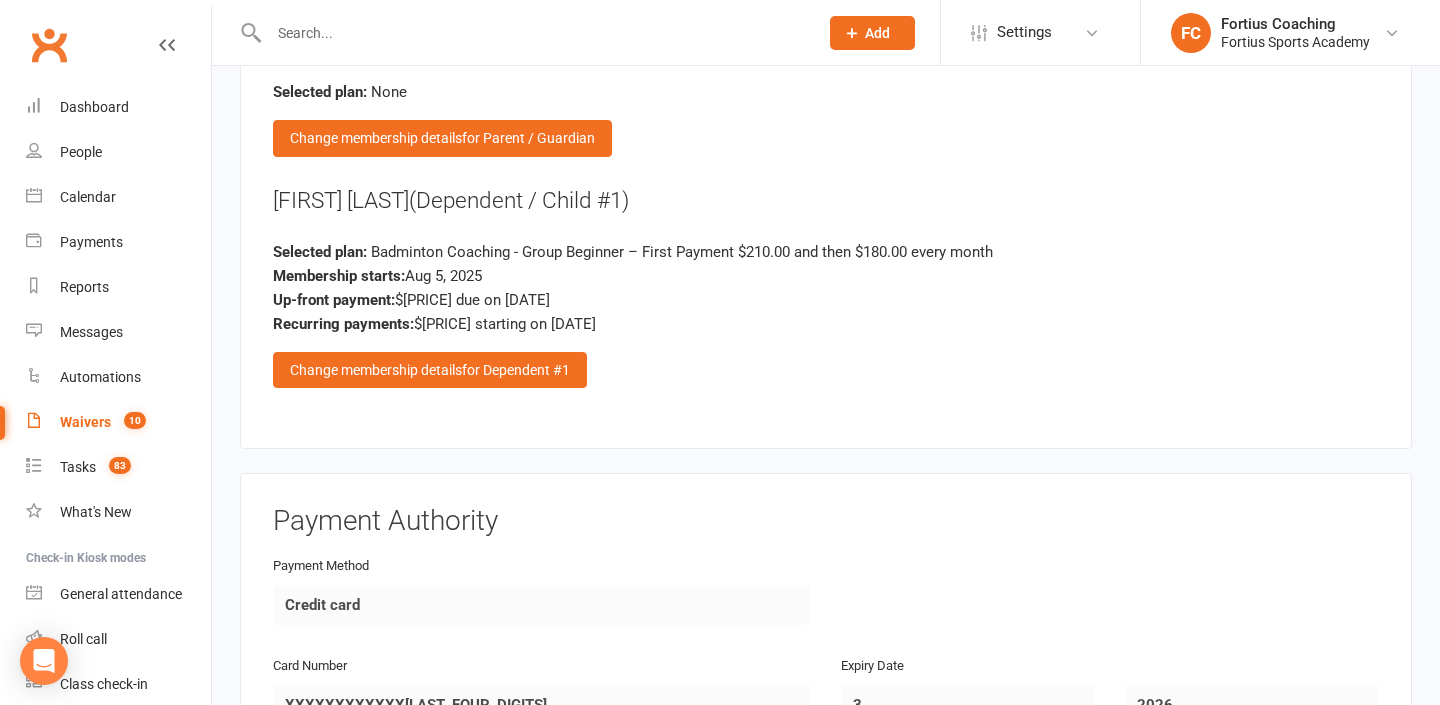 scroll, scrollTop: 2205, scrollLeft: 0, axis: vertical 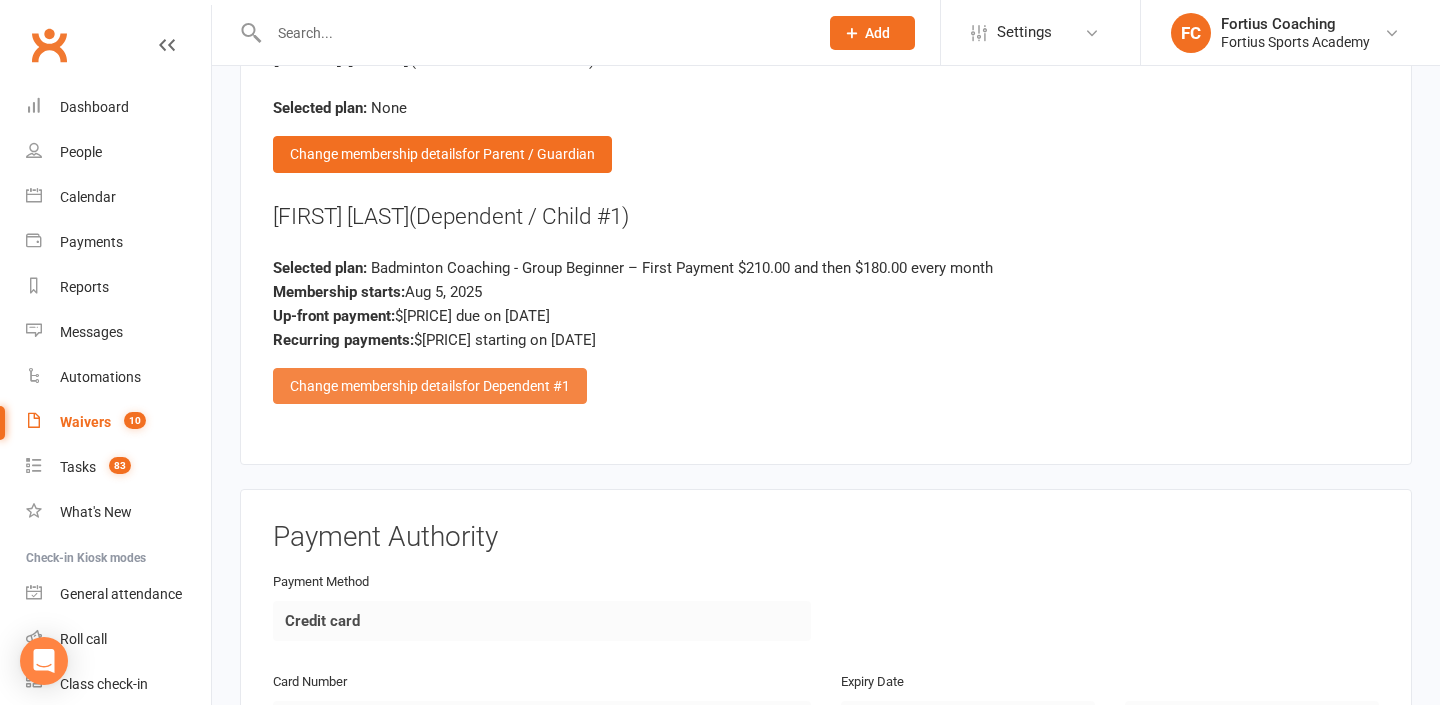 click on "Change membership details  for Dependent #1" at bounding box center [430, 386] 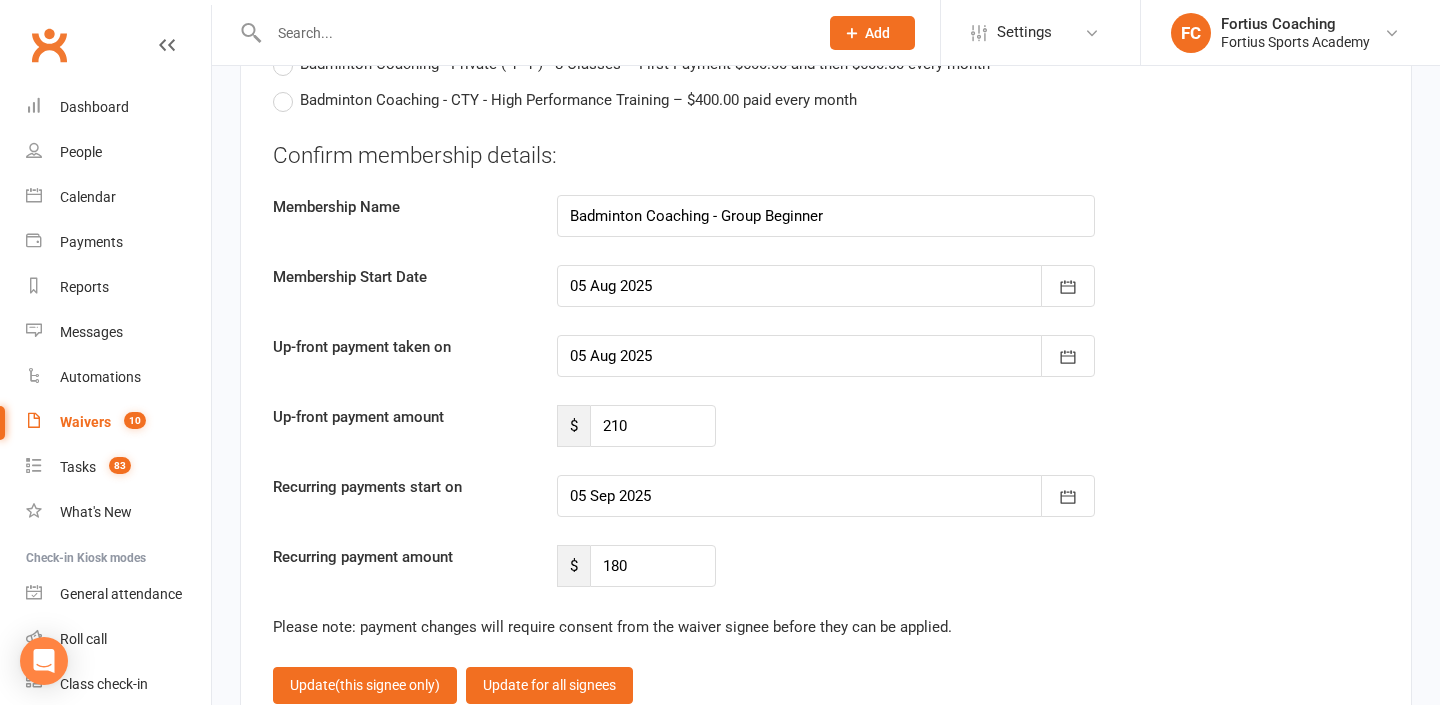 scroll, scrollTop: 4765, scrollLeft: 0, axis: vertical 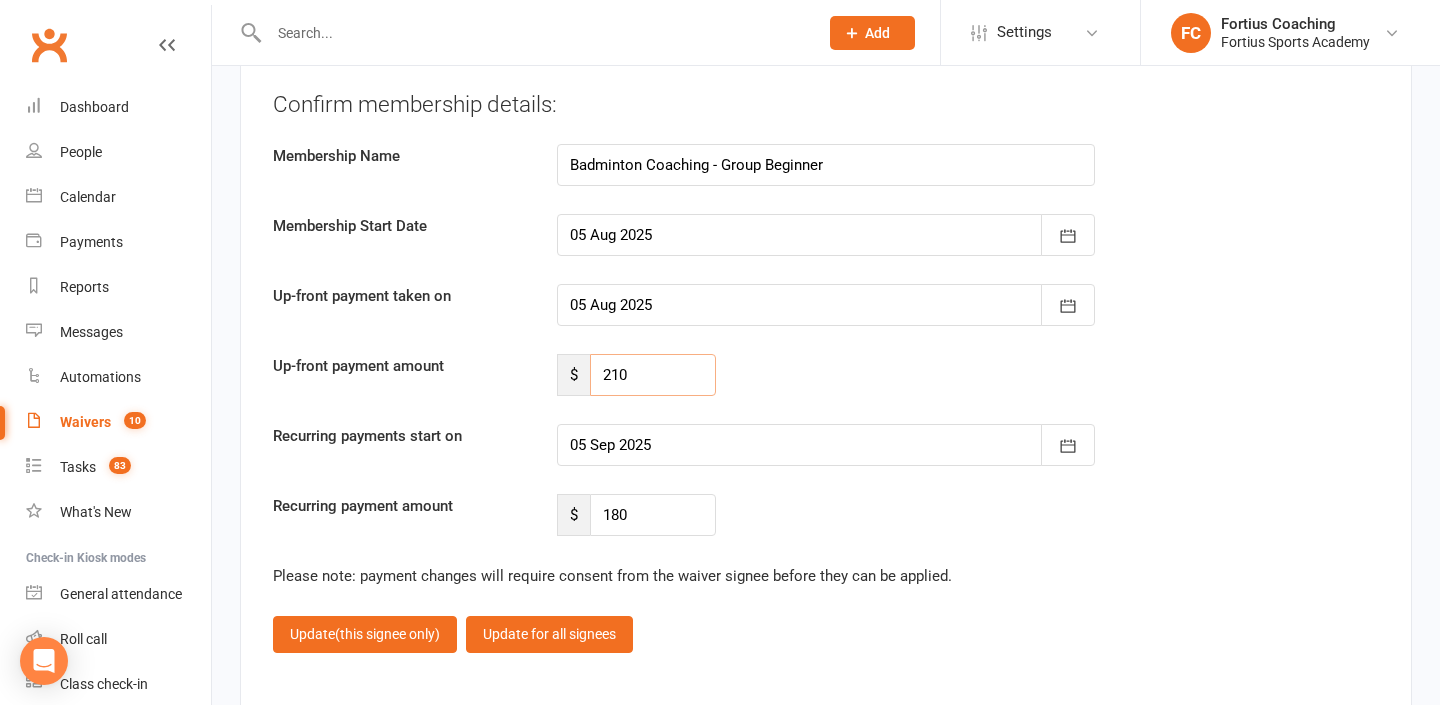 click on "210" at bounding box center (653, 375) 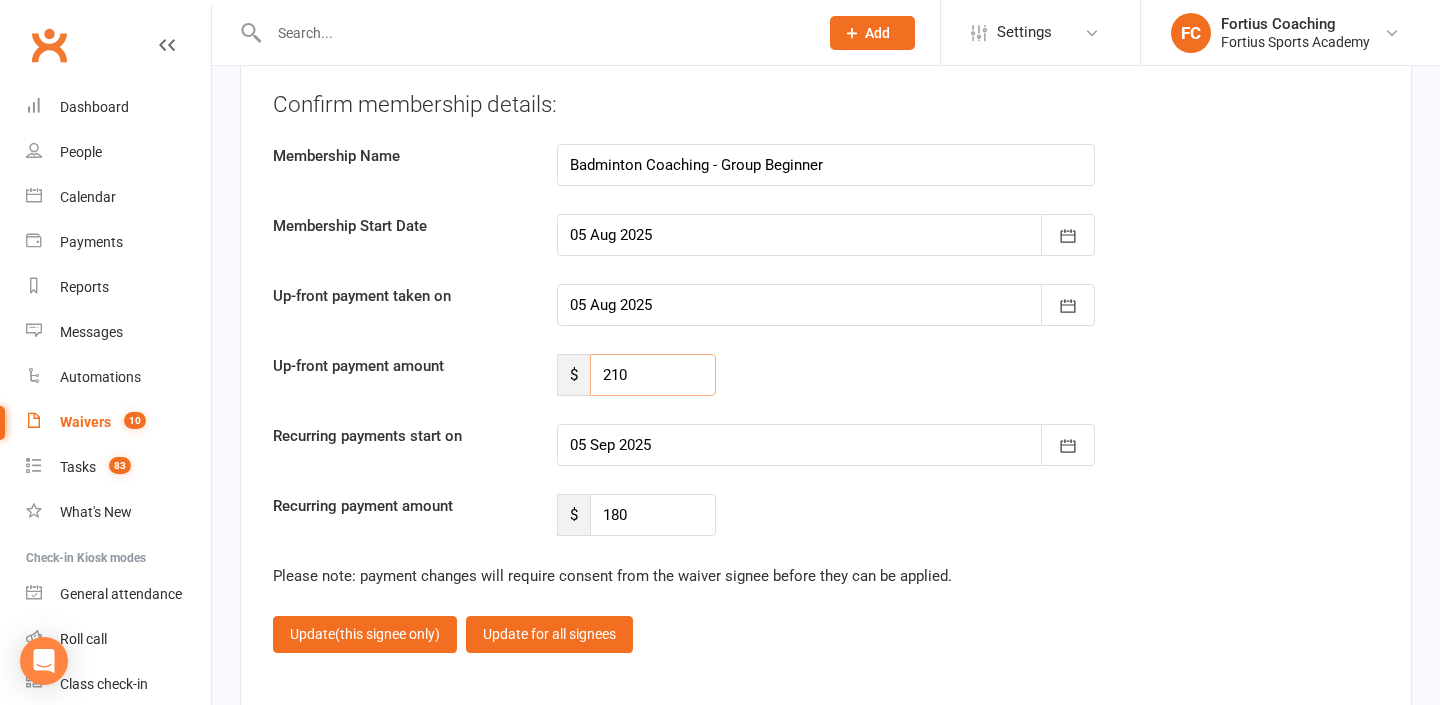 click on "210" at bounding box center (653, 375) 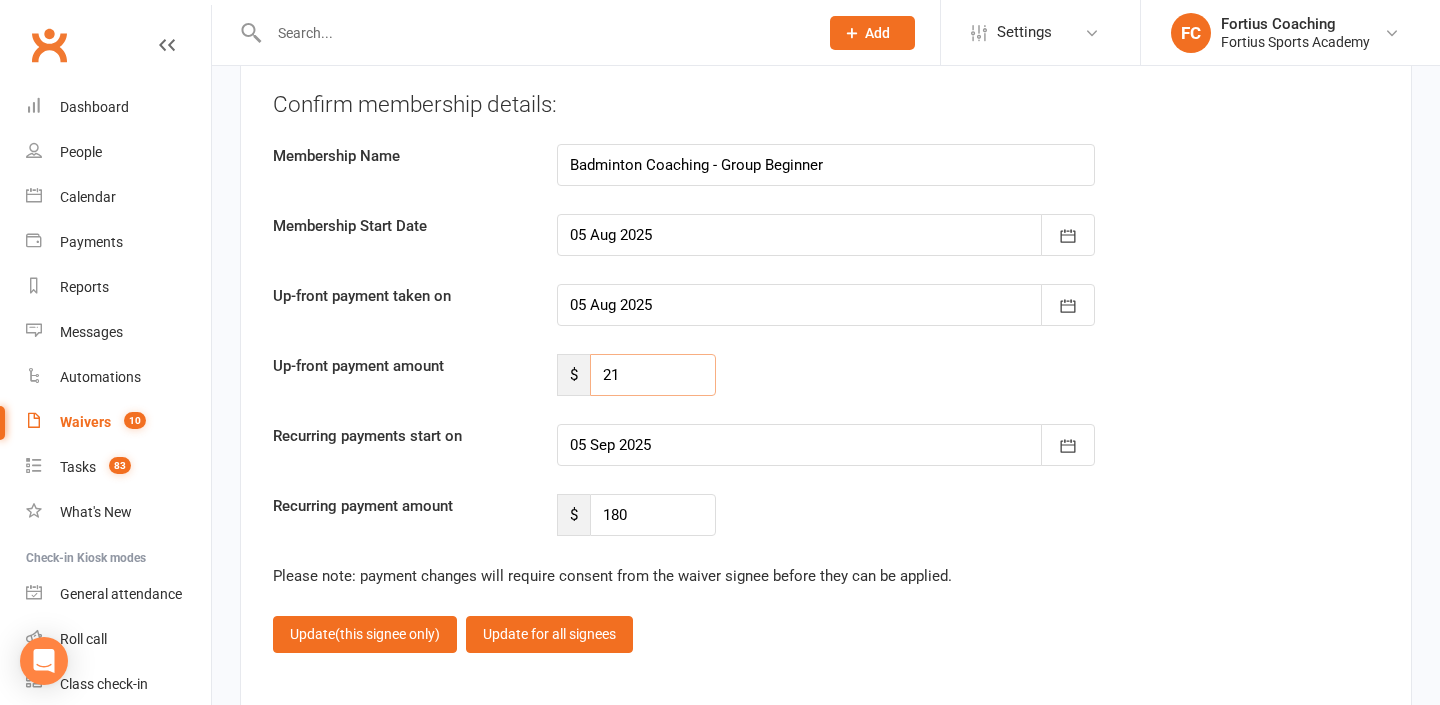 type on "2" 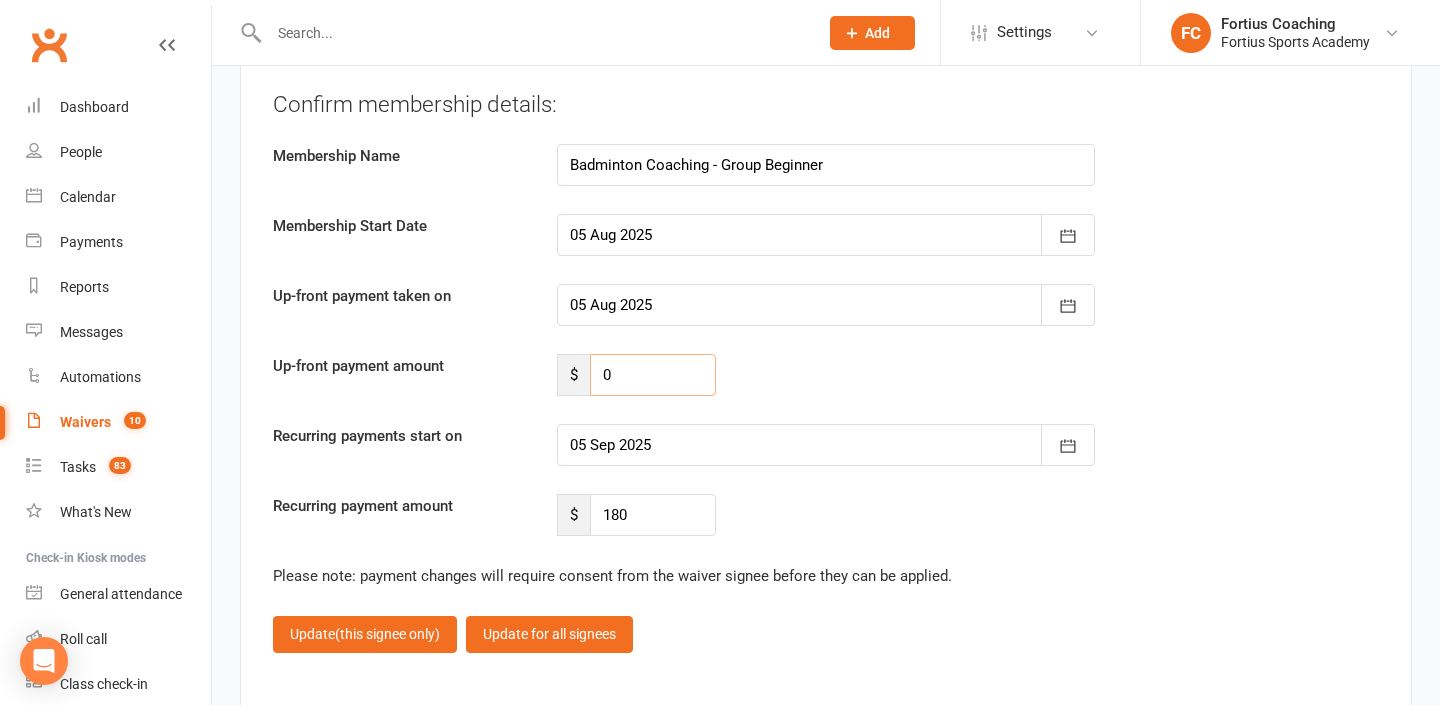 type on "0" 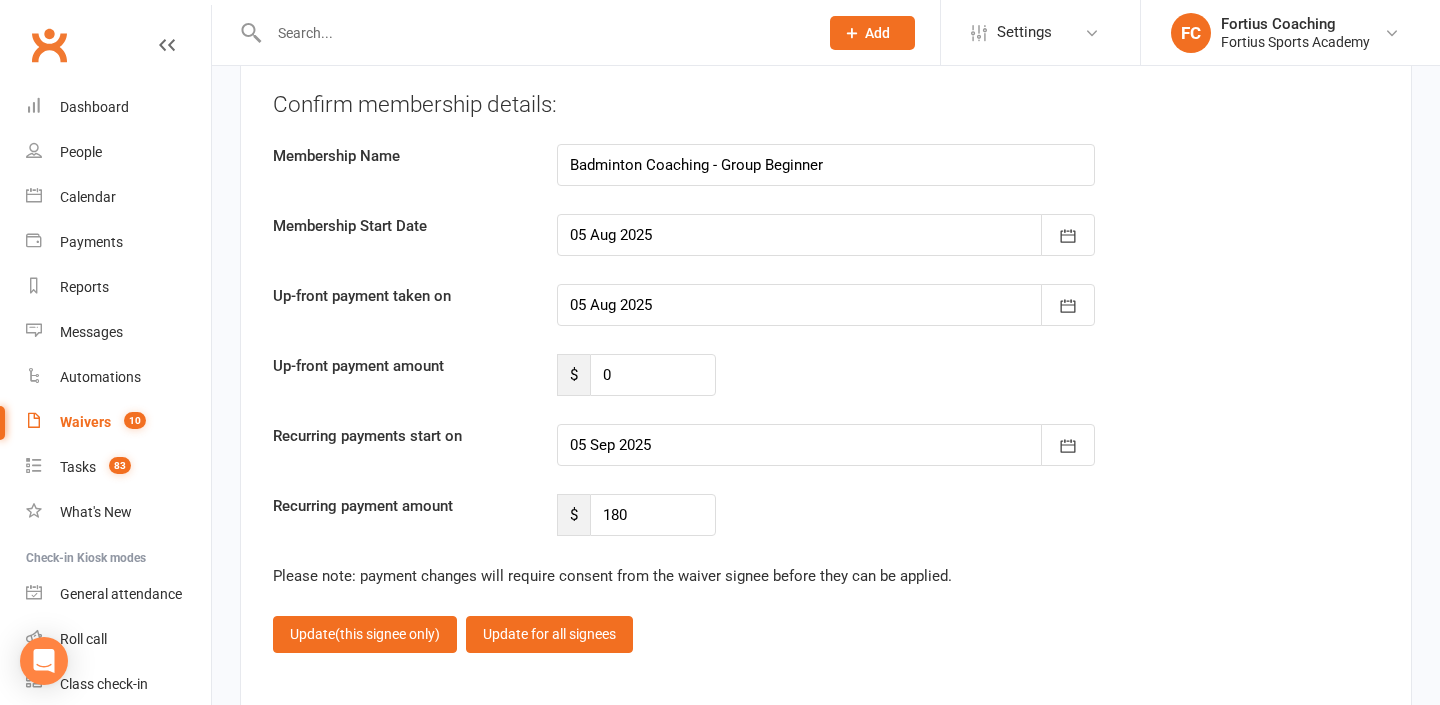 click on "Confirm membership details: Membership Name Badminton Coaching - Group Beginner Membership Start Date [DATE]
[MONTH] [YEAR]
Sun Mon Tue Wed Thu Fri Sat
31
27
28
29
30
31
01
02
32
03
04
05
06
07
08
09
33
10
11
12
13
14
15
16
34
17
18
19
20
21
22
23
35
24
25
26" at bounding box center [826, 313] 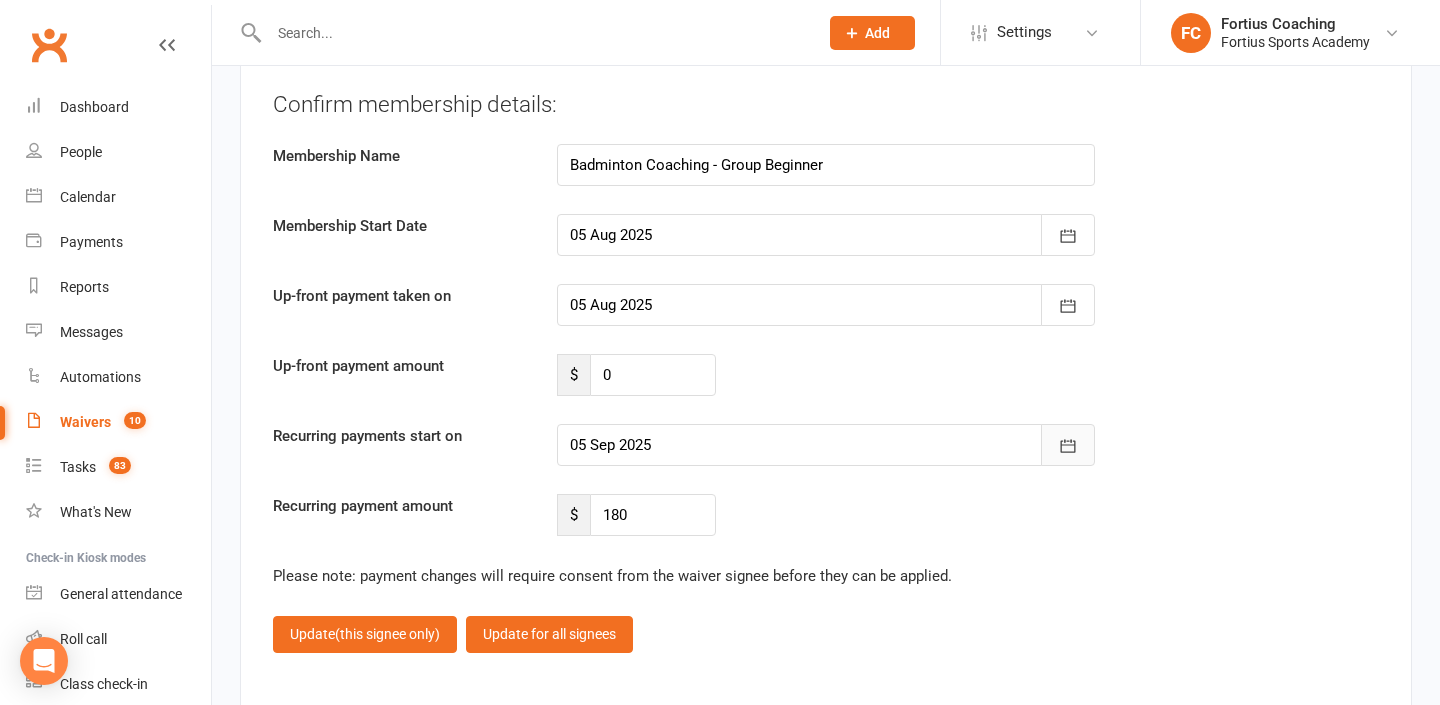 click 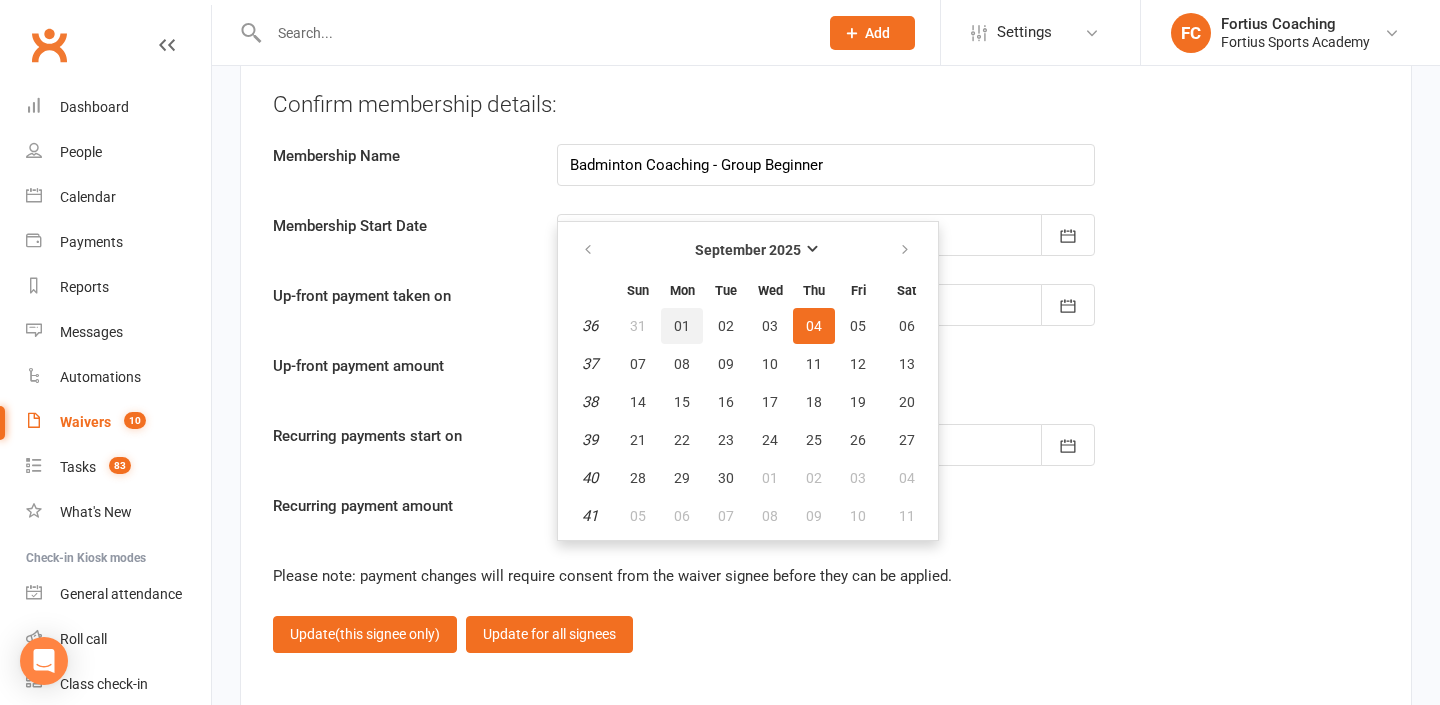 click on "01" at bounding box center [682, 326] 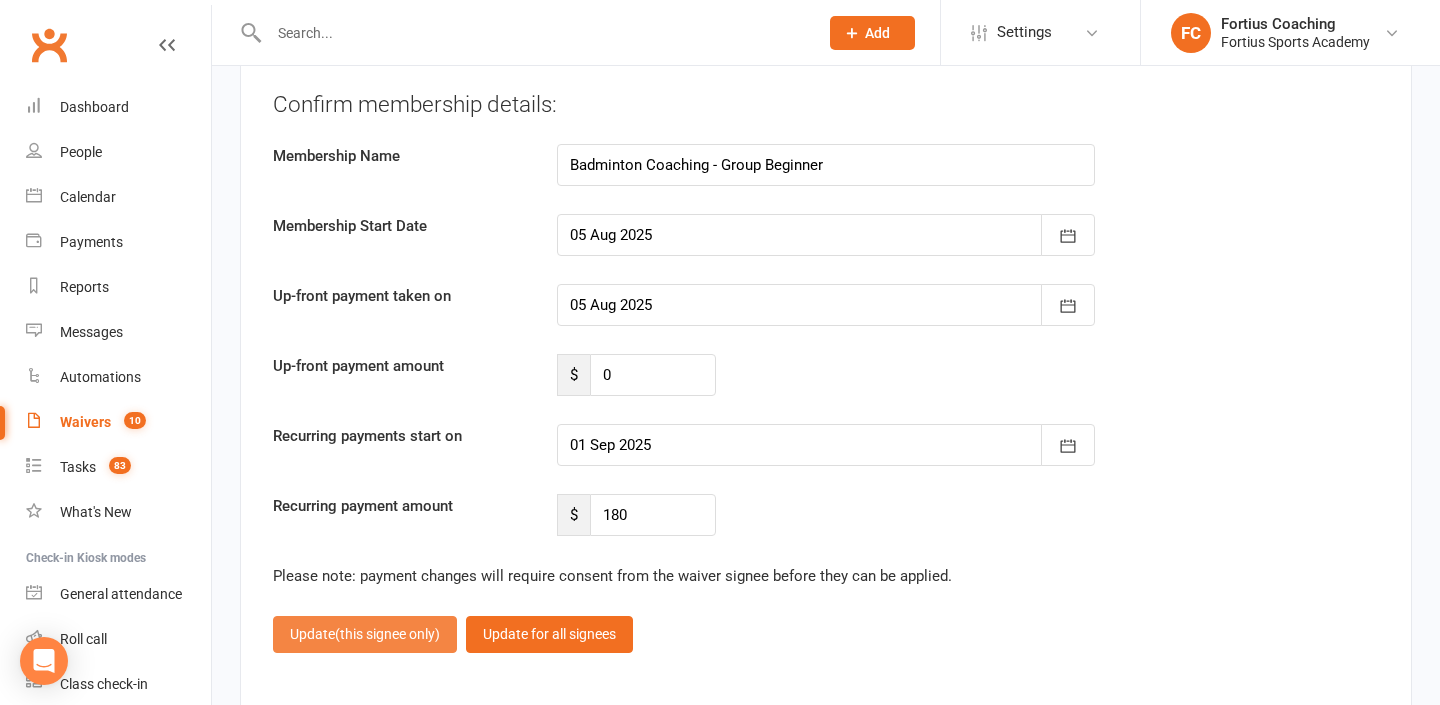 click on "(this signee only)" at bounding box center (387, 634) 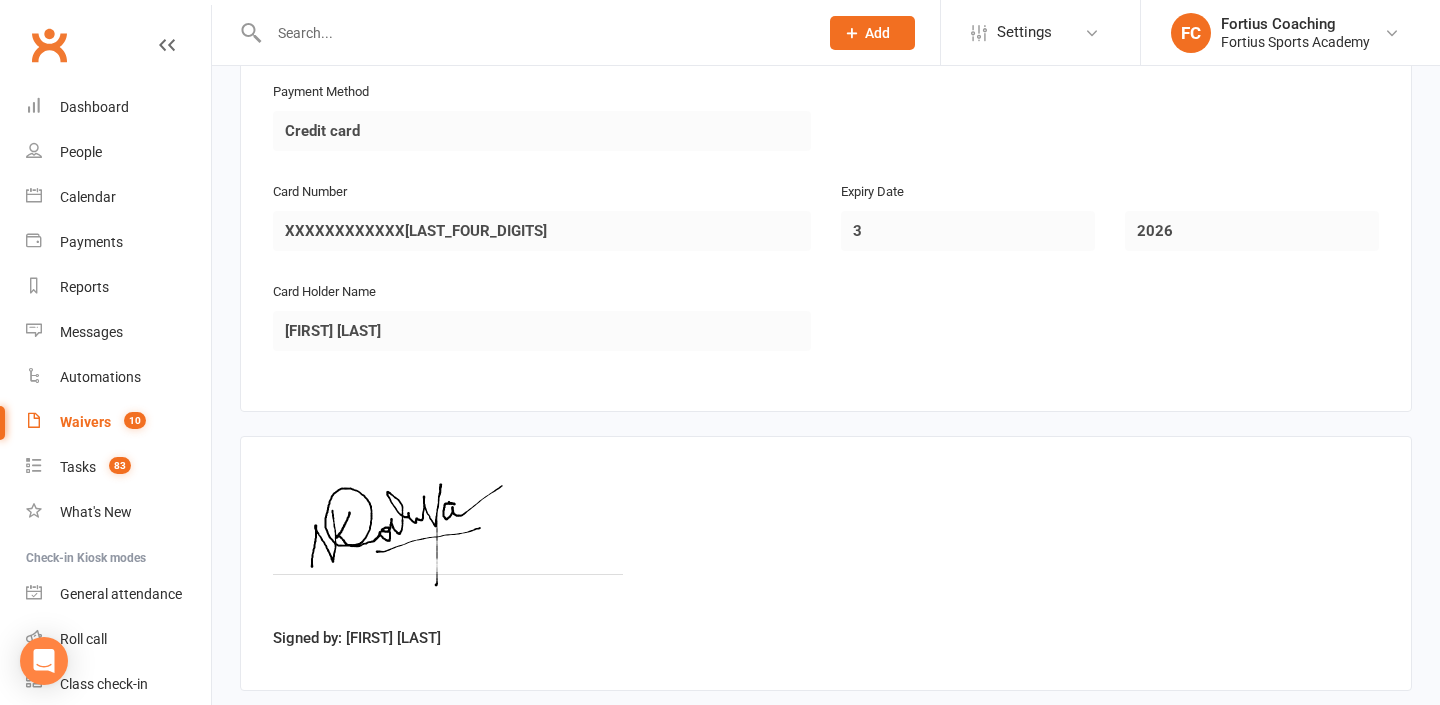 scroll, scrollTop: 2764, scrollLeft: 0, axis: vertical 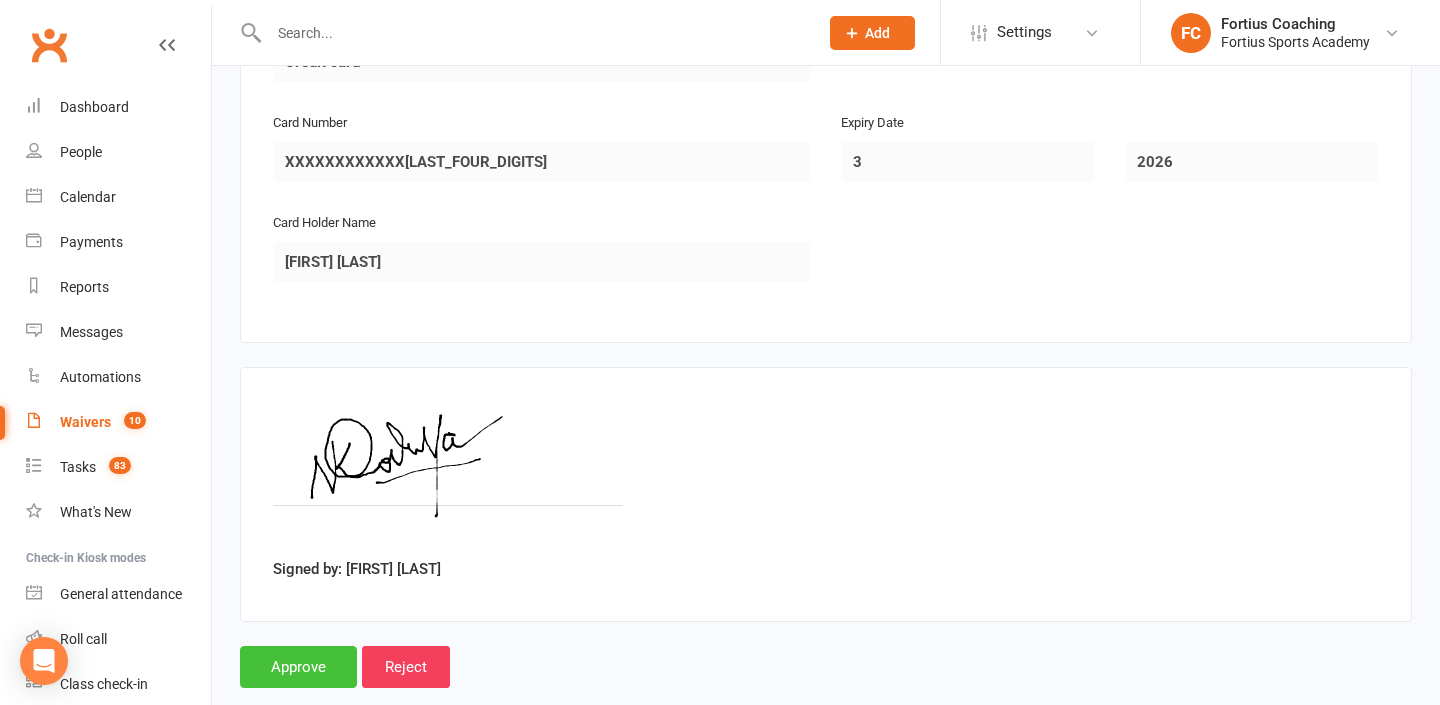 click on "Approve" at bounding box center [298, 667] 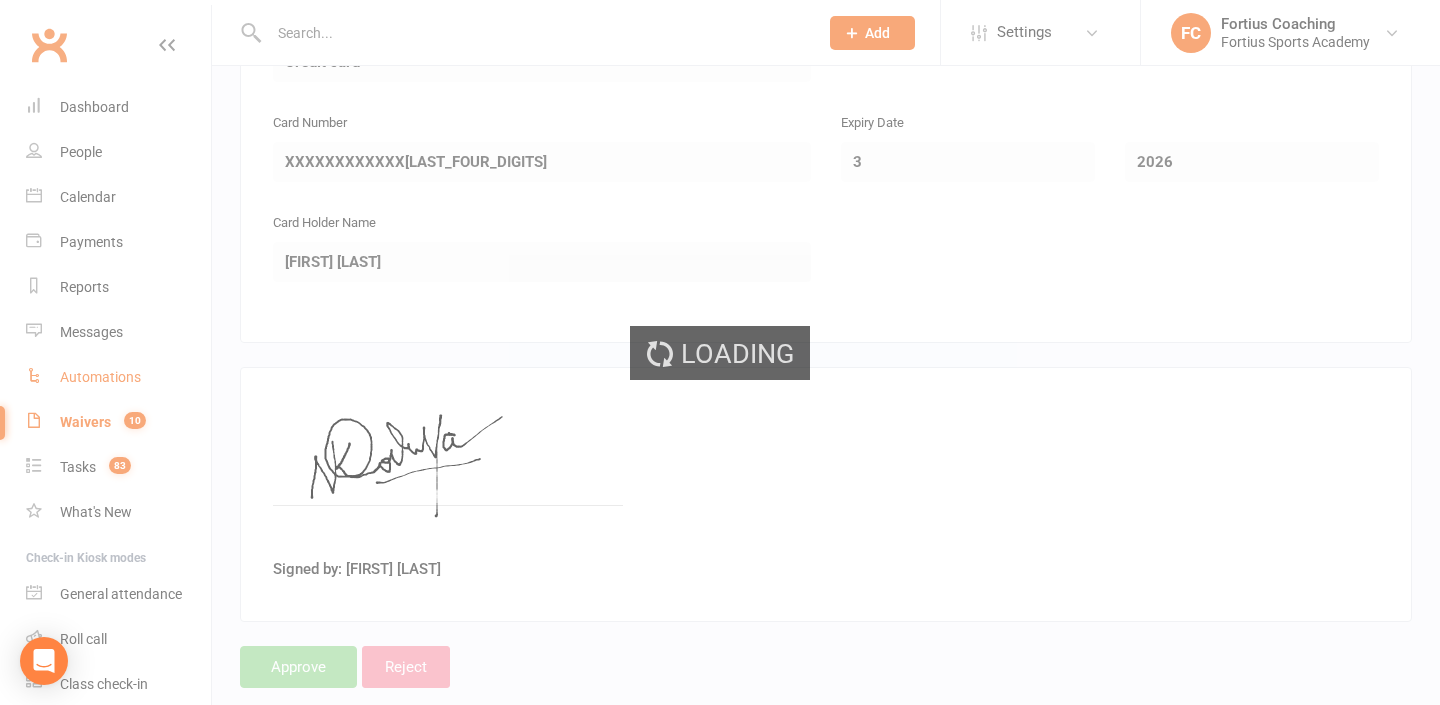 select on "25" 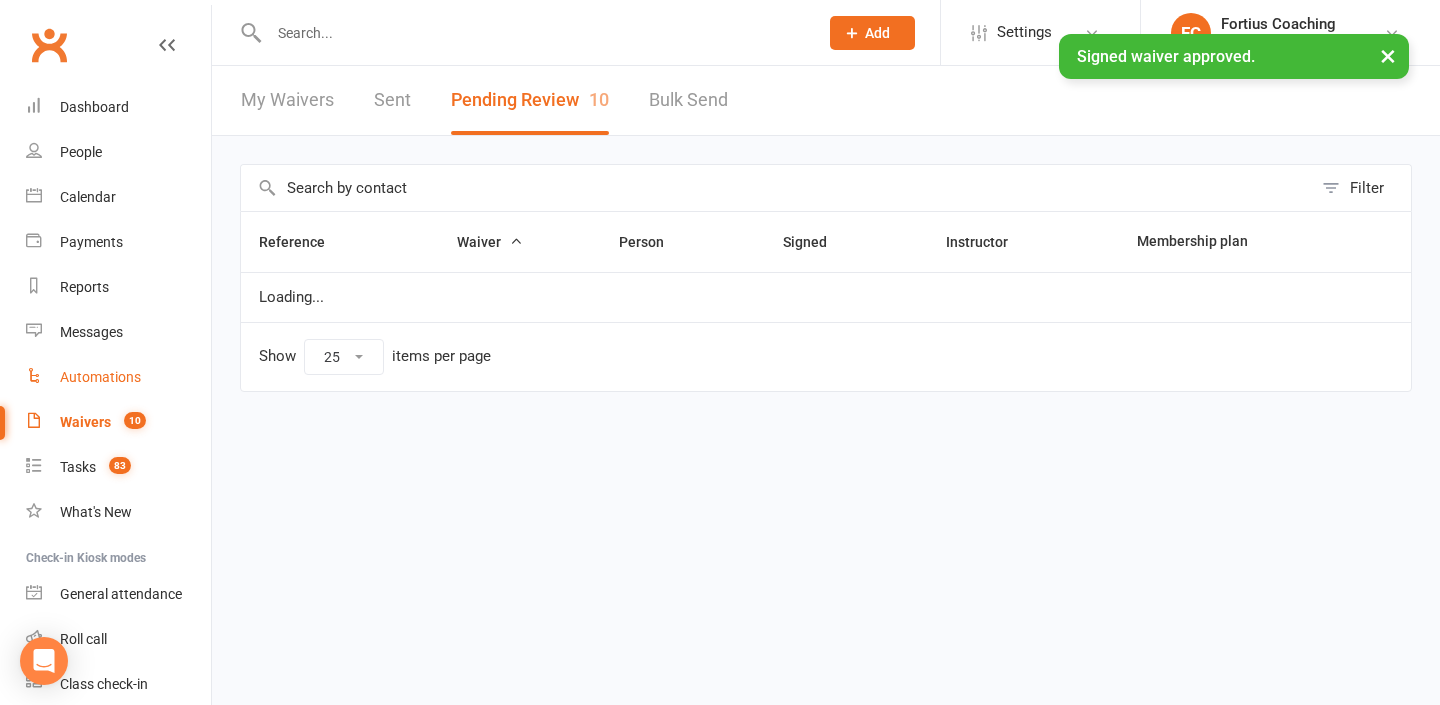 scroll, scrollTop: 0, scrollLeft: 0, axis: both 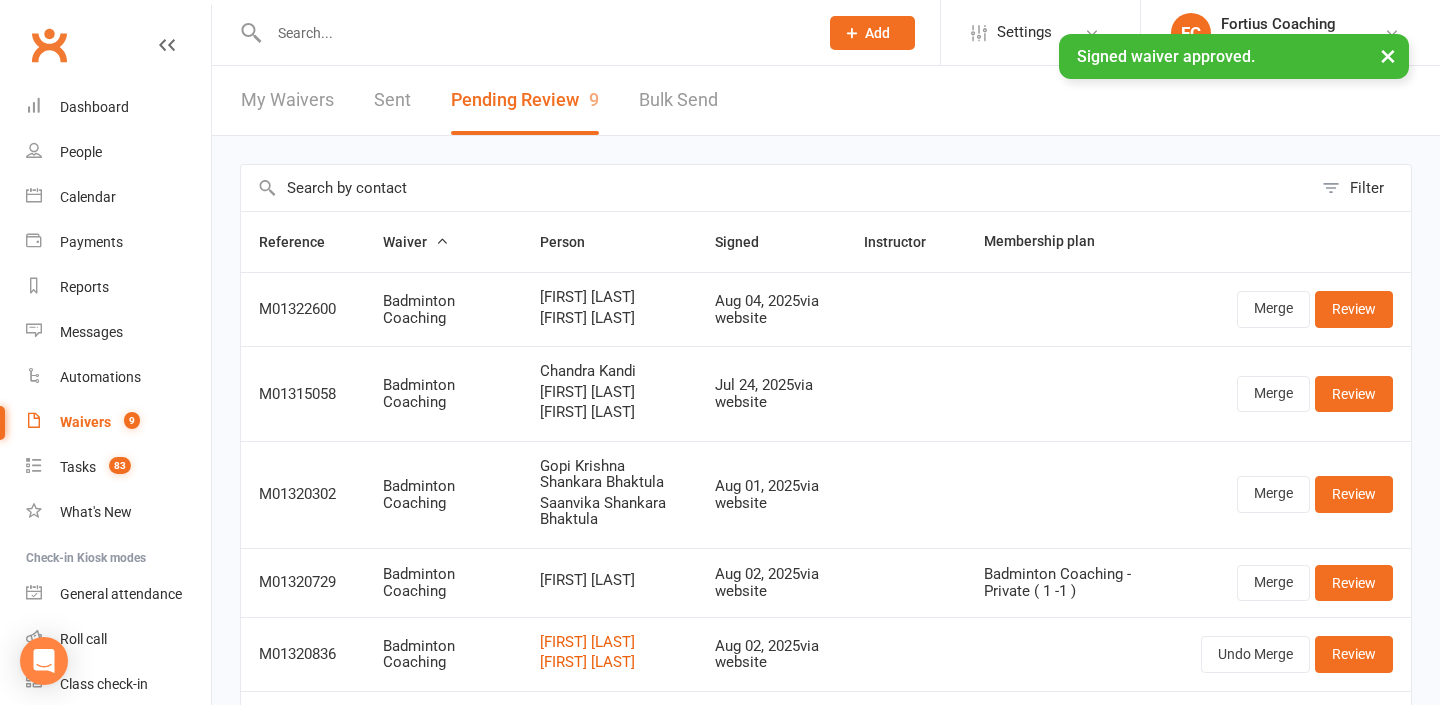 click on "Waivers" at bounding box center [85, 422] 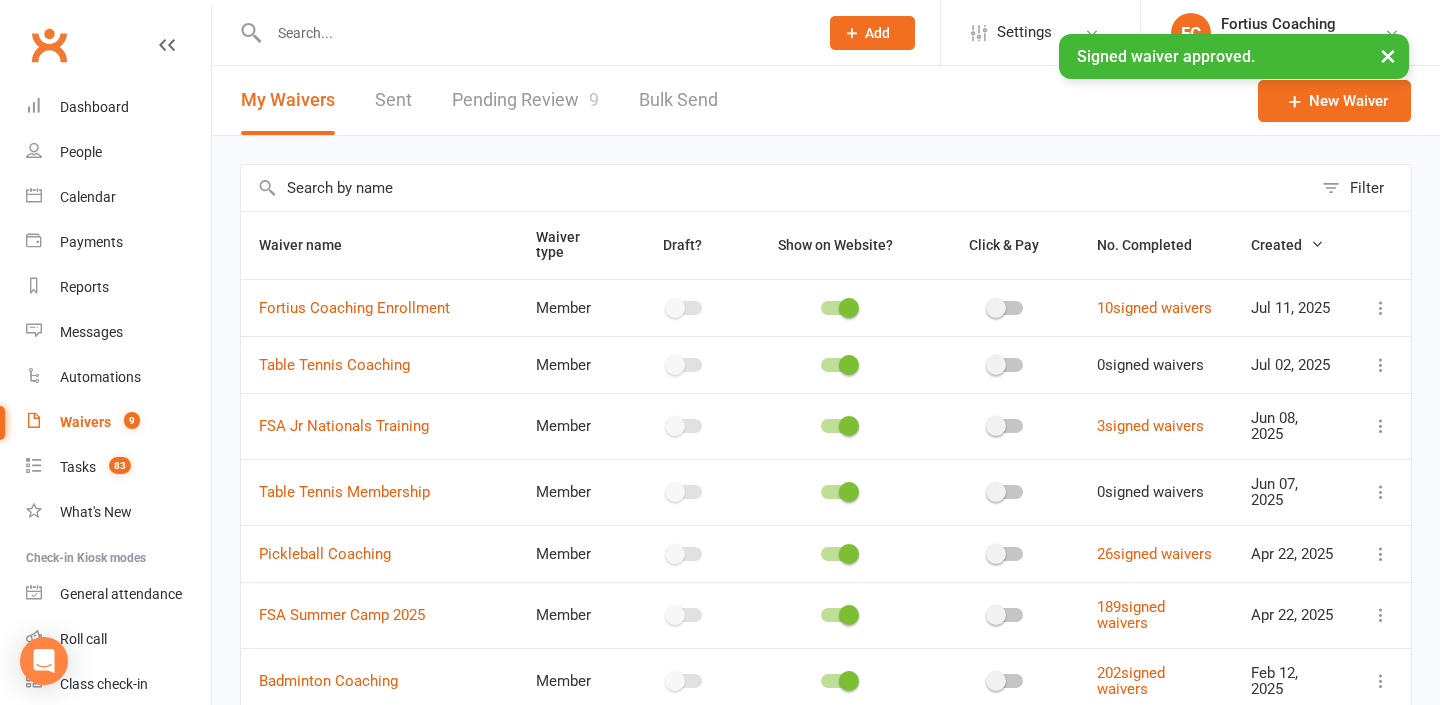 click on "Pending Review 9" at bounding box center (525, 100) 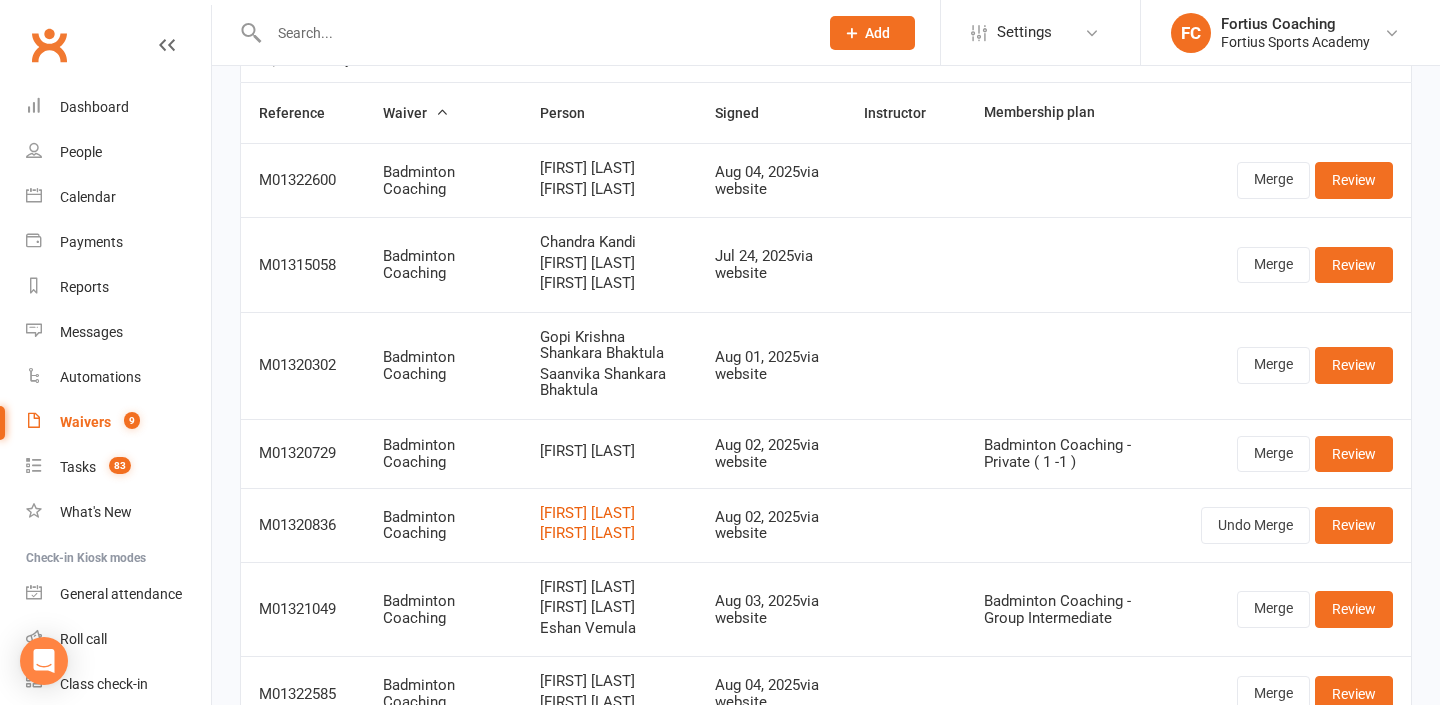 scroll, scrollTop: 133, scrollLeft: 0, axis: vertical 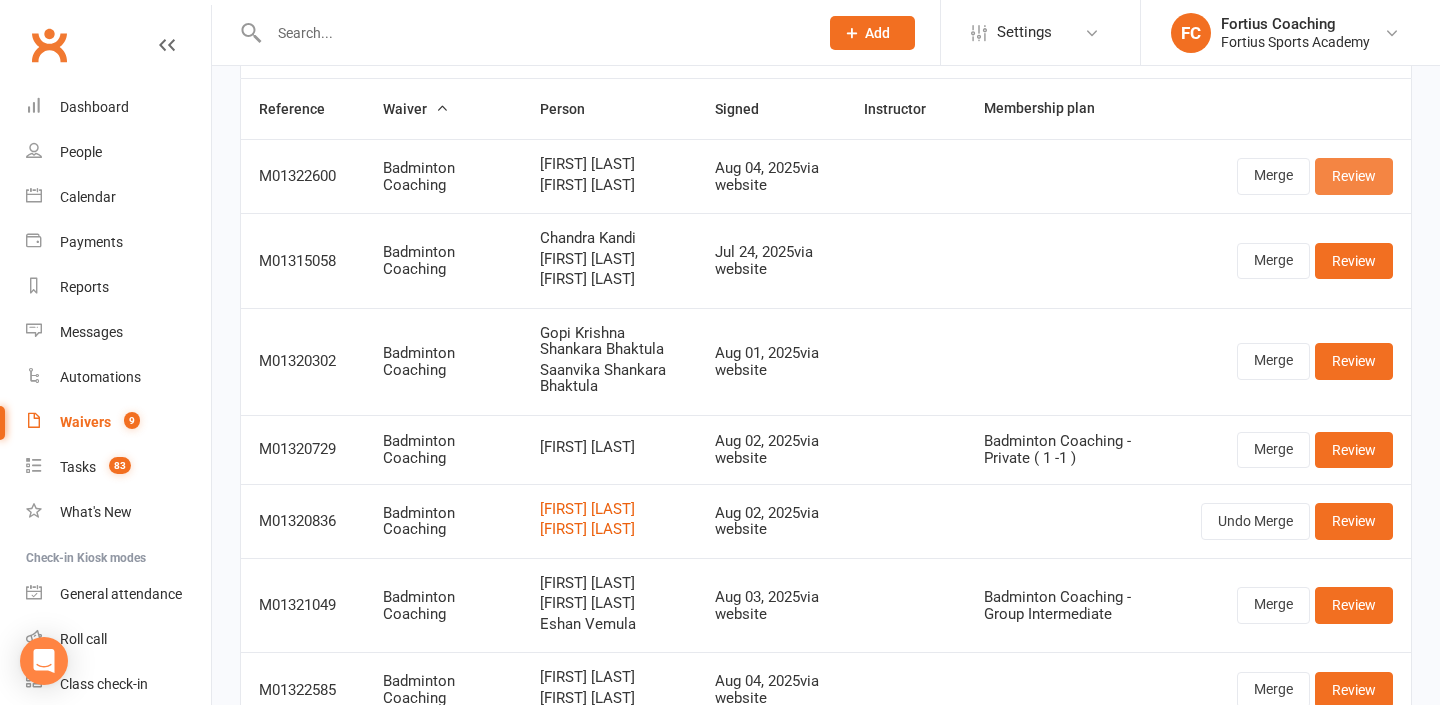 click on "Review" at bounding box center (1354, 176) 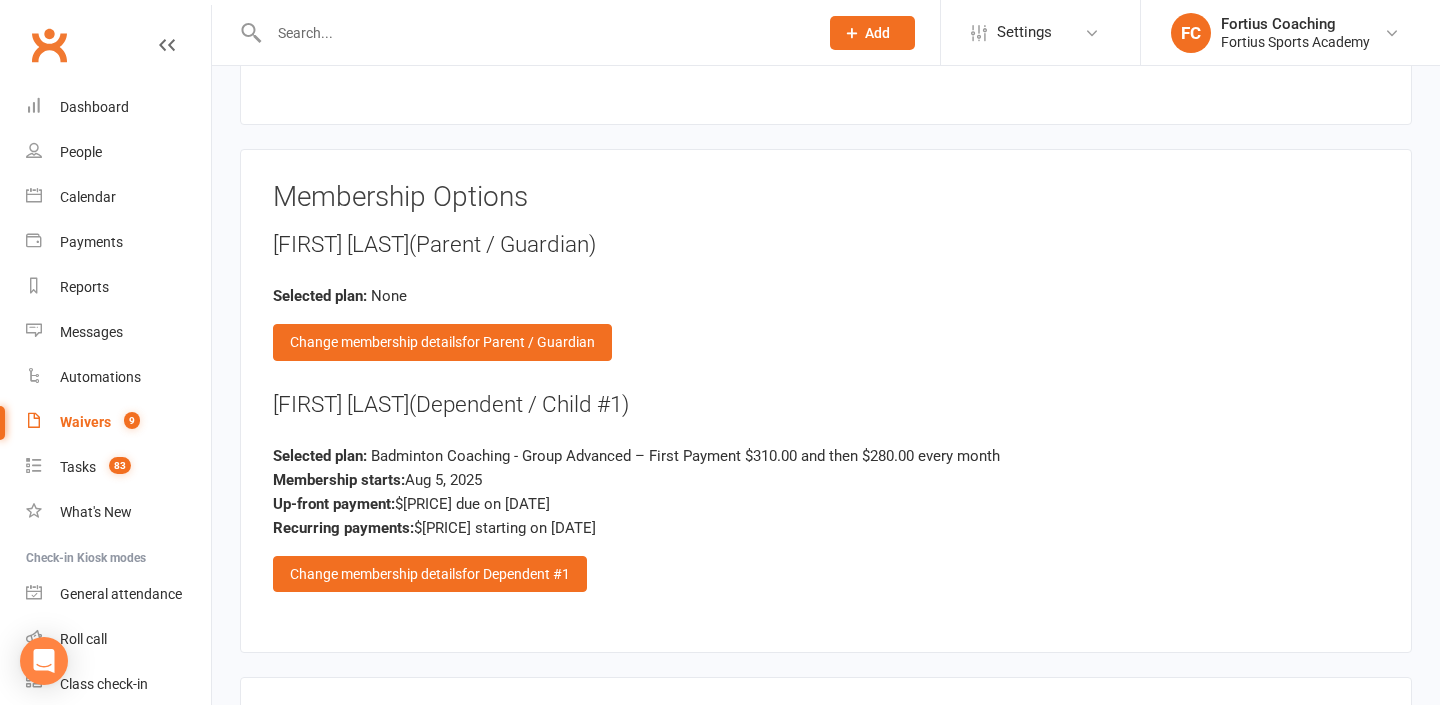 scroll, scrollTop: 2185, scrollLeft: 0, axis: vertical 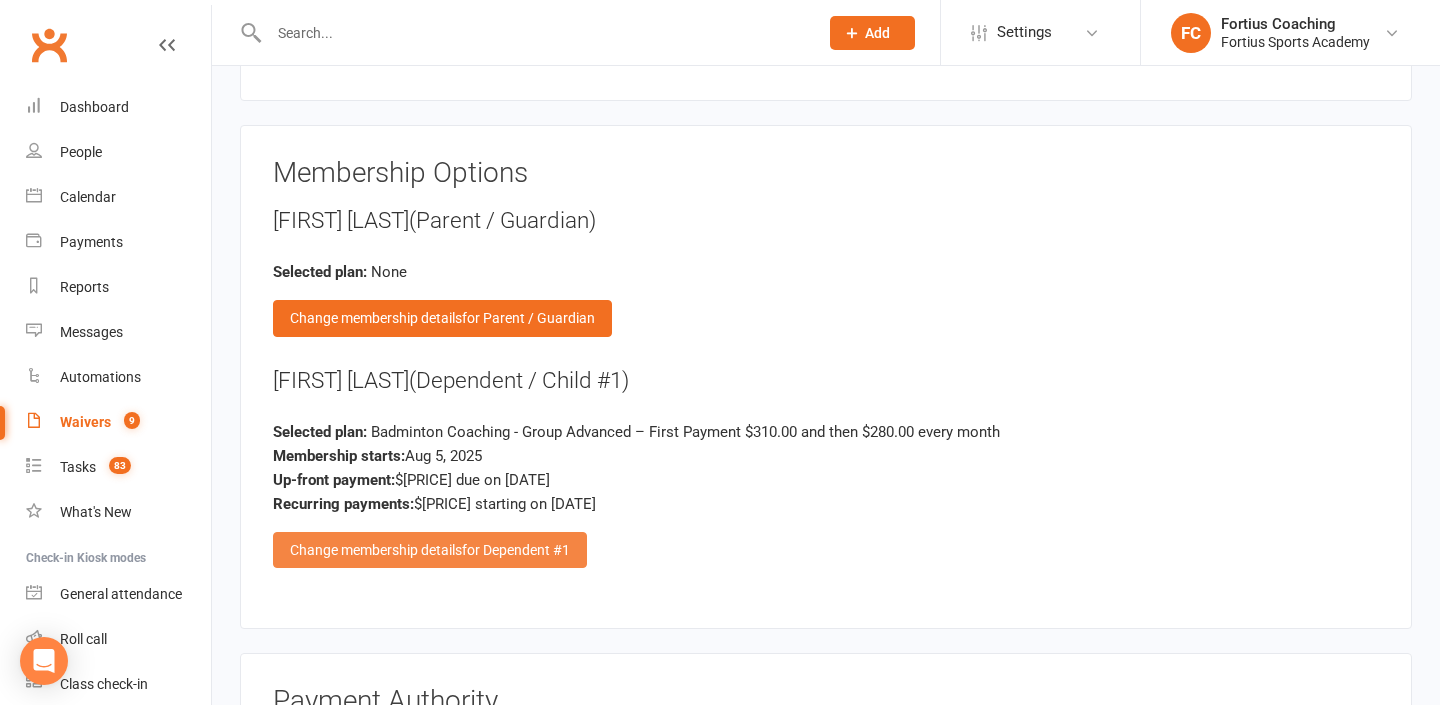 click on "Change membership details  for Dependent #1" at bounding box center [430, 550] 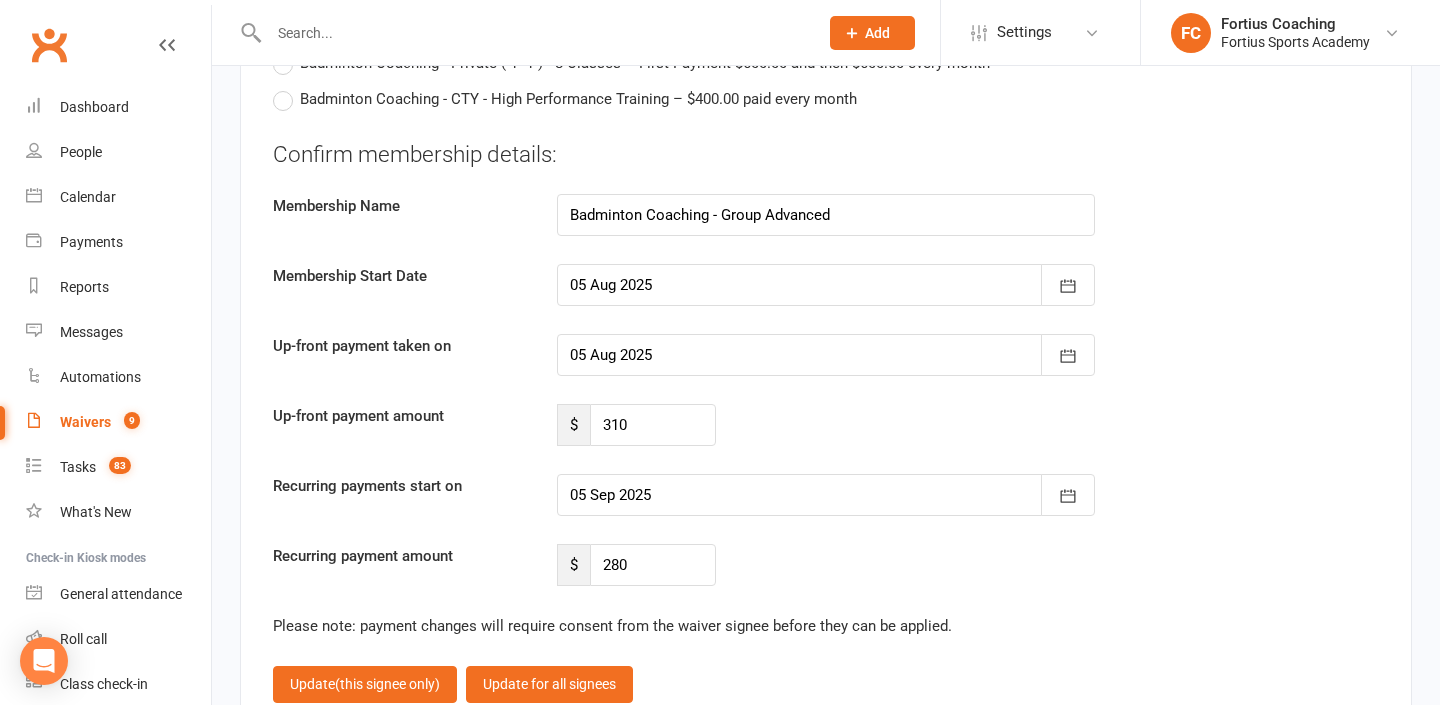 scroll, scrollTop: 4858, scrollLeft: 0, axis: vertical 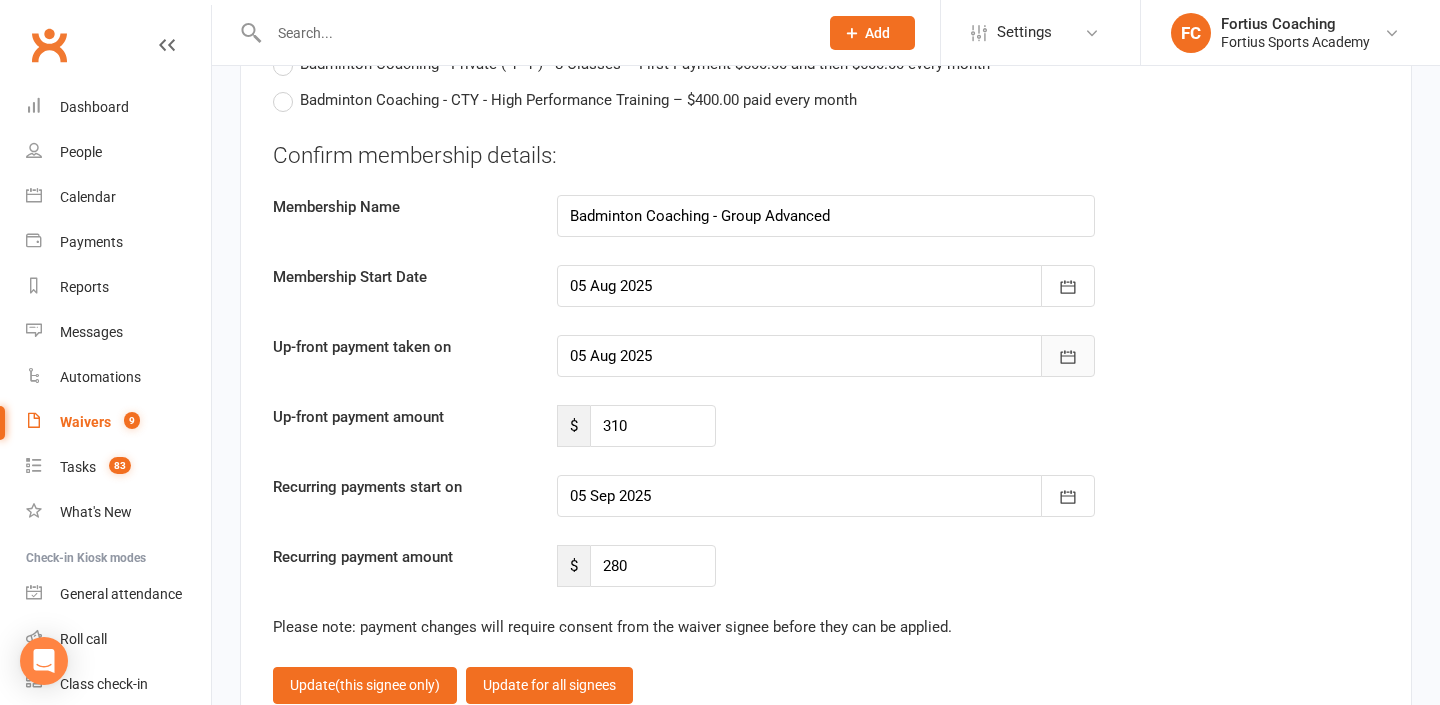 click 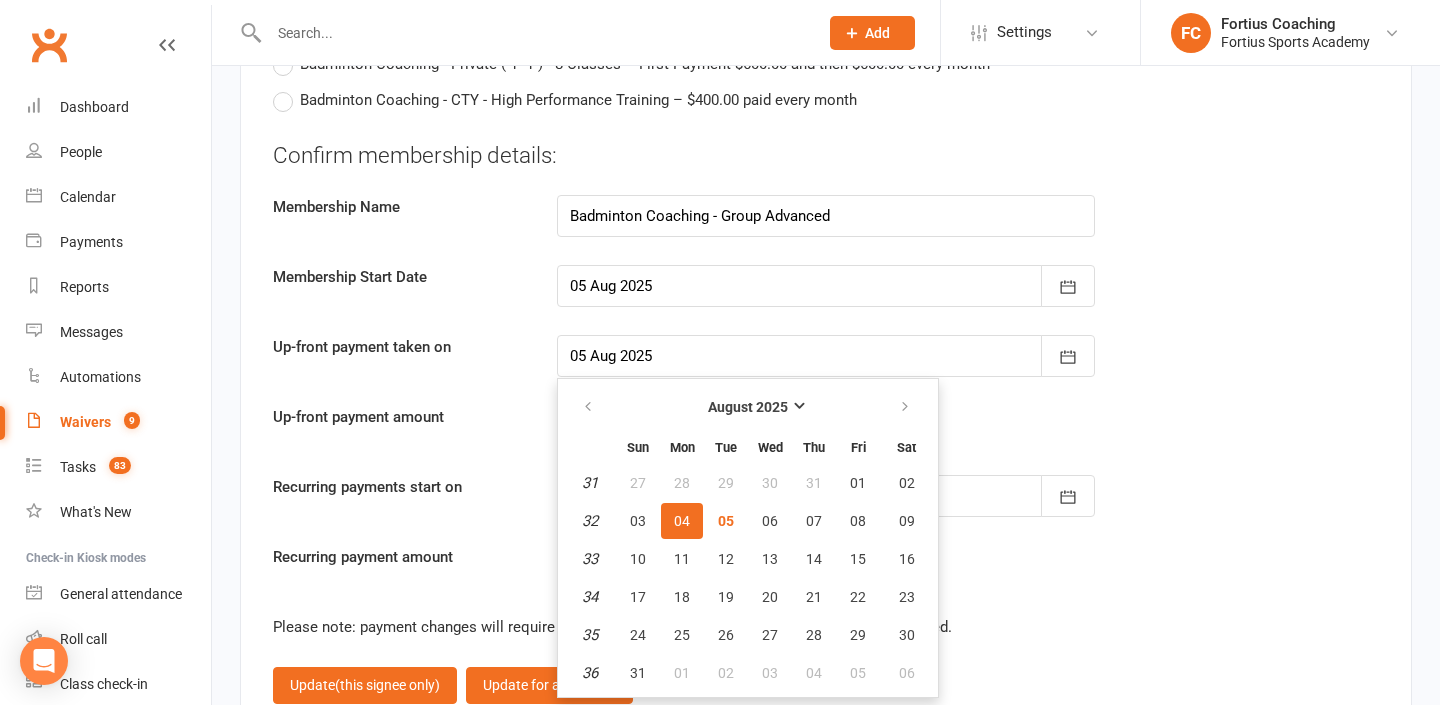 click on "Confirm membership details: Membership Name Badminton Coaching - Group Advanced Membership Start Date [DATE]
[MONTH] [YEAR]
Sun Mon Tue Wed Thu Fri Sat
31
27
28
29
30
31
01
02
32
03
04
05
06
07
08
09
33
10
11
12
13
14
15
16
34
17
18
19
20
21
22
23
35
24
25
26" at bounding box center (826, 364) 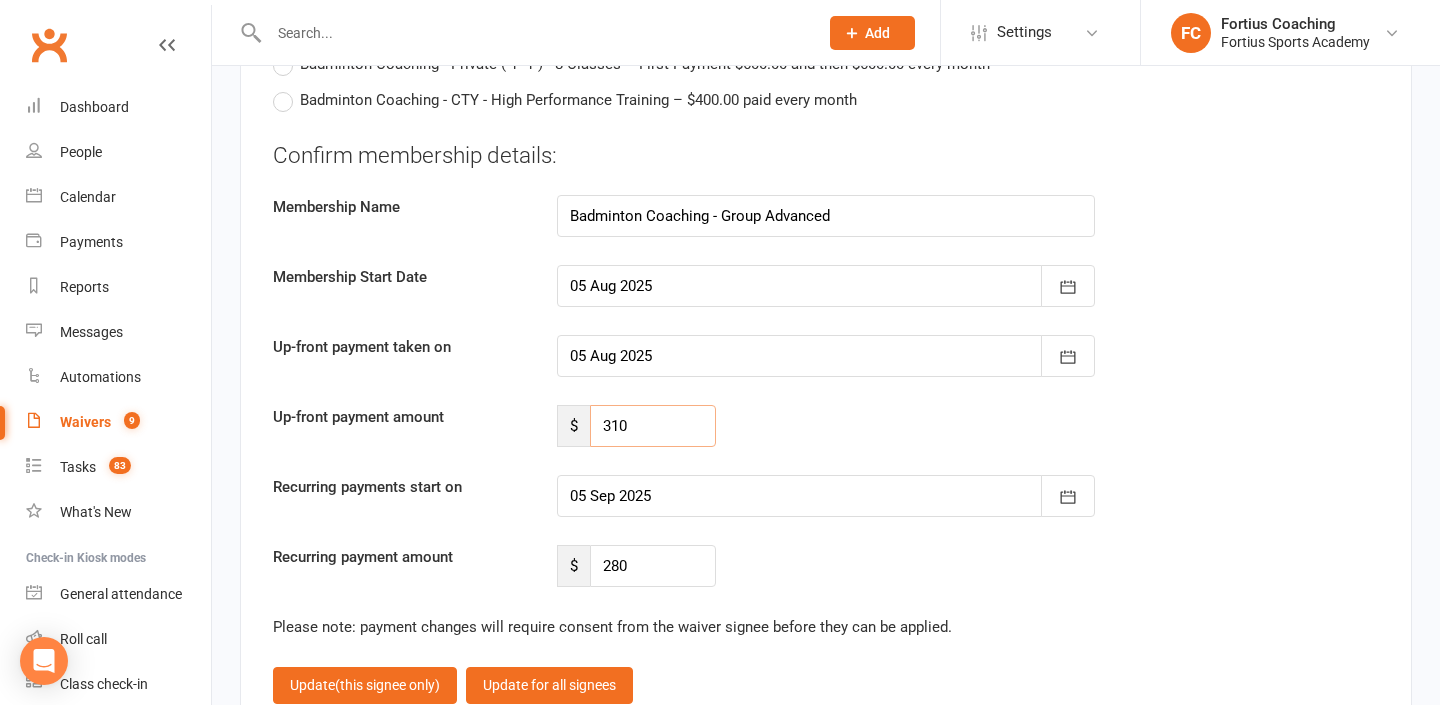 click on "310" at bounding box center (653, 426) 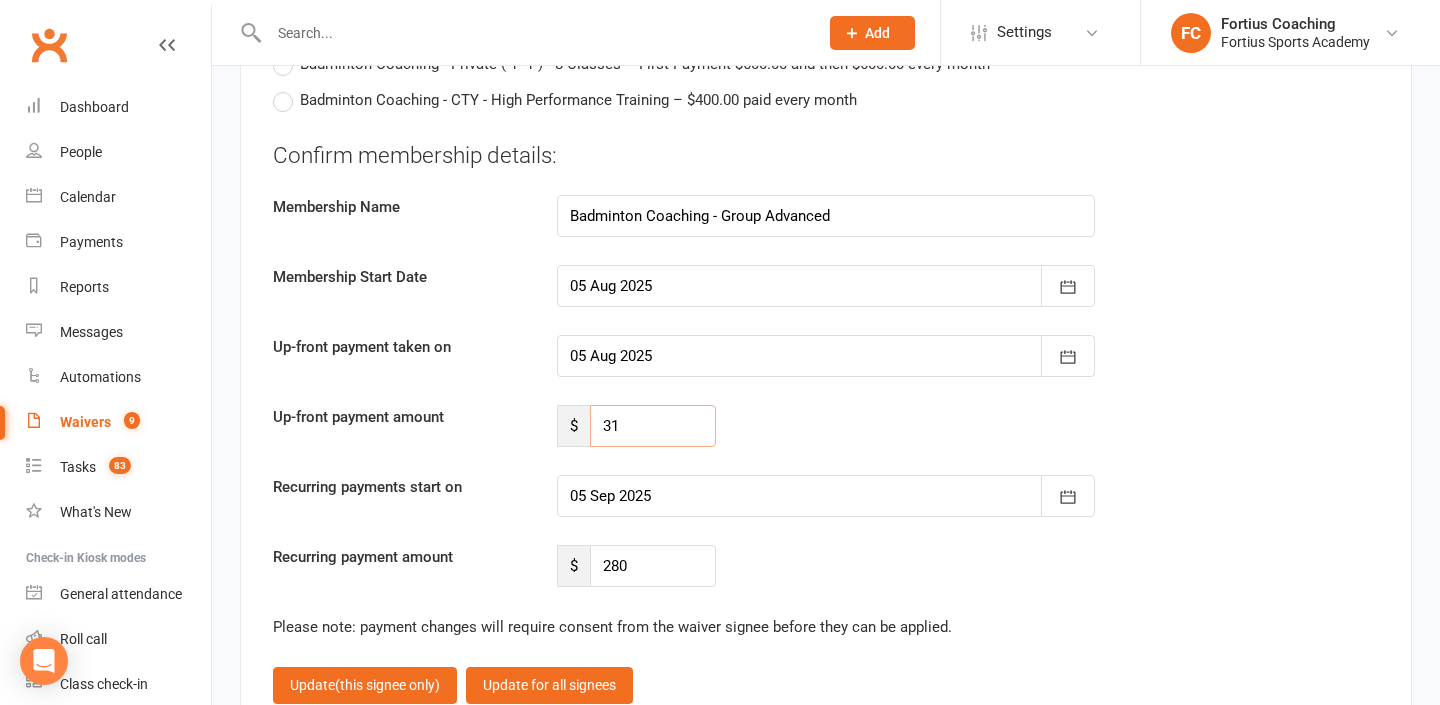 type on "3" 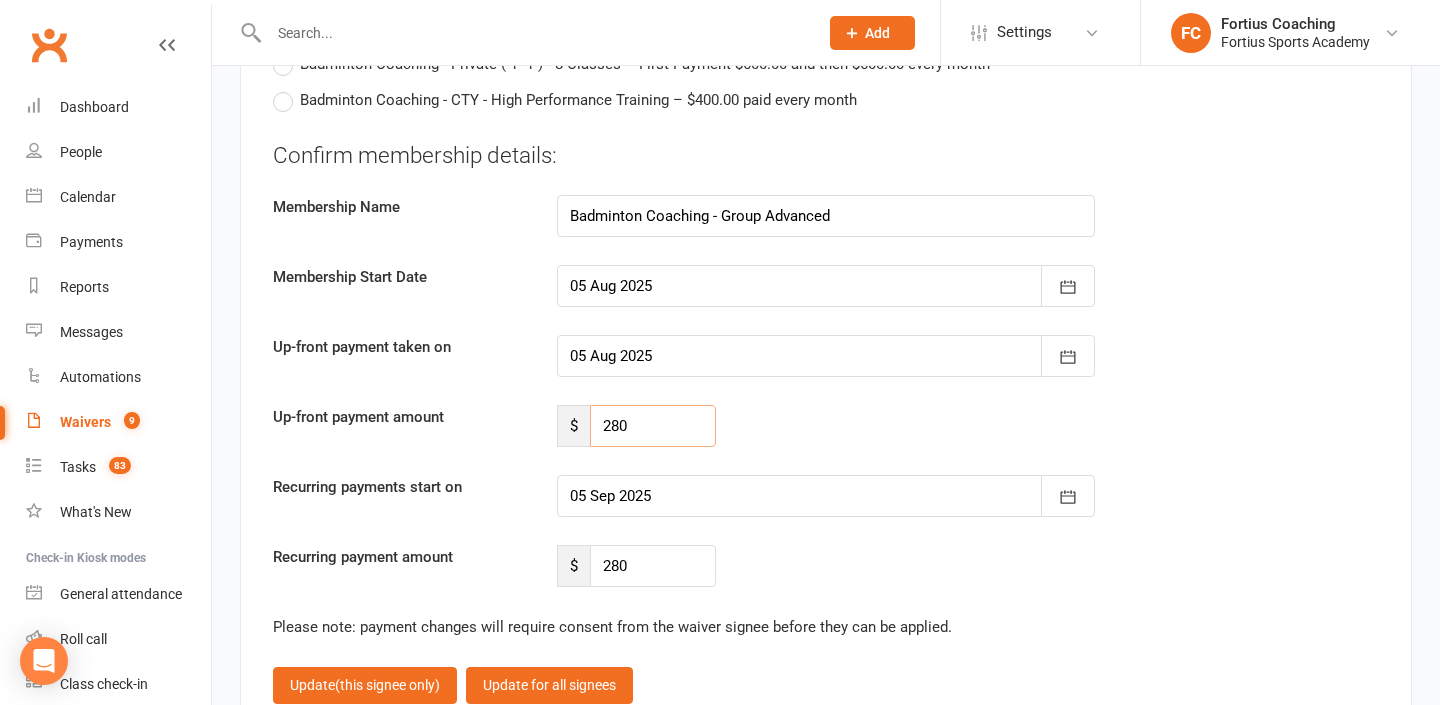 type on "280" 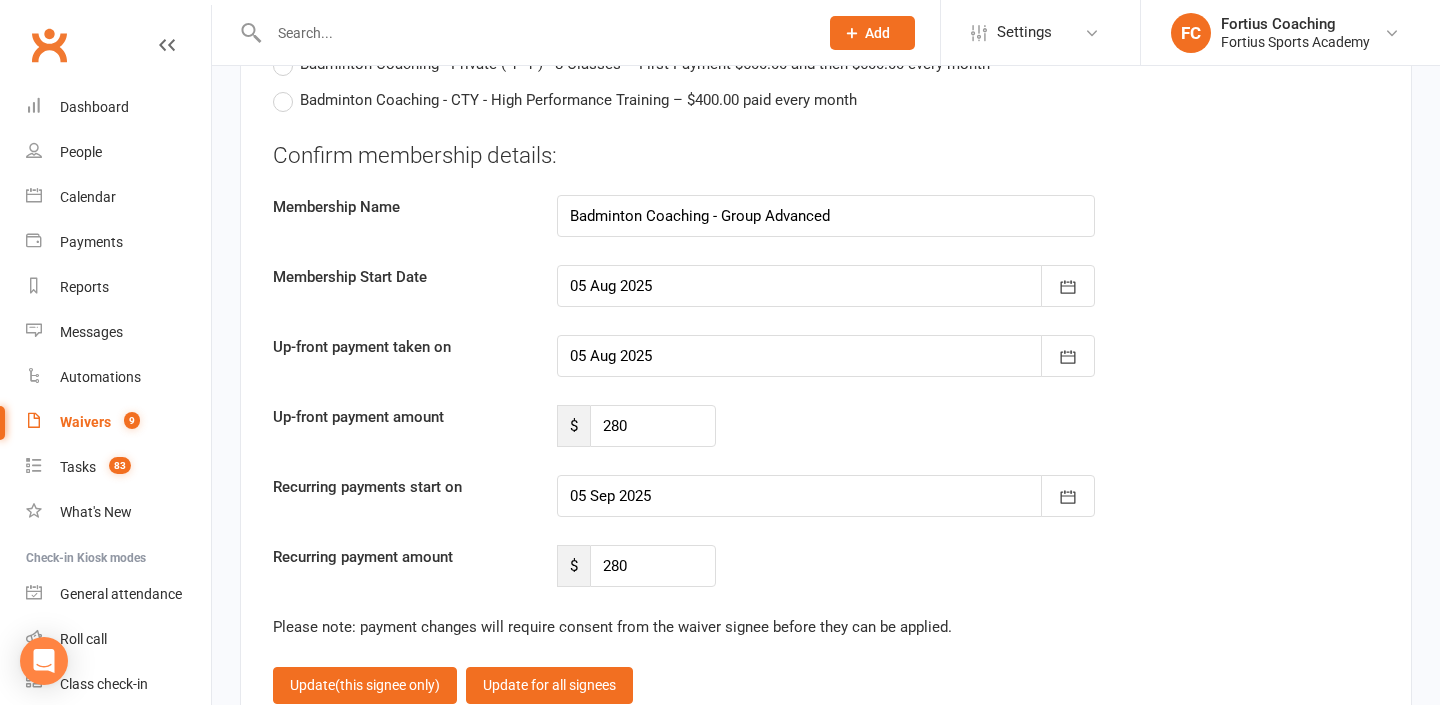 click at bounding box center (826, 496) 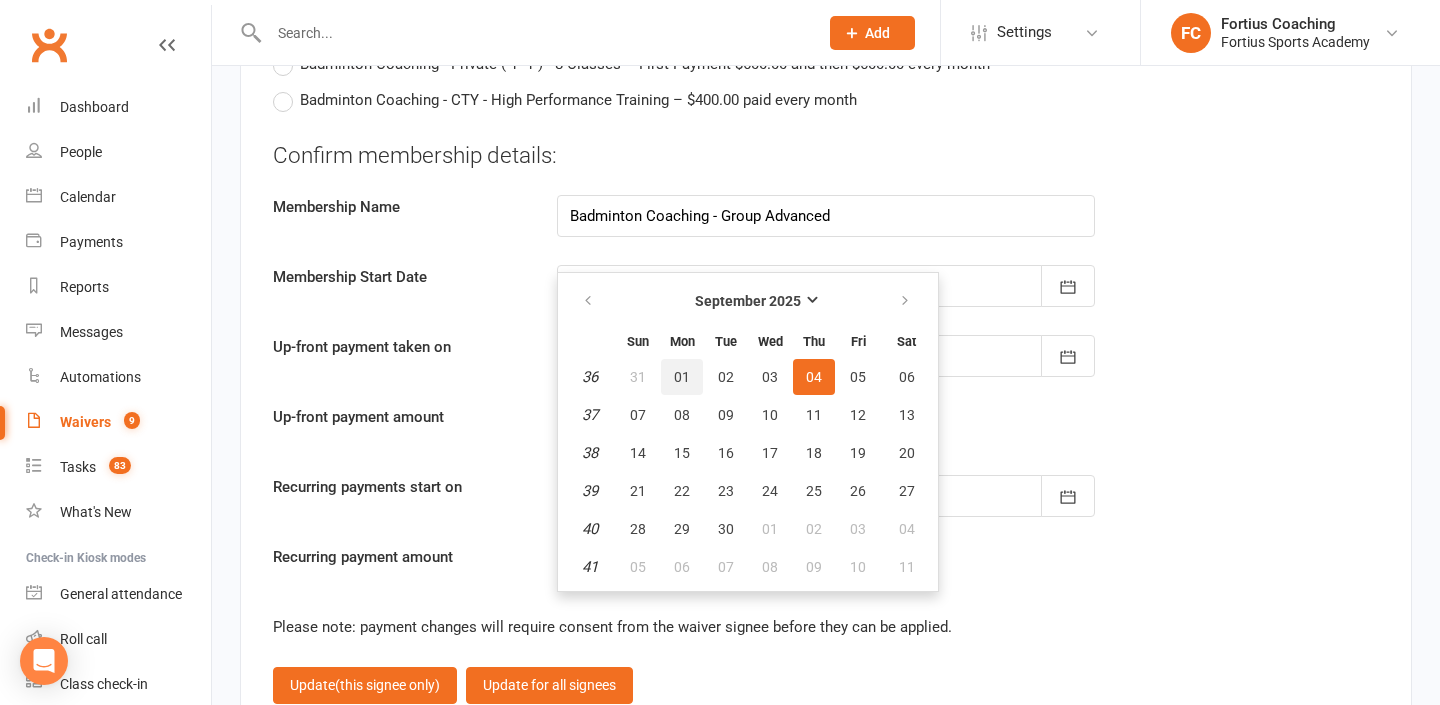click on "01" at bounding box center (682, 377) 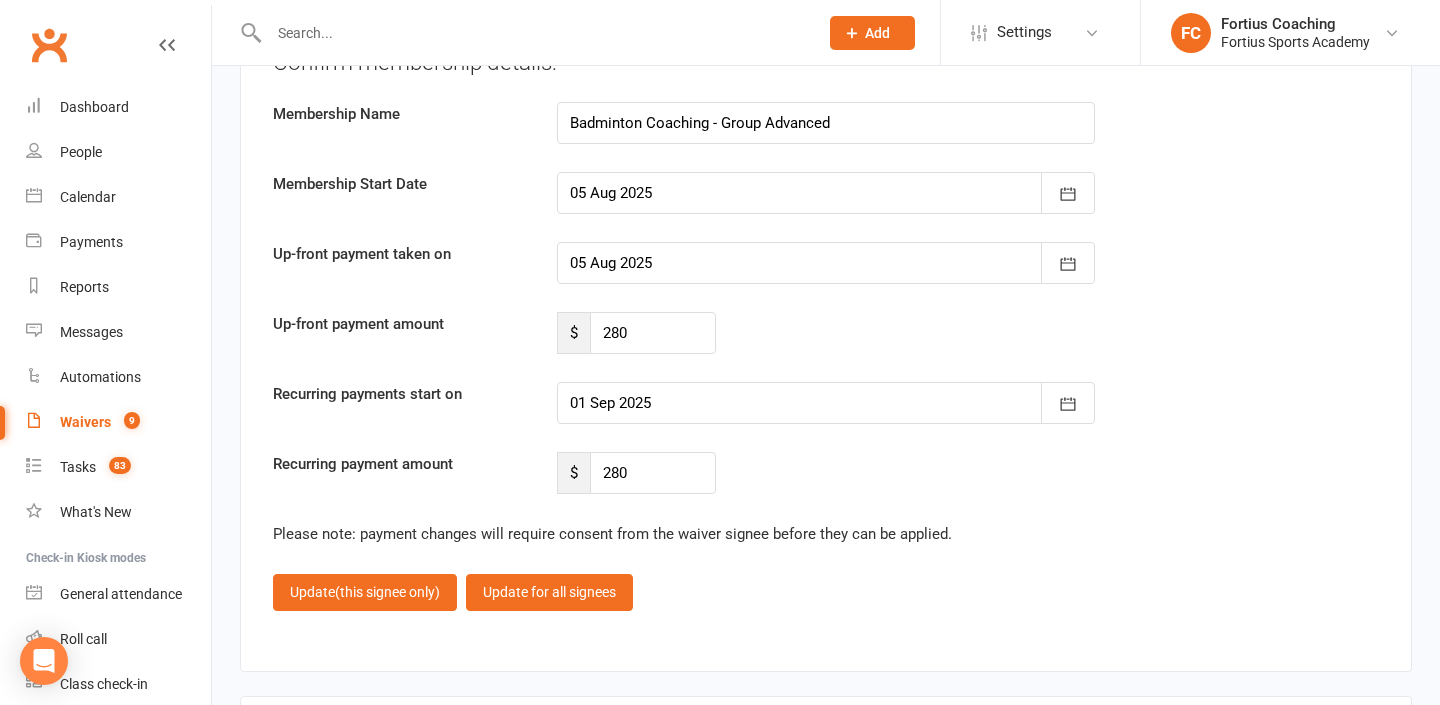 scroll, scrollTop: 4973, scrollLeft: 0, axis: vertical 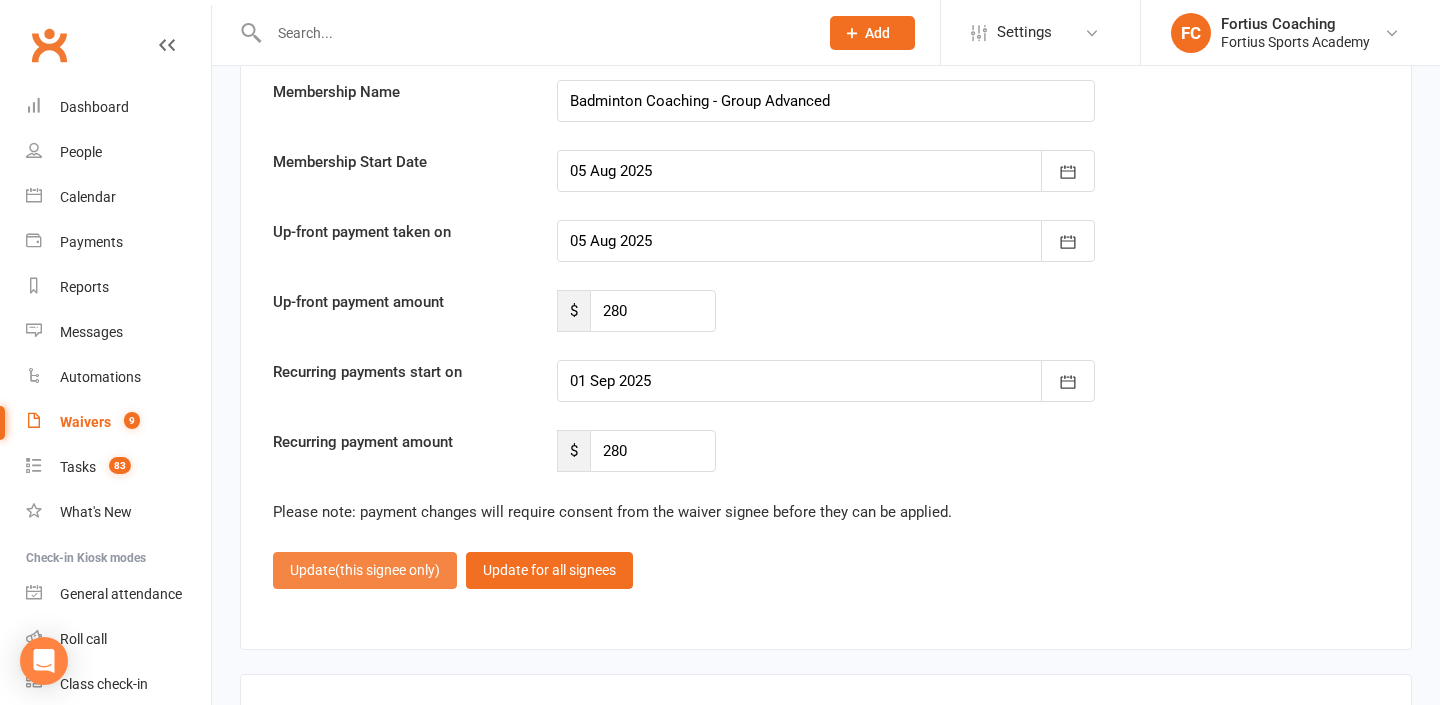 click on "Update  (this signee only)" at bounding box center (365, 570) 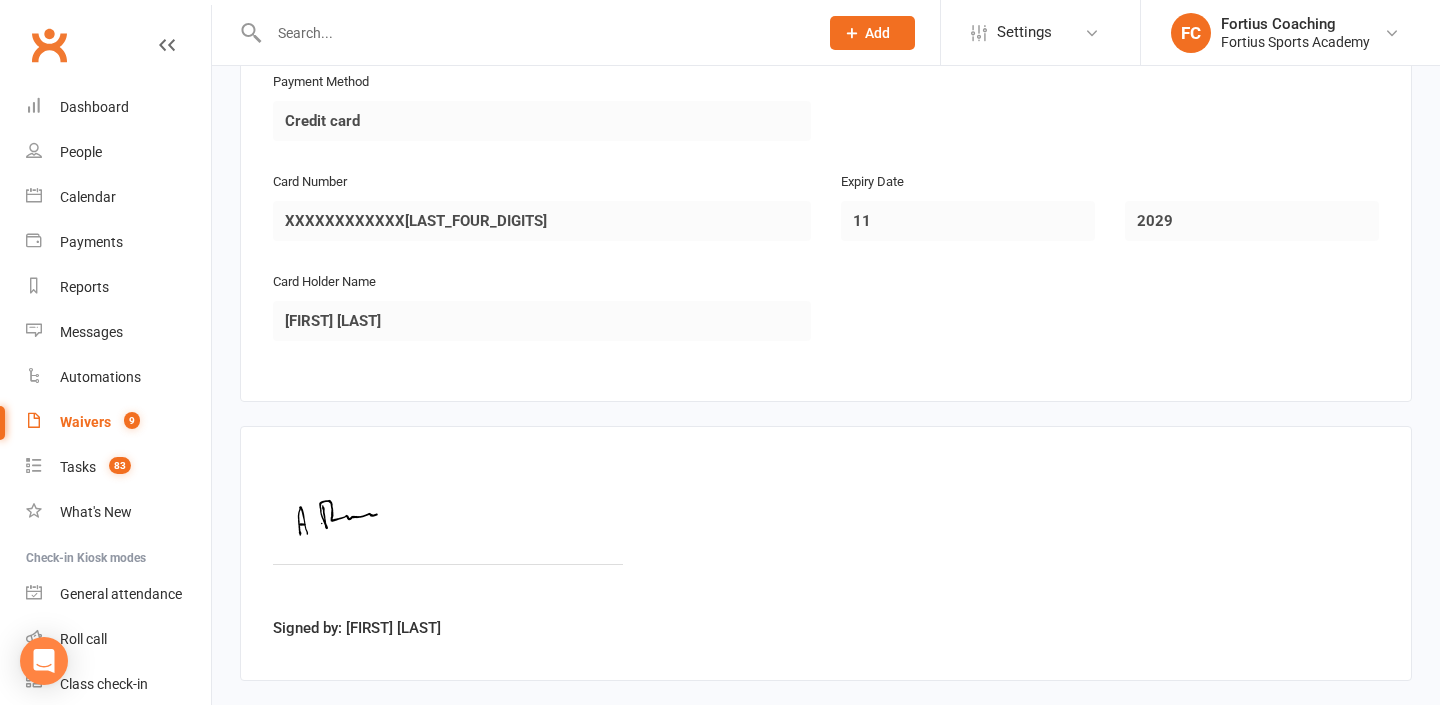 scroll, scrollTop: 2939, scrollLeft: 0, axis: vertical 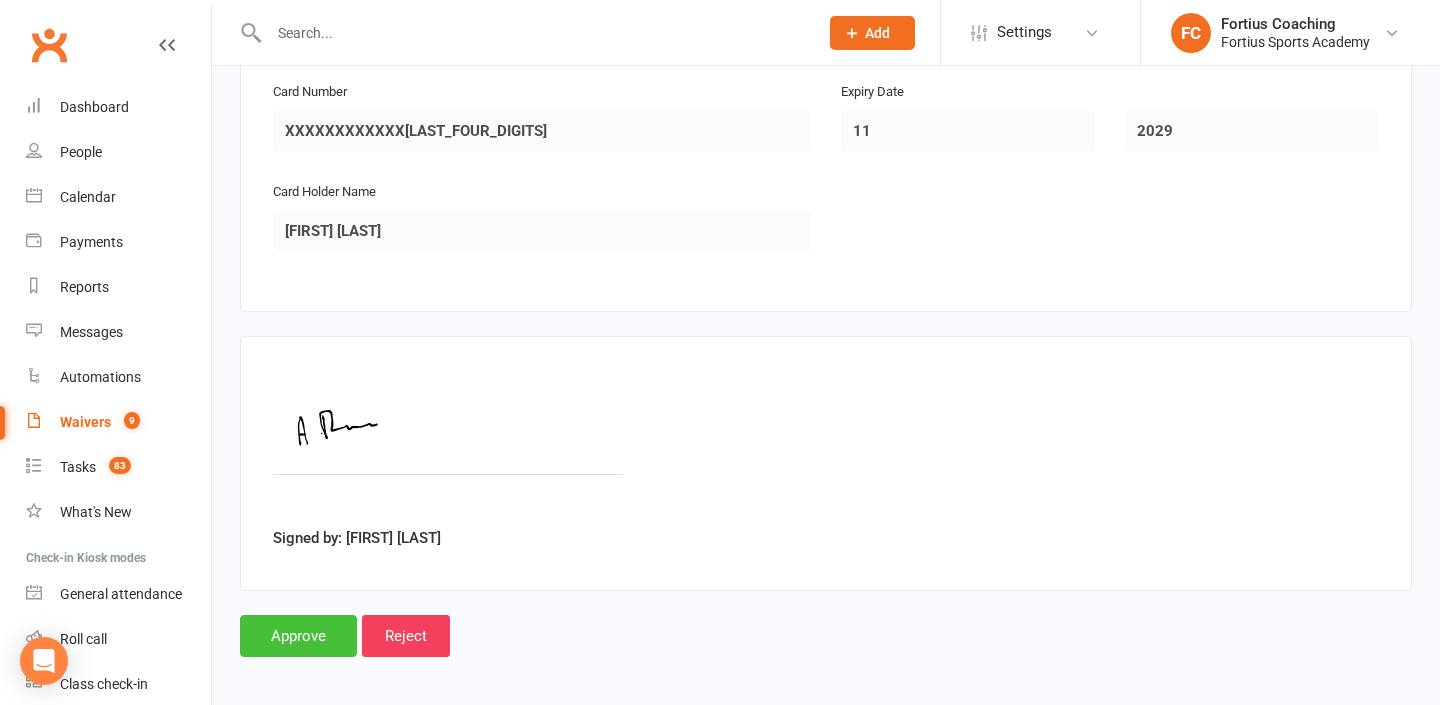 click on "Approve" at bounding box center (298, 636) 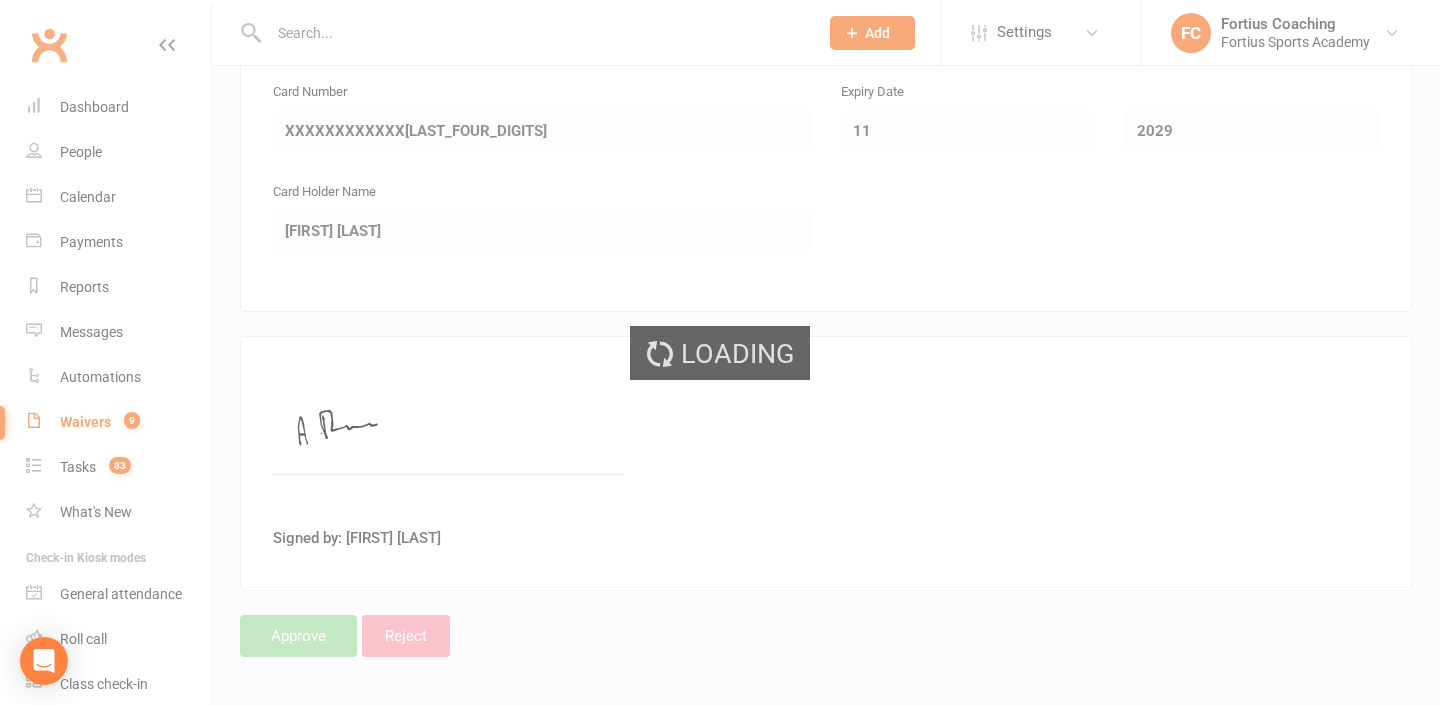 select on "25" 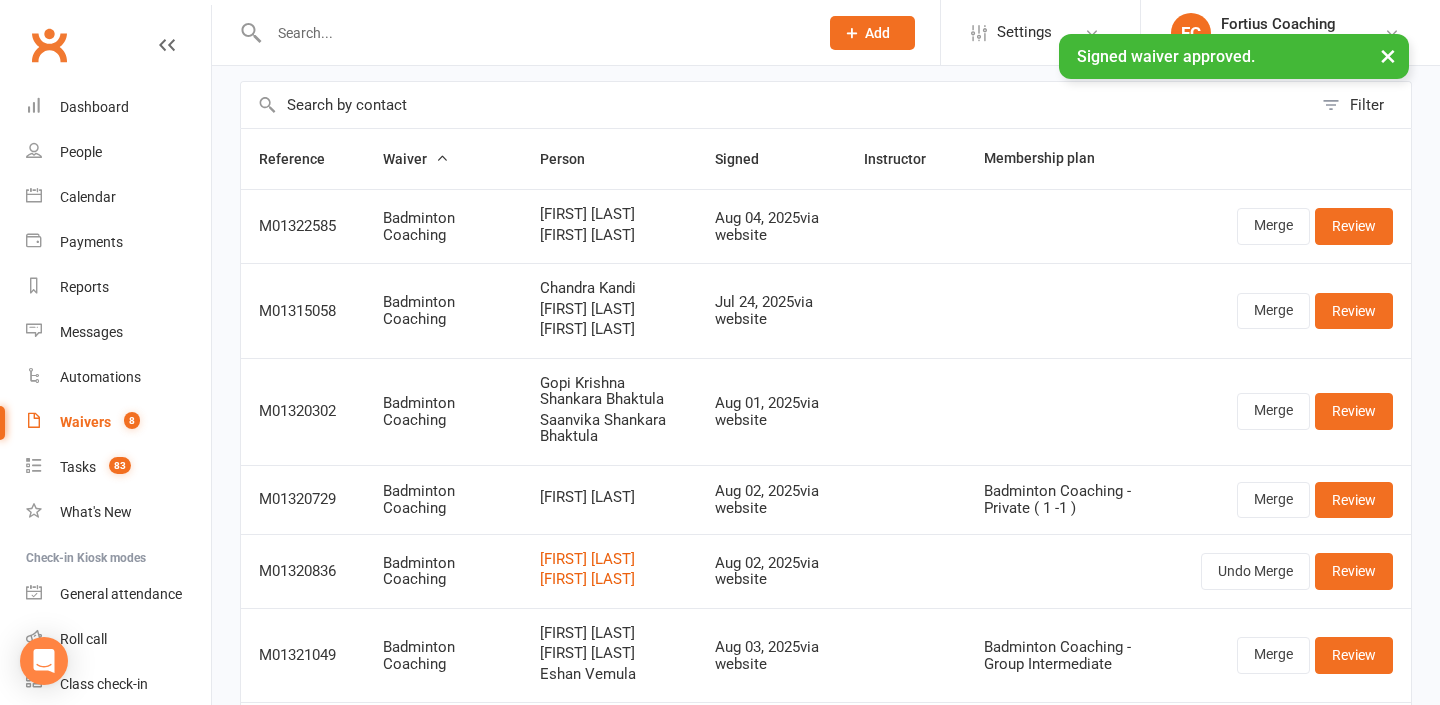 scroll, scrollTop: 82, scrollLeft: 0, axis: vertical 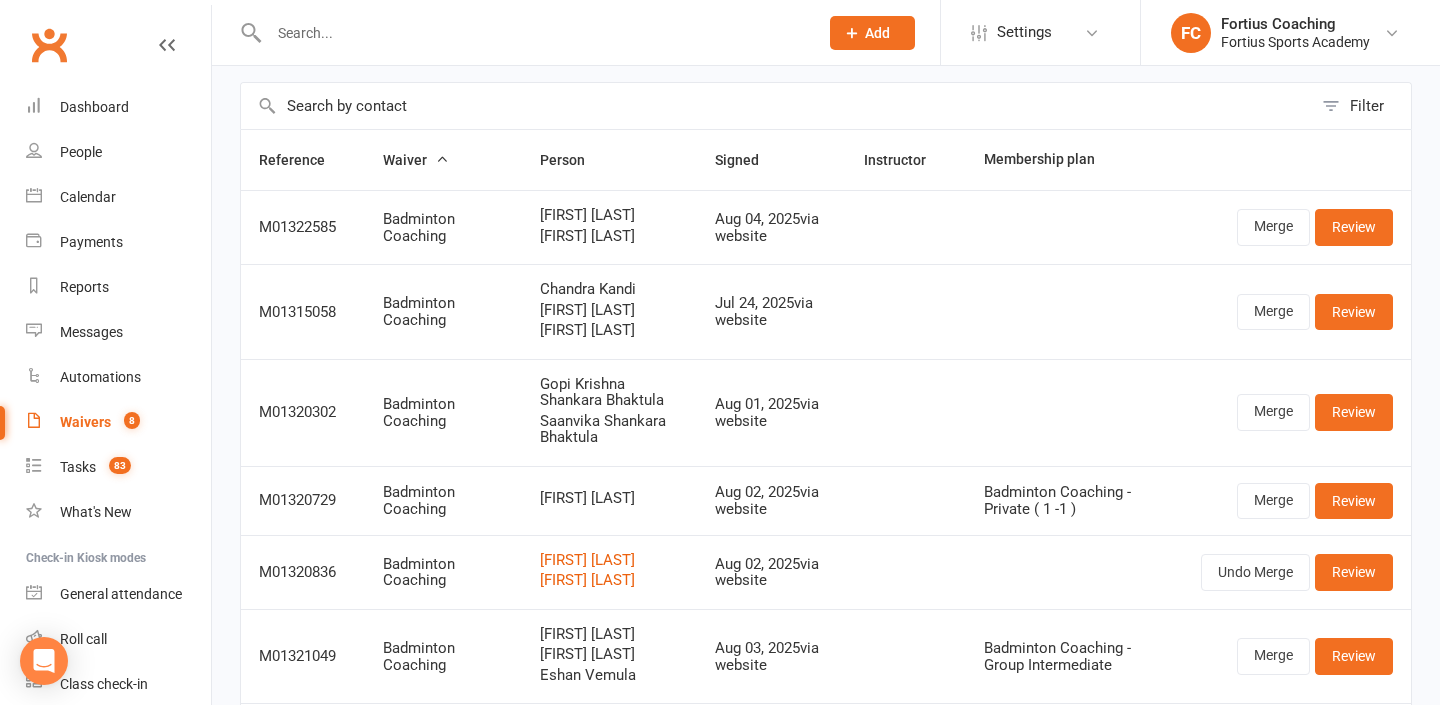 drag, startPoint x: 540, startPoint y: 233, endPoint x: 680, endPoint y: 240, distance: 140.1749 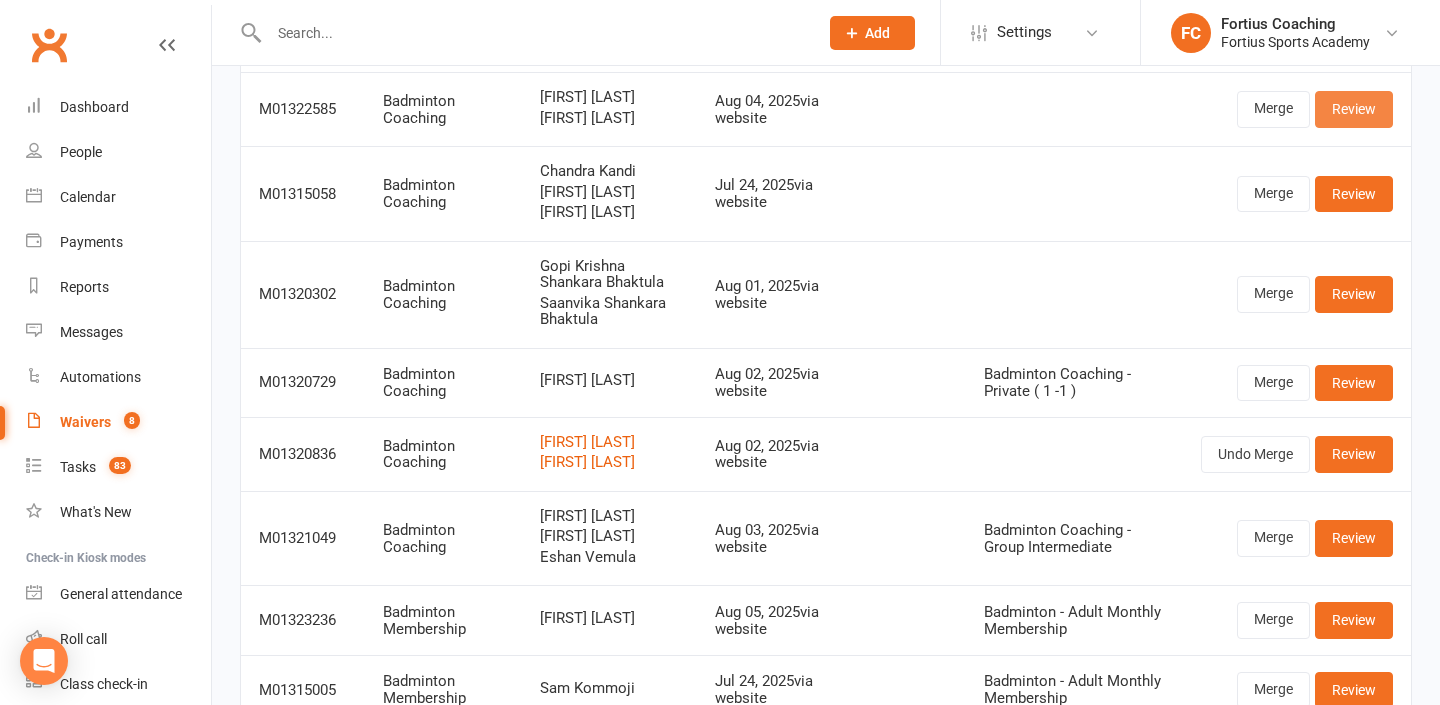 click on "Review" at bounding box center (1354, 109) 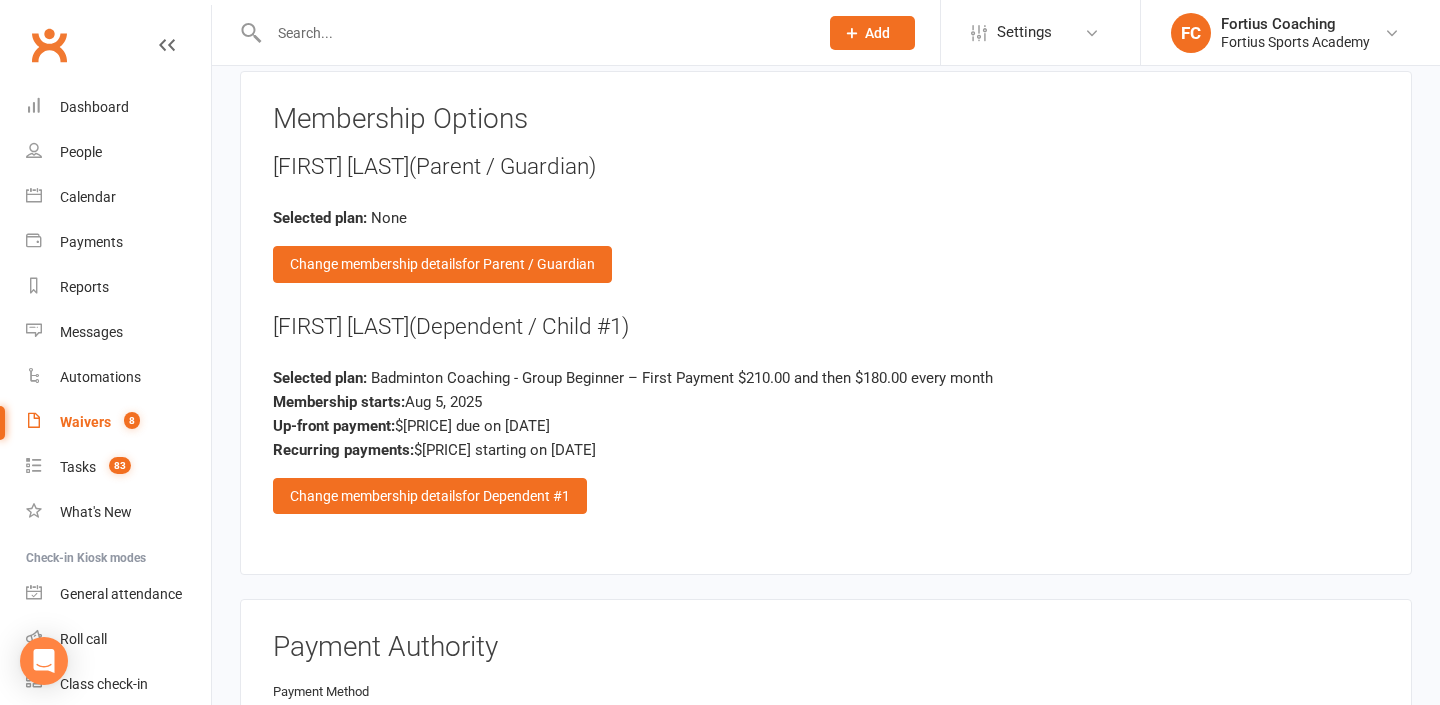 scroll, scrollTop: 2222, scrollLeft: 0, axis: vertical 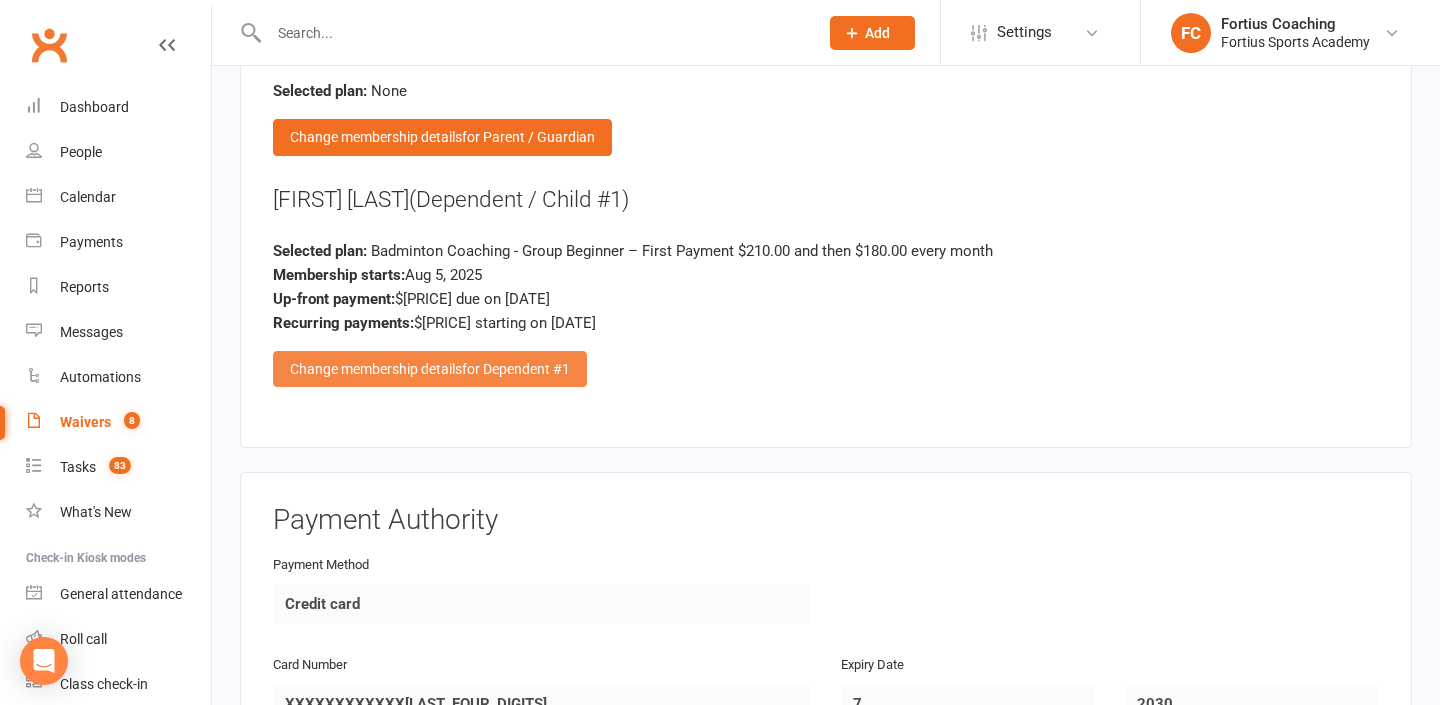 click on "Change membership details  for Dependent #1" at bounding box center (430, 369) 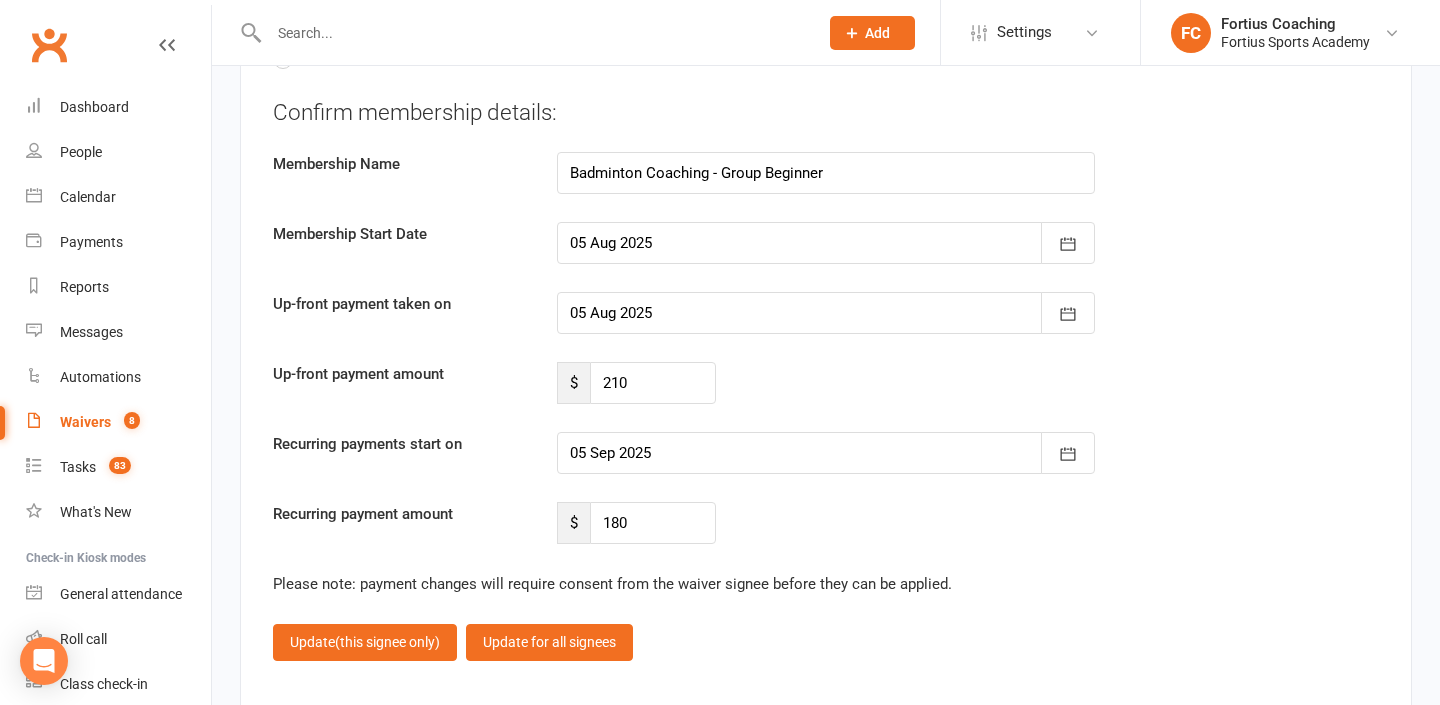 scroll, scrollTop: 4788, scrollLeft: 0, axis: vertical 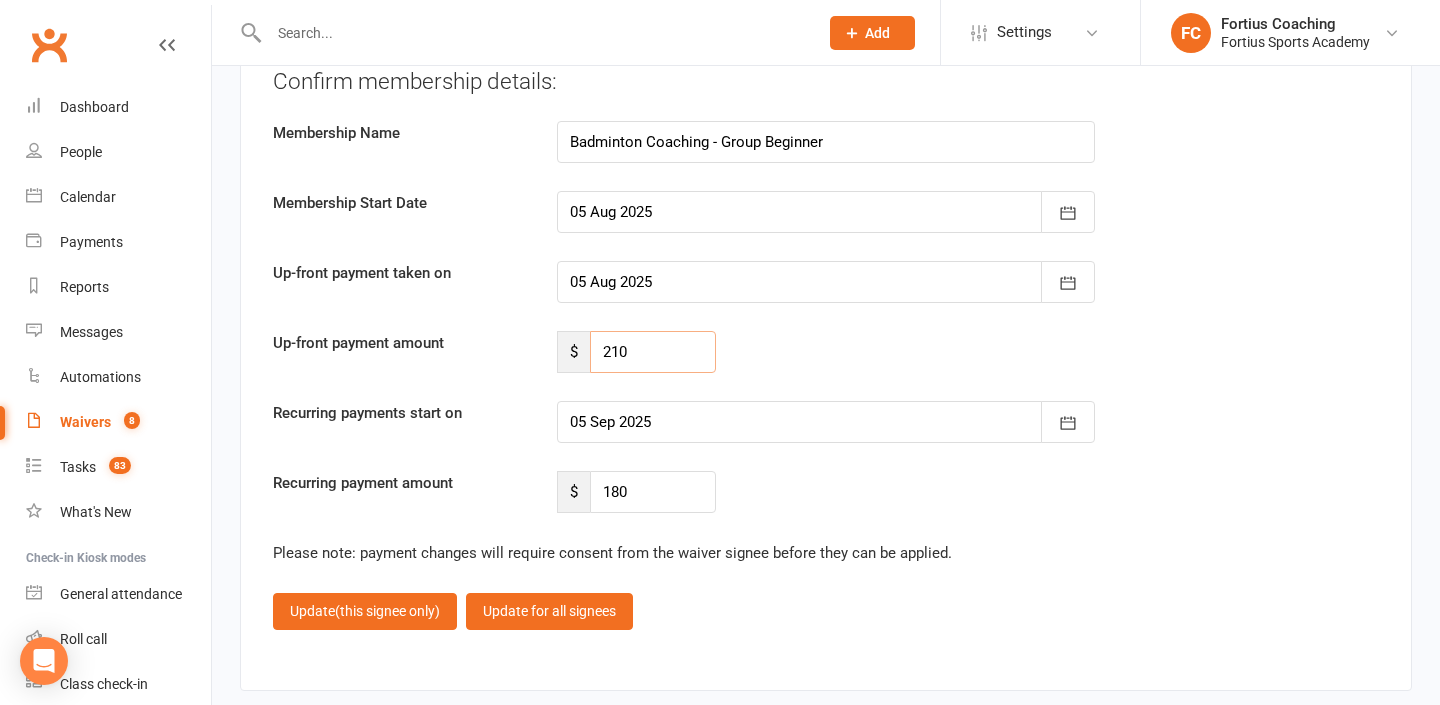 click on "210" at bounding box center [653, 352] 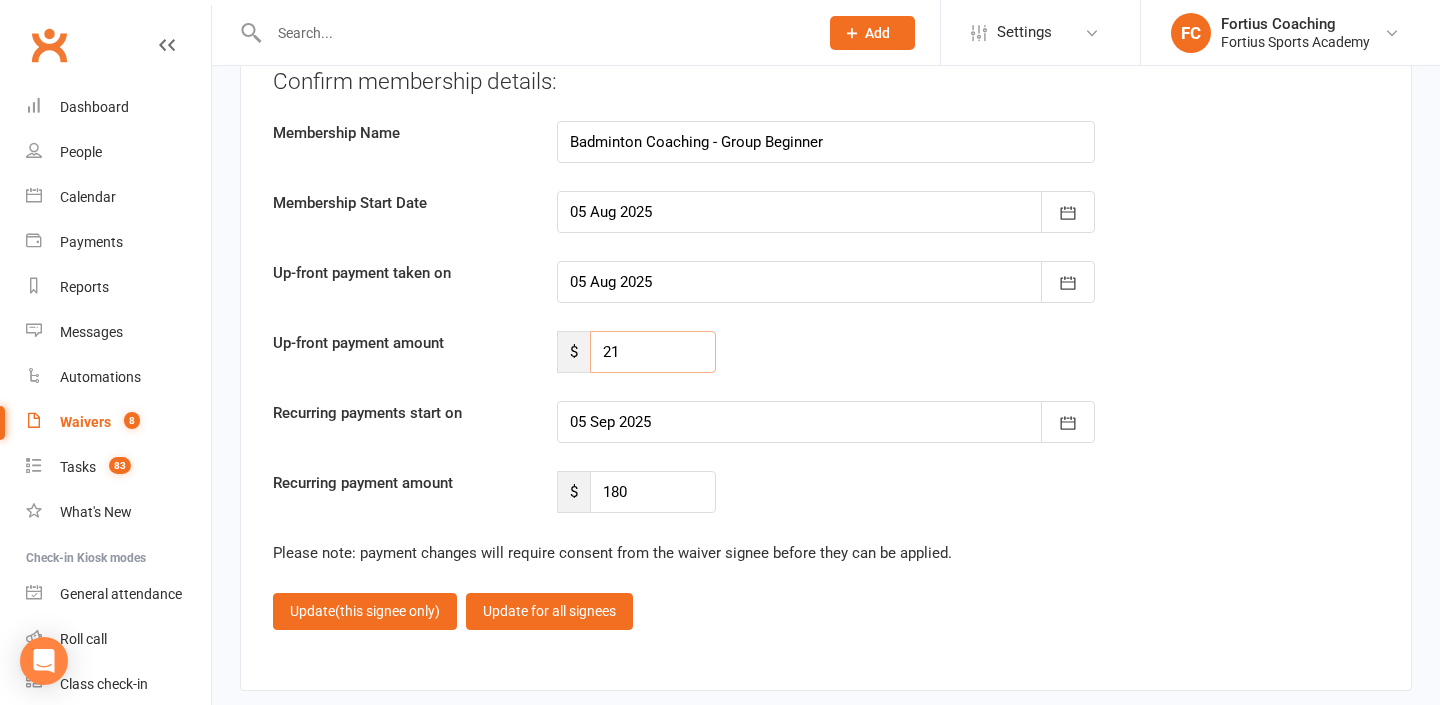 type on "2" 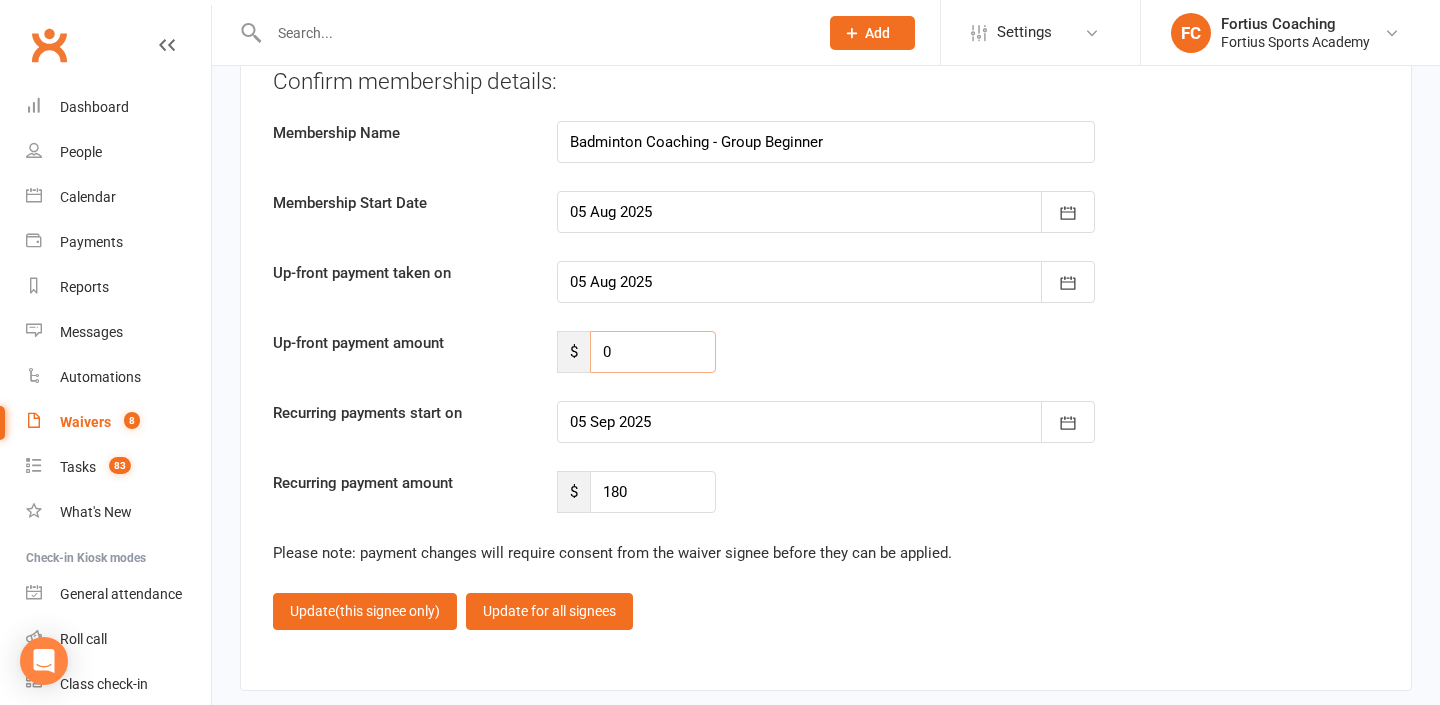 type on "0" 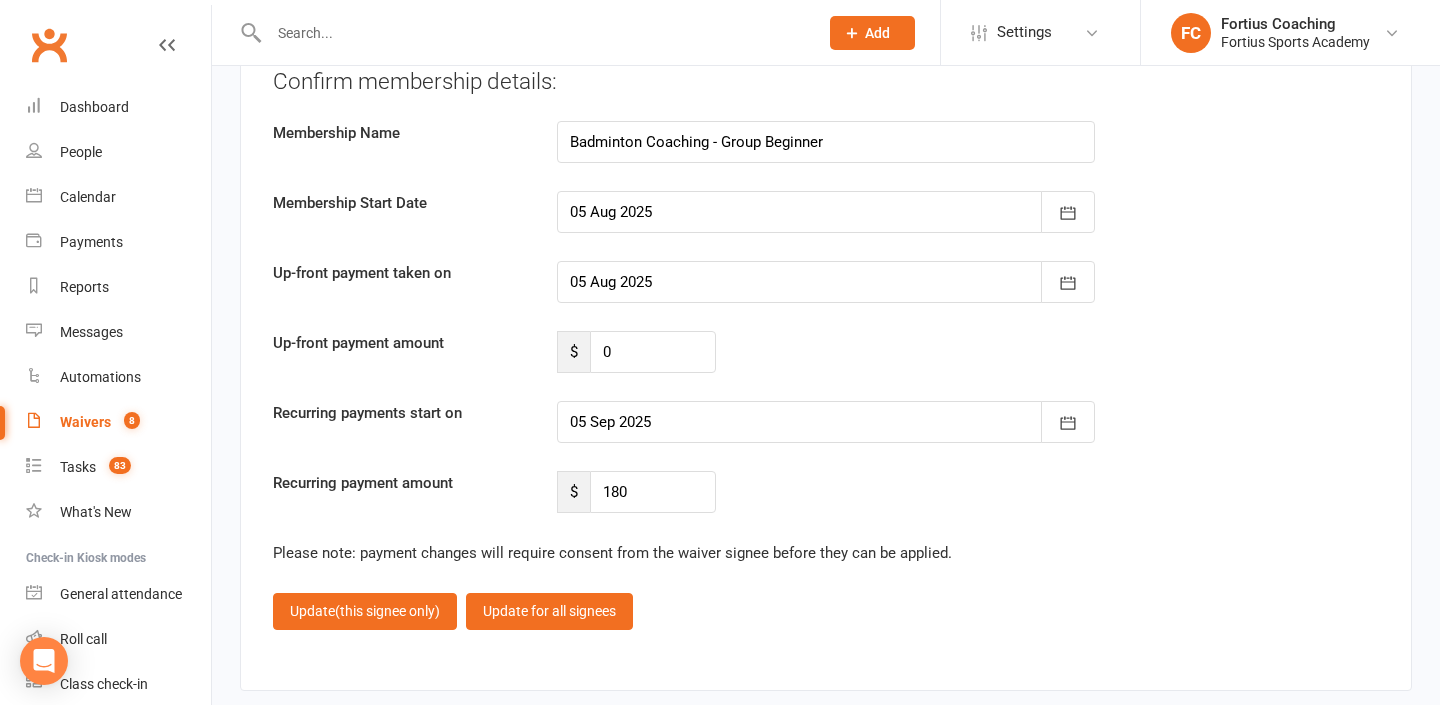 click at bounding box center [826, 422] 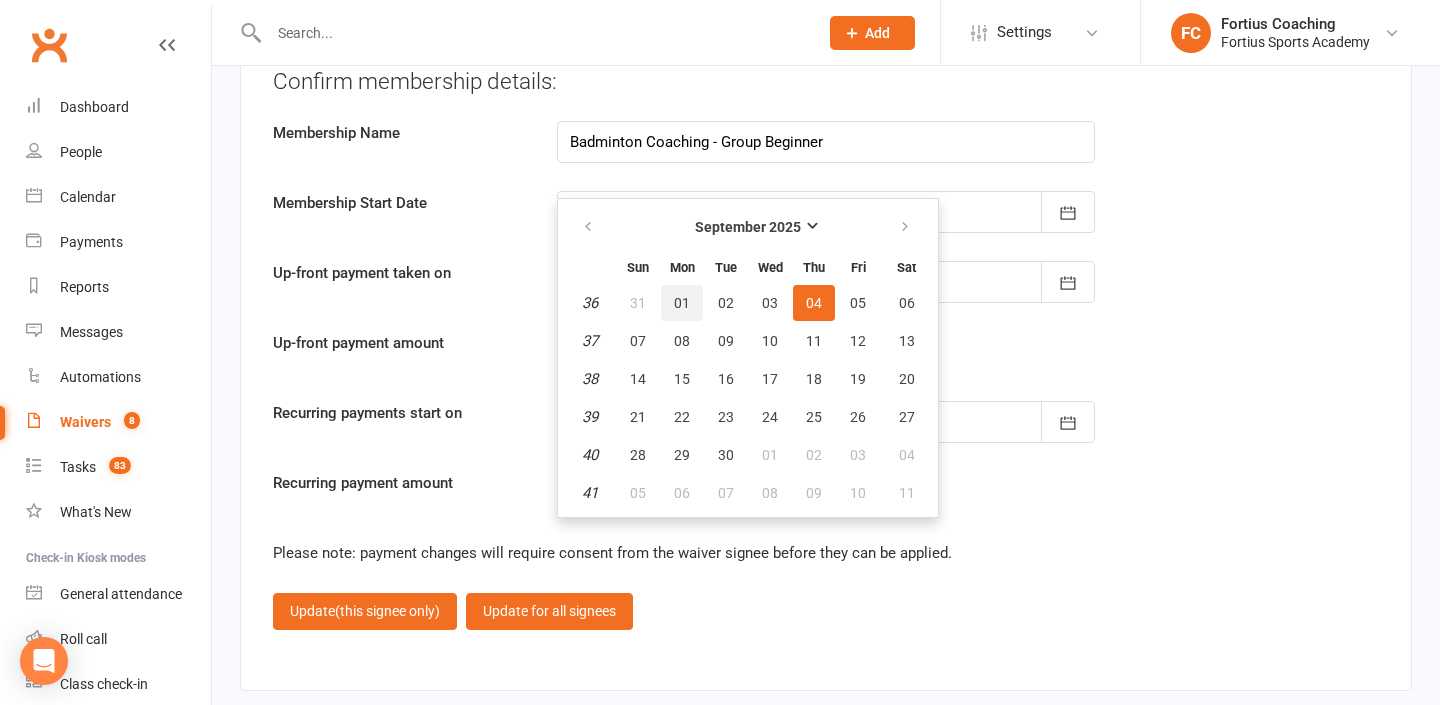 click on "01" at bounding box center (682, 303) 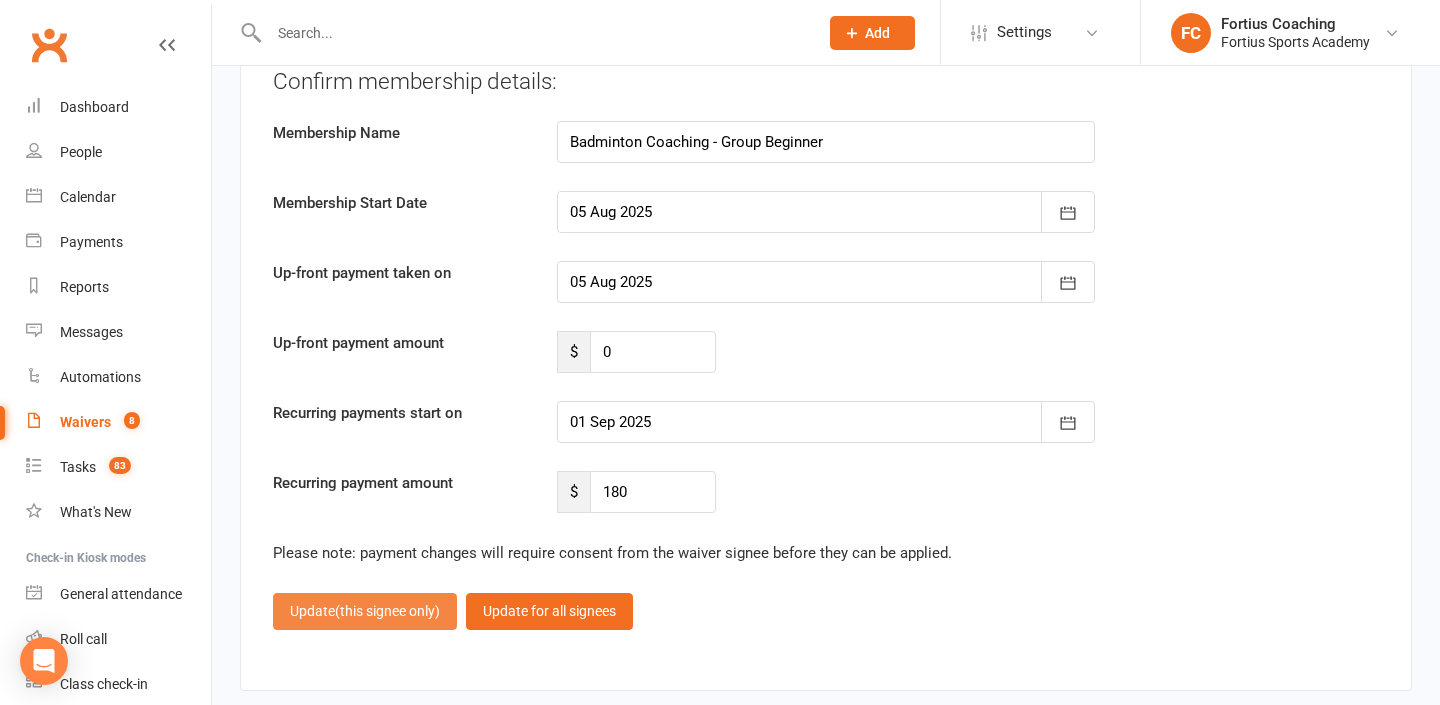 click on "(this signee only)" at bounding box center (387, 611) 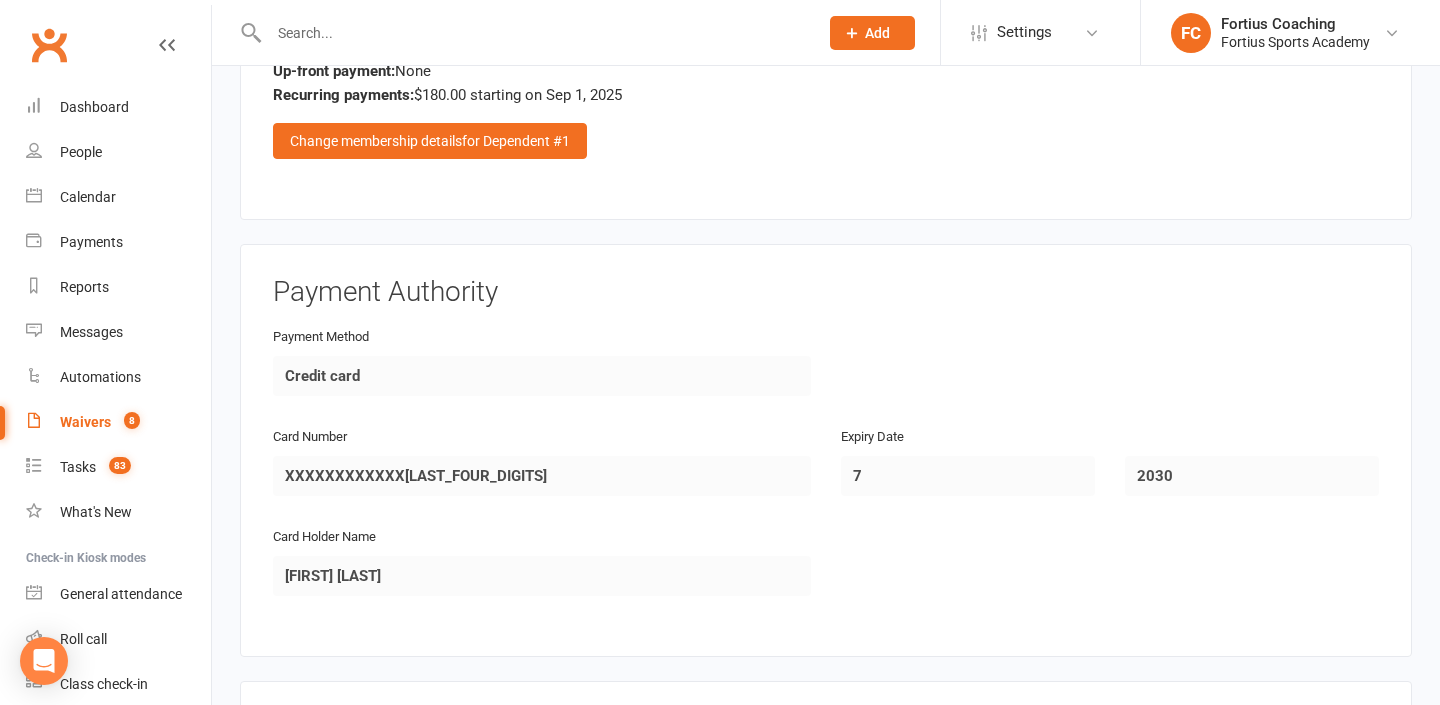 scroll, scrollTop: 2795, scrollLeft: 0, axis: vertical 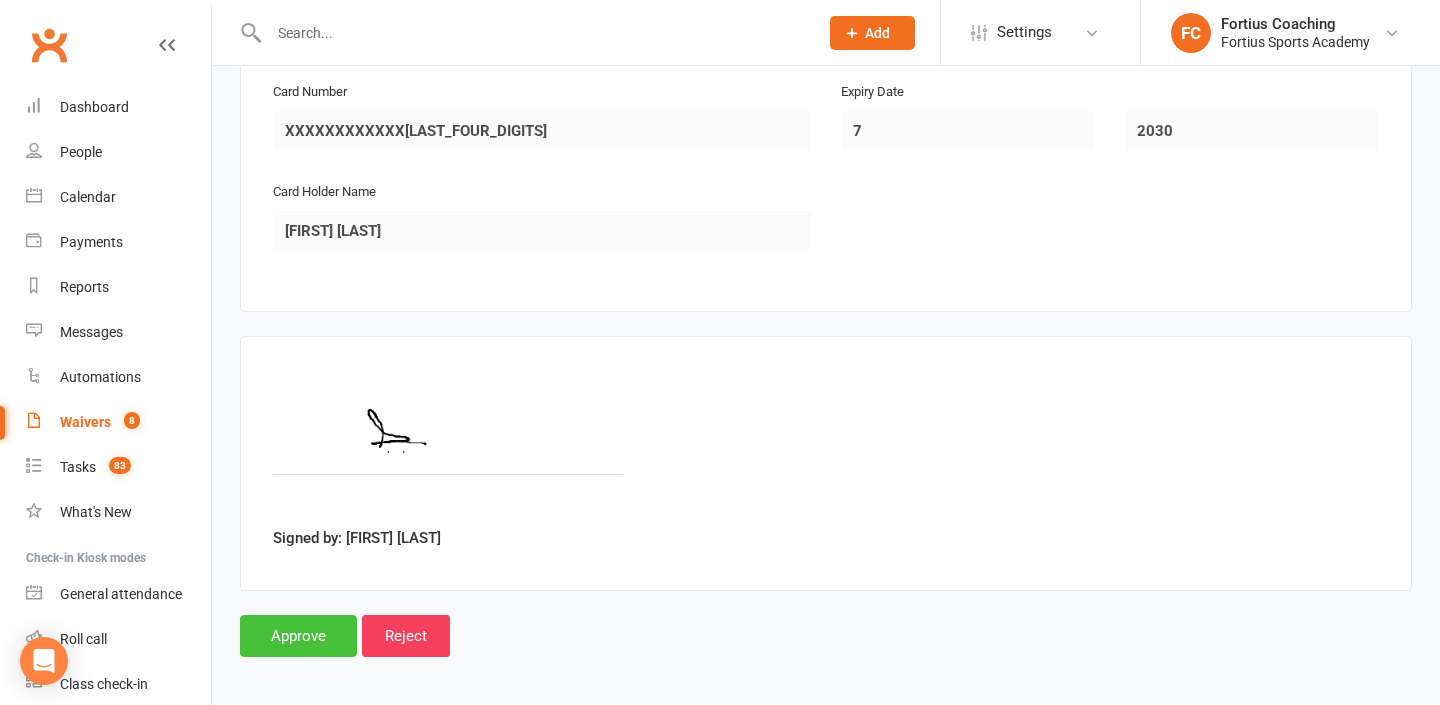 click on "Approve" at bounding box center (298, 636) 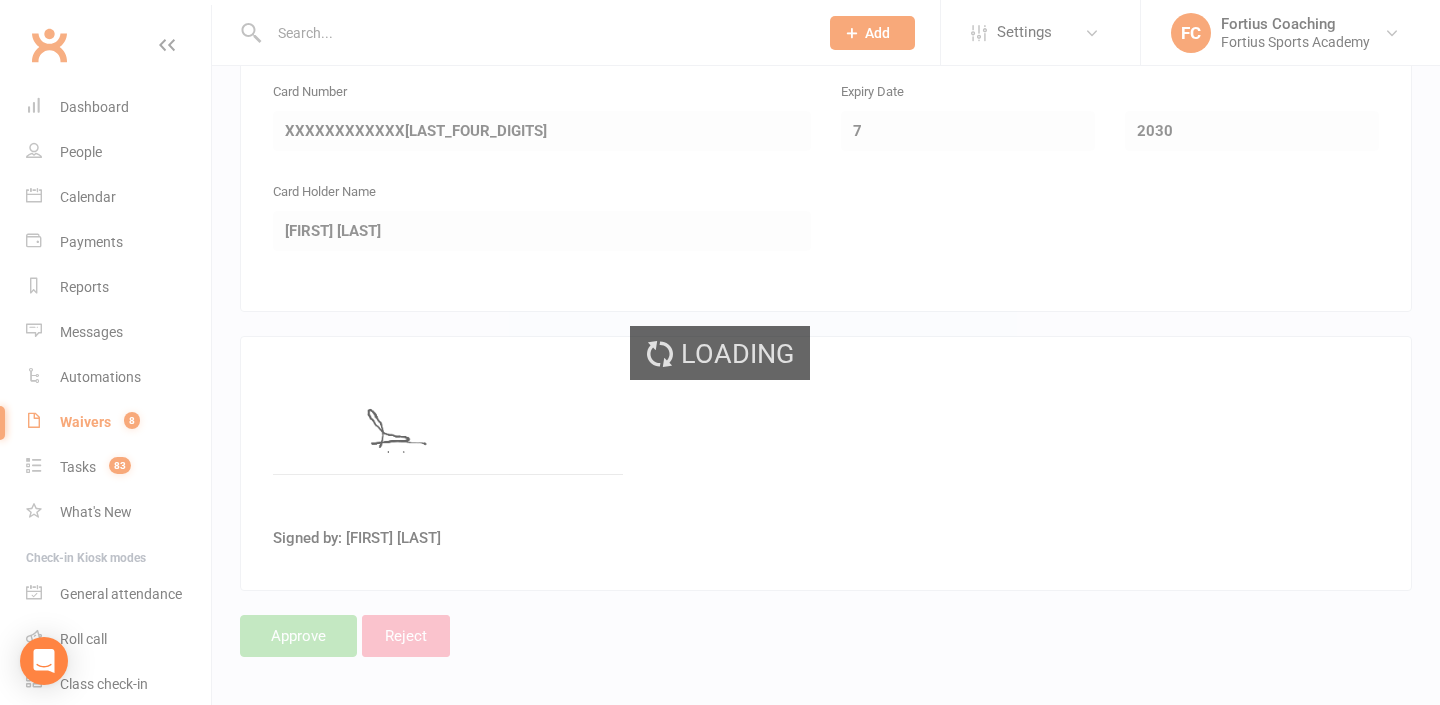 scroll, scrollTop: 0, scrollLeft: 0, axis: both 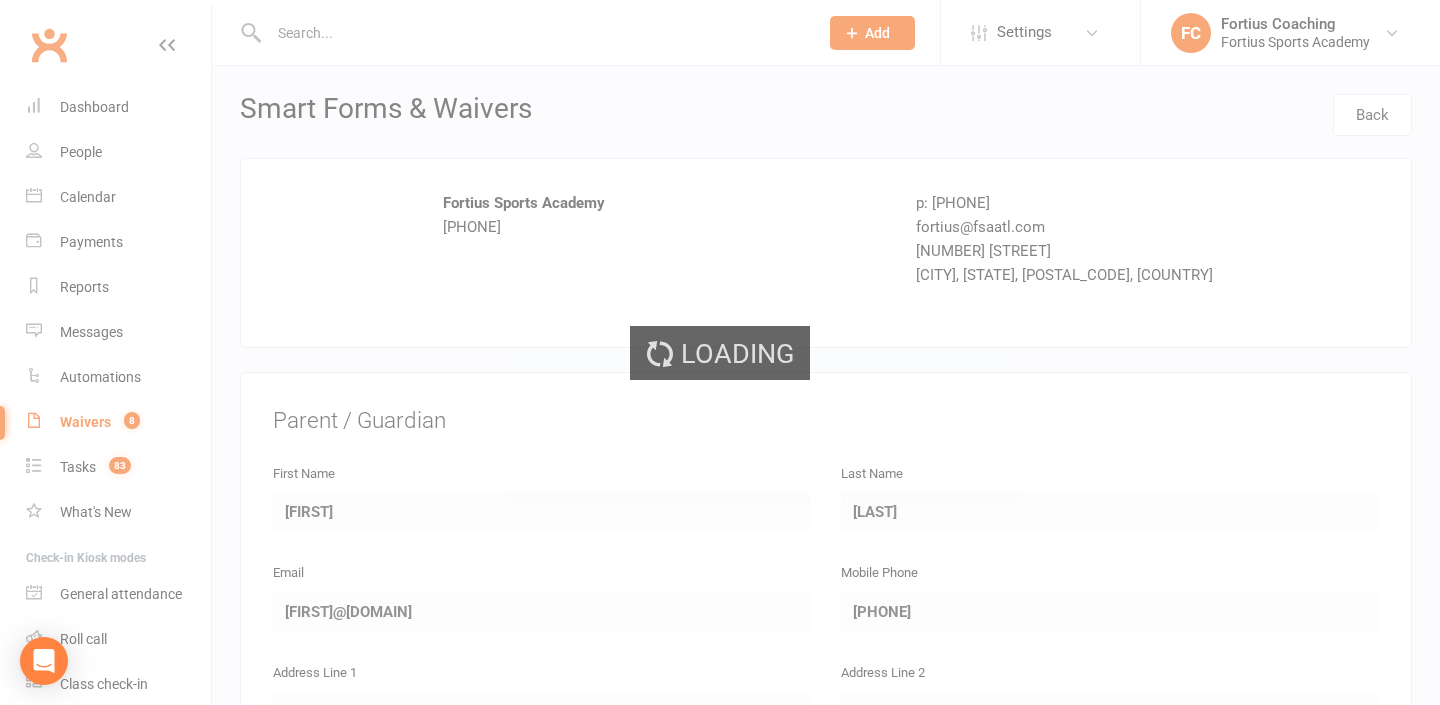 select on "25" 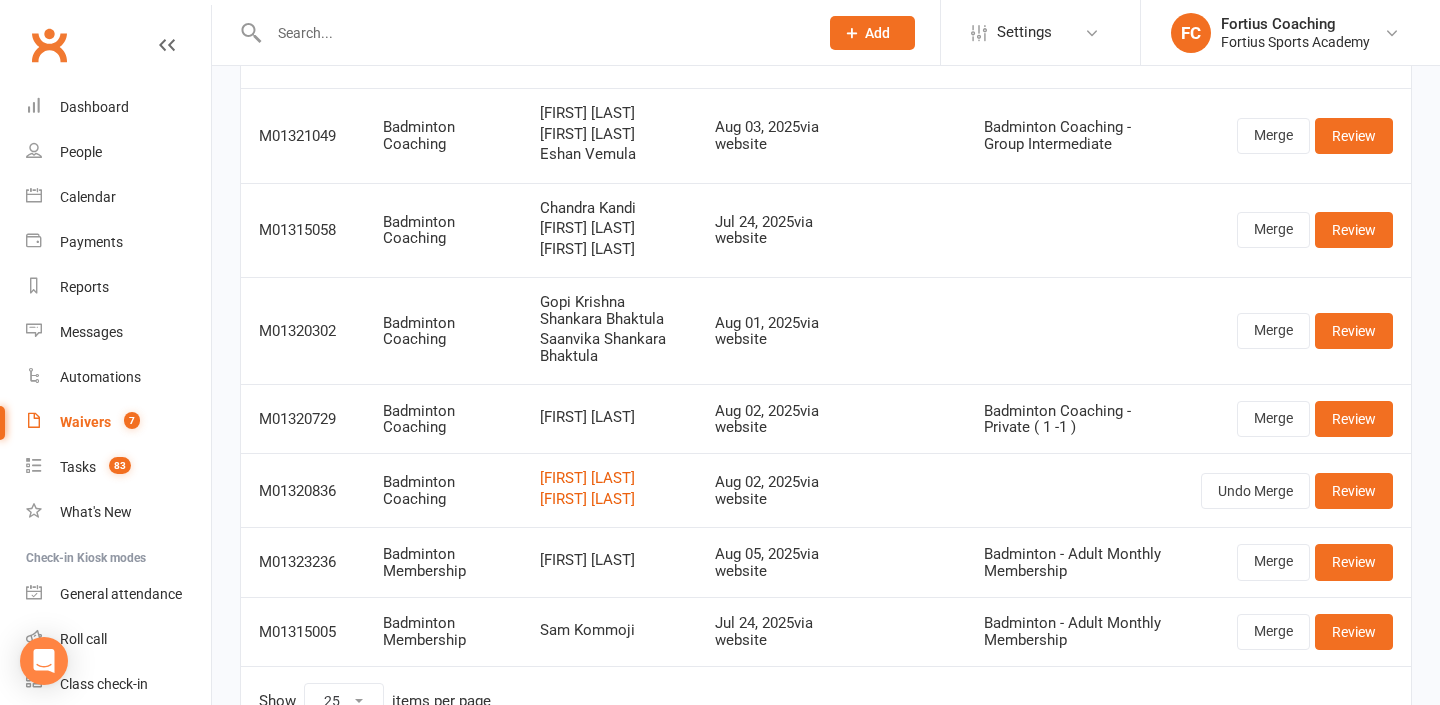 scroll, scrollTop: 236, scrollLeft: 0, axis: vertical 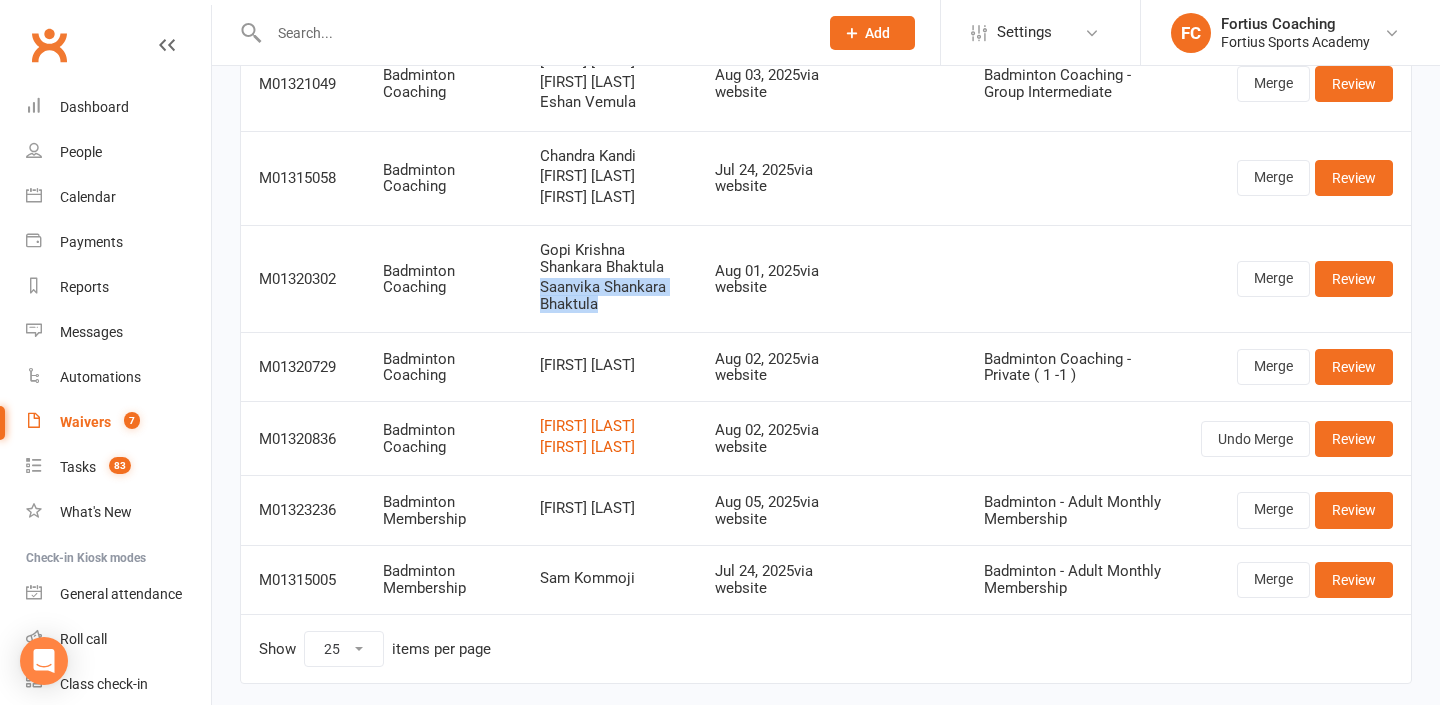 drag, startPoint x: 540, startPoint y: 290, endPoint x: 649, endPoint y: 302, distance: 109.65856 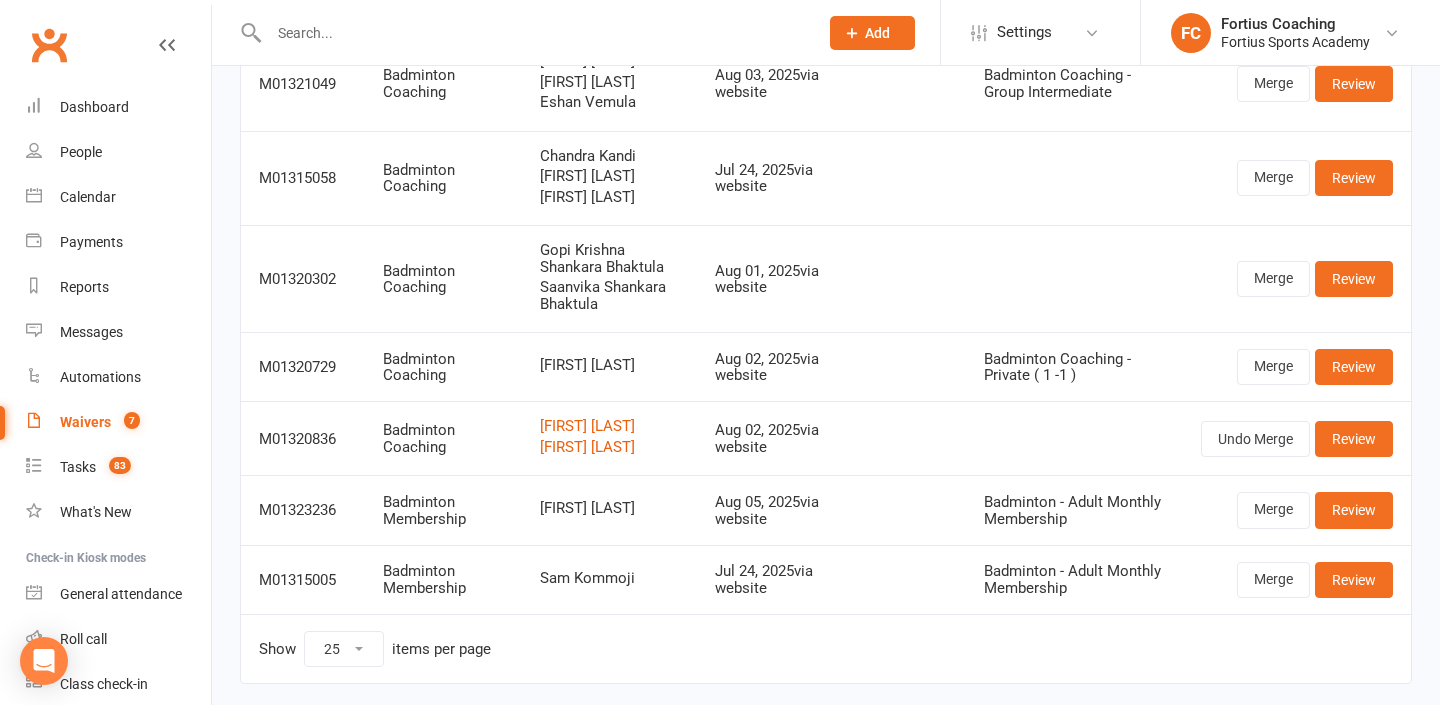 click on "[FIRST] [LAST] [FIRST] [LAST]" at bounding box center [610, 278] 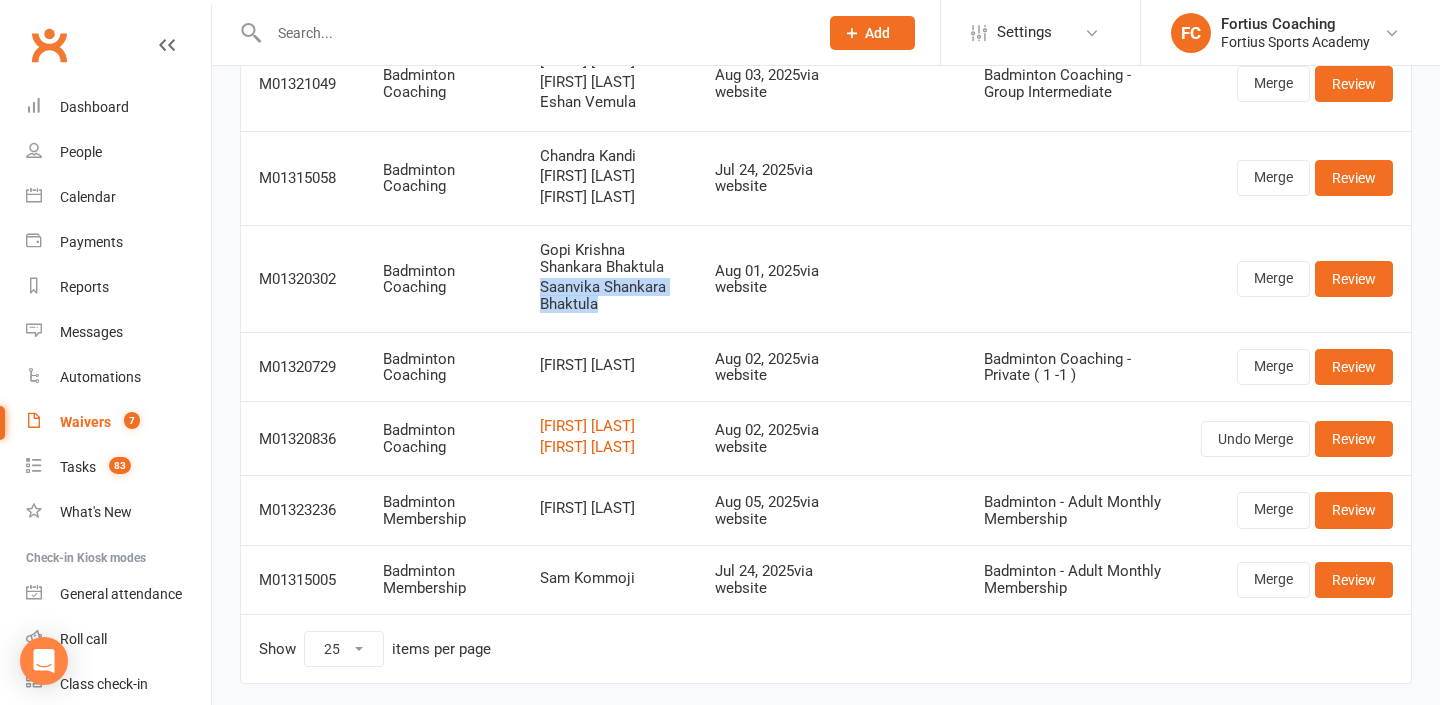 drag, startPoint x: 540, startPoint y: 285, endPoint x: 594, endPoint y: 298, distance: 55.542778 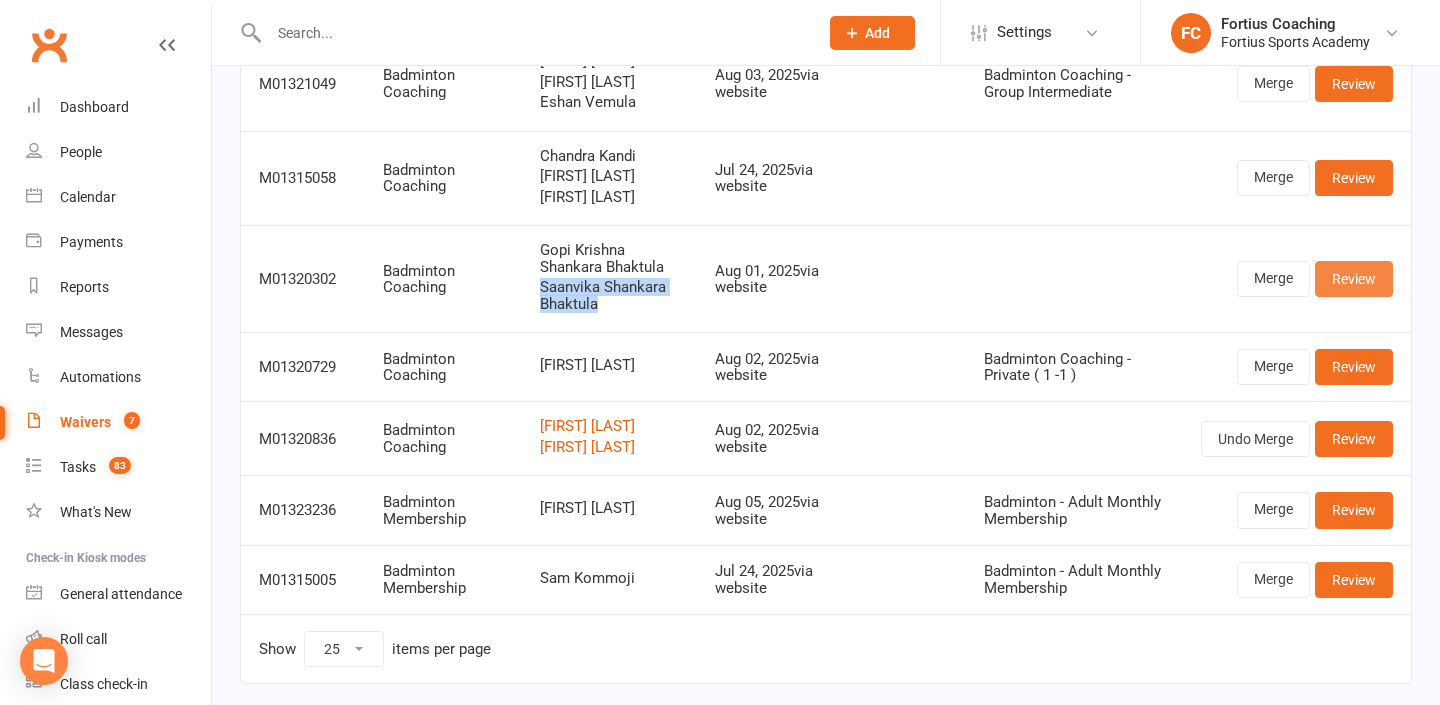 click on "Review" at bounding box center [1354, 279] 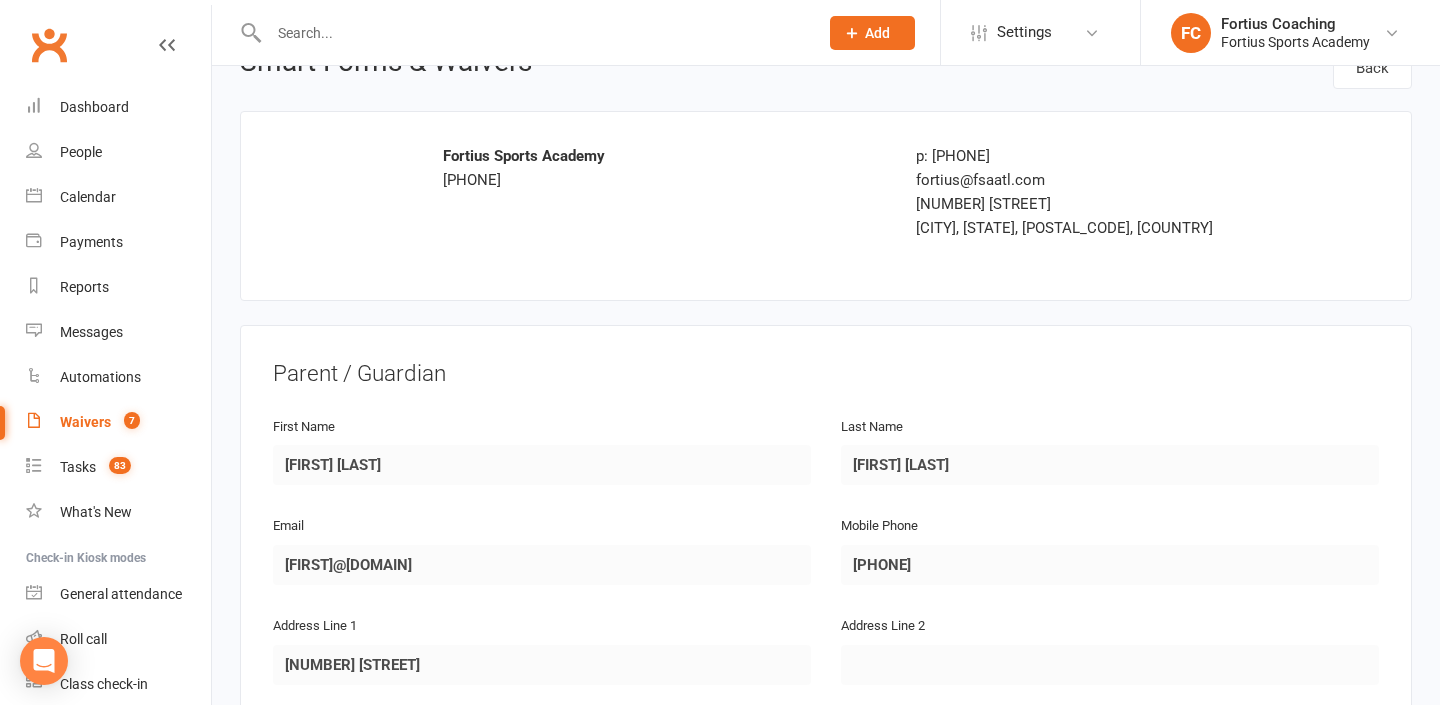 scroll, scrollTop: 0, scrollLeft: 0, axis: both 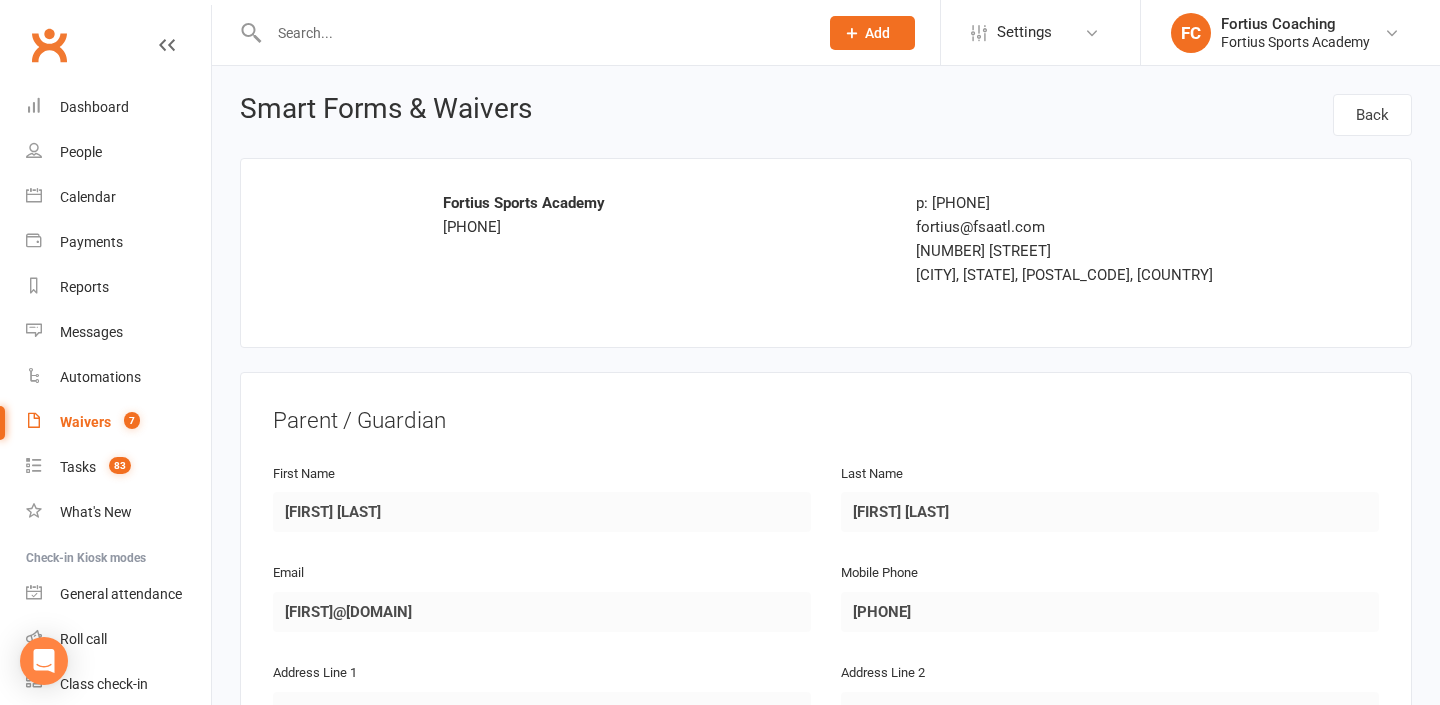 click at bounding box center (167, 64) 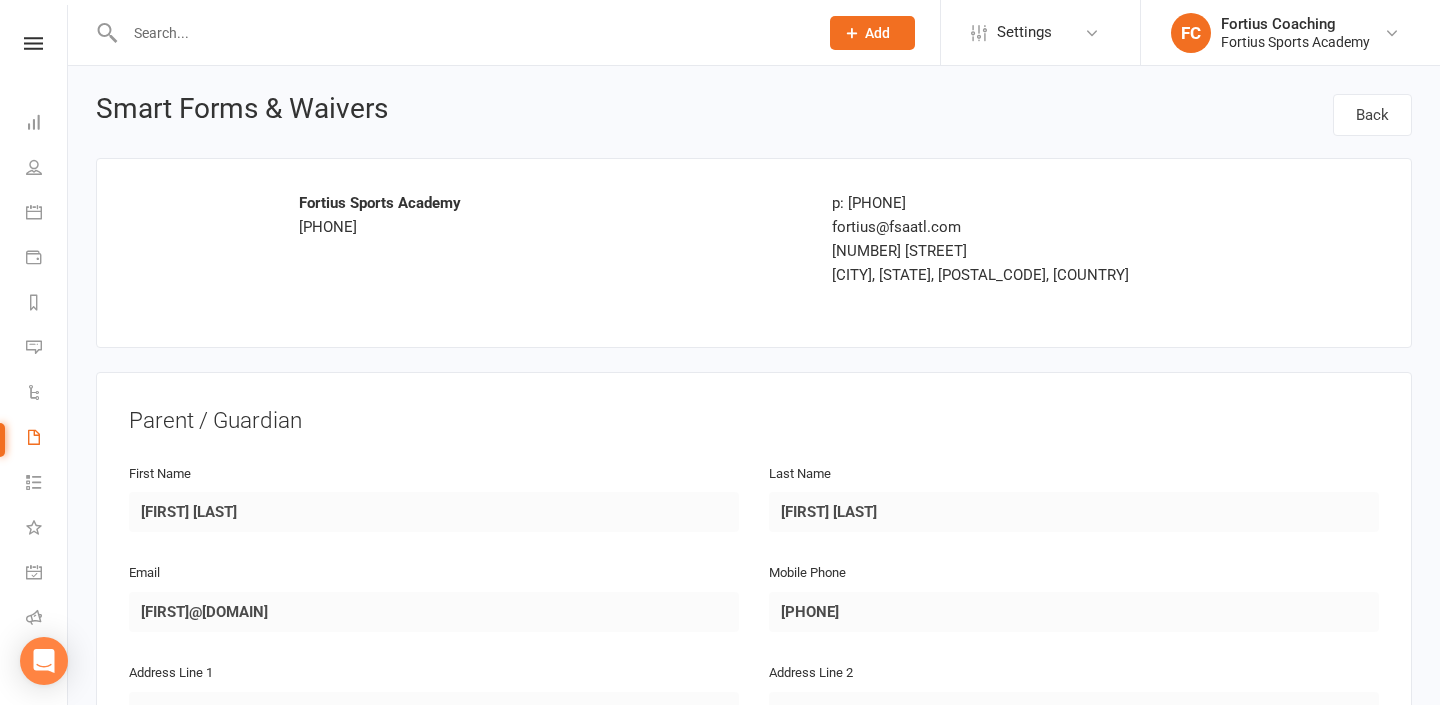 select on "25" 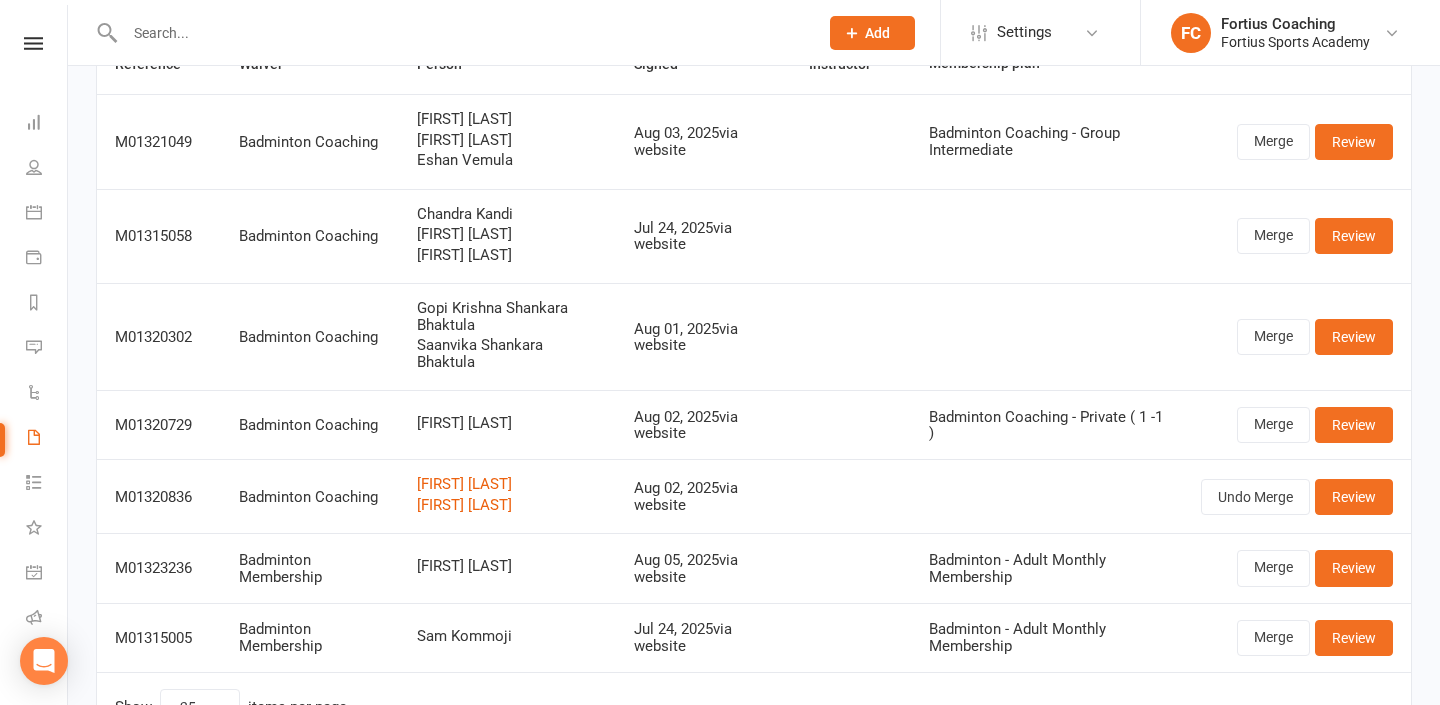 scroll, scrollTop: 199, scrollLeft: 0, axis: vertical 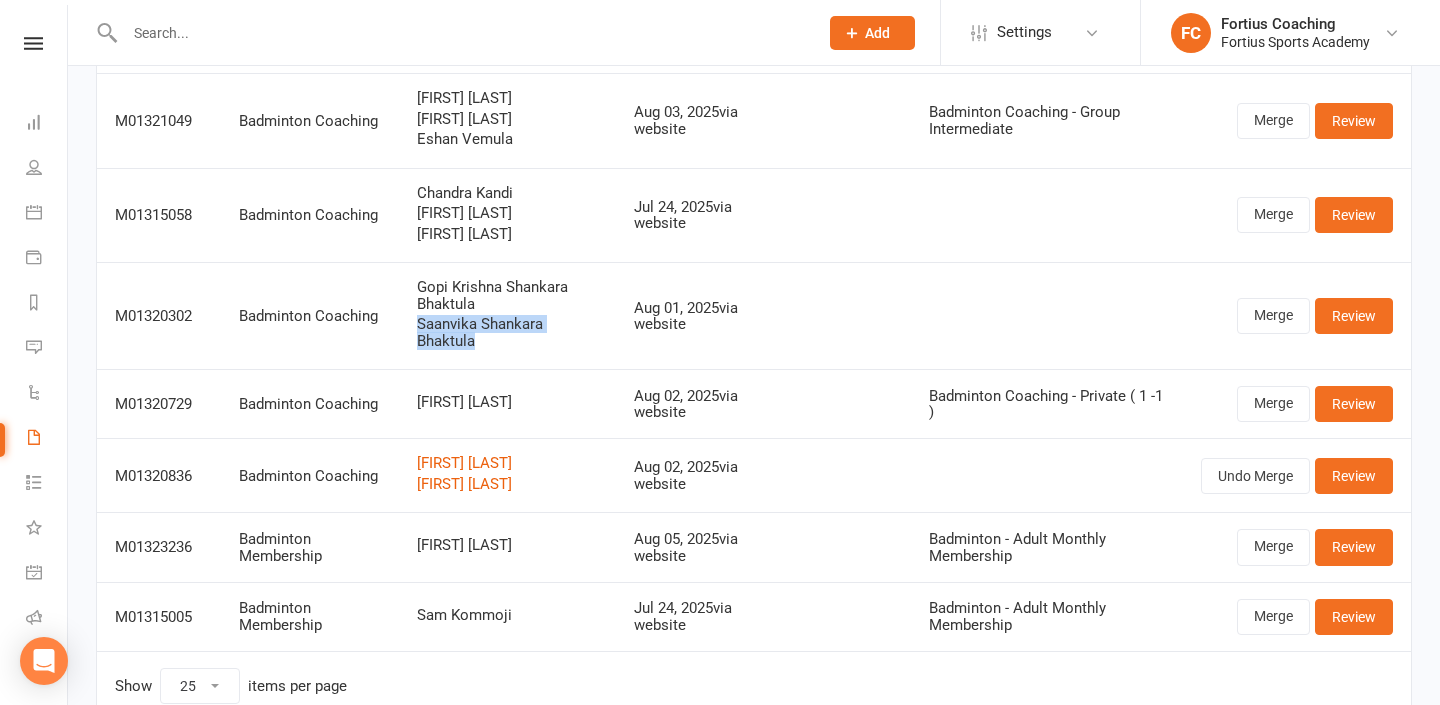 drag, startPoint x: 417, startPoint y: 324, endPoint x: 542, endPoint y: 332, distance: 125.25574 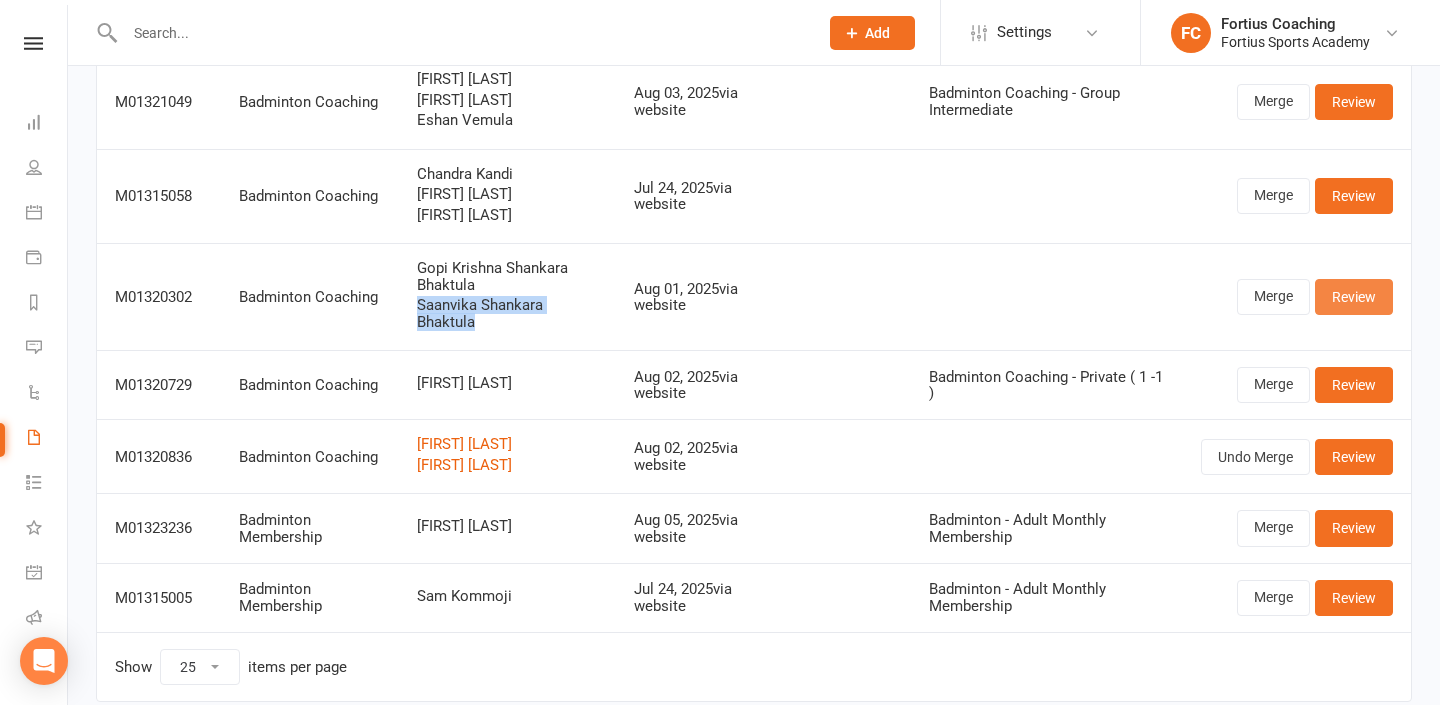 click on "Review" at bounding box center [1354, 297] 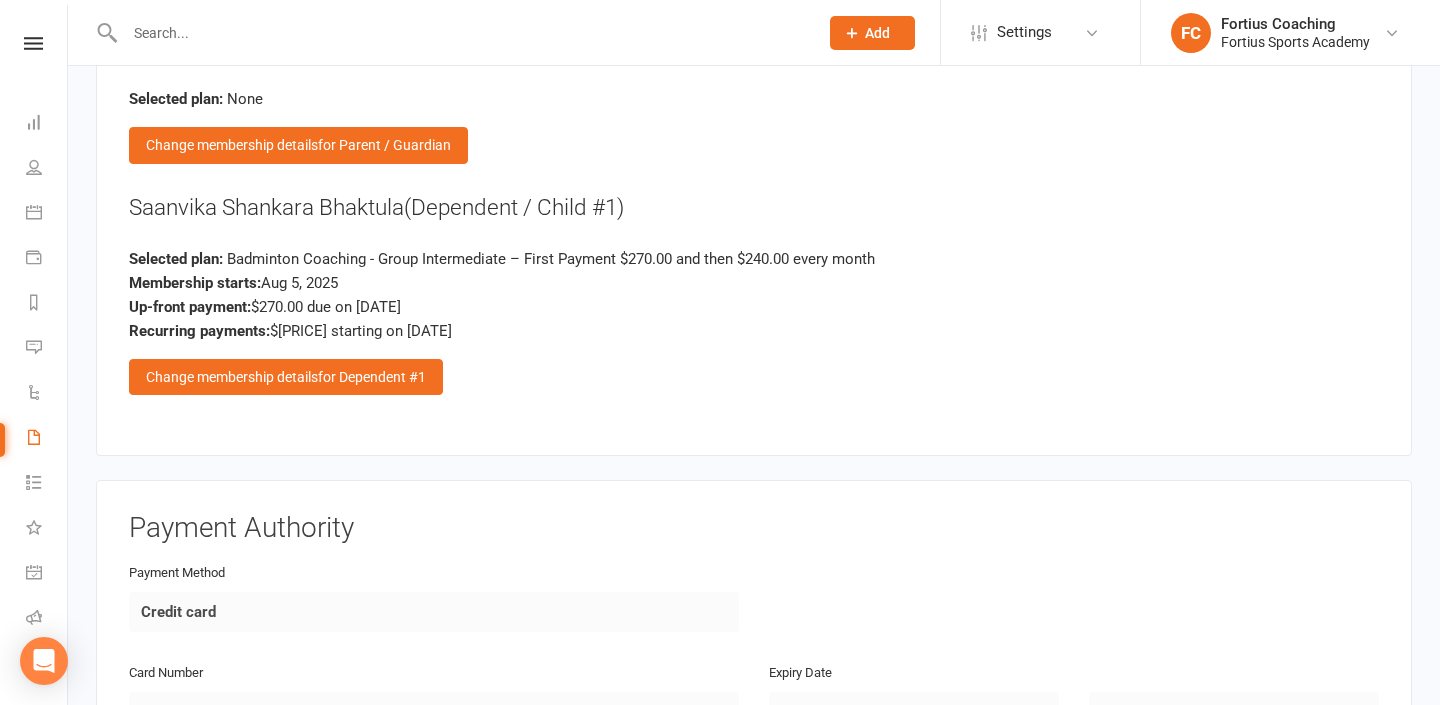 scroll, scrollTop: 2223, scrollLeft: 0, axis: vertical 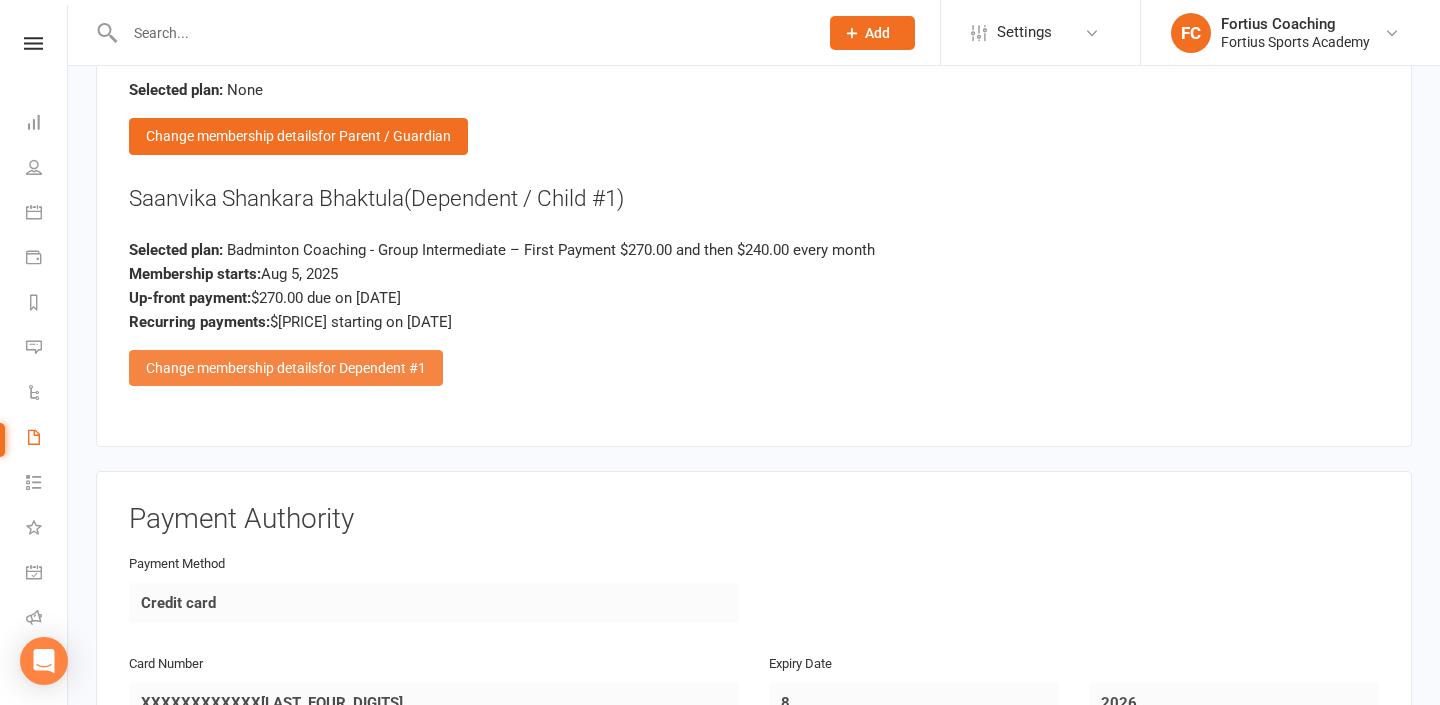 click on "for Dependent #1" at bounding box center [372, 368] 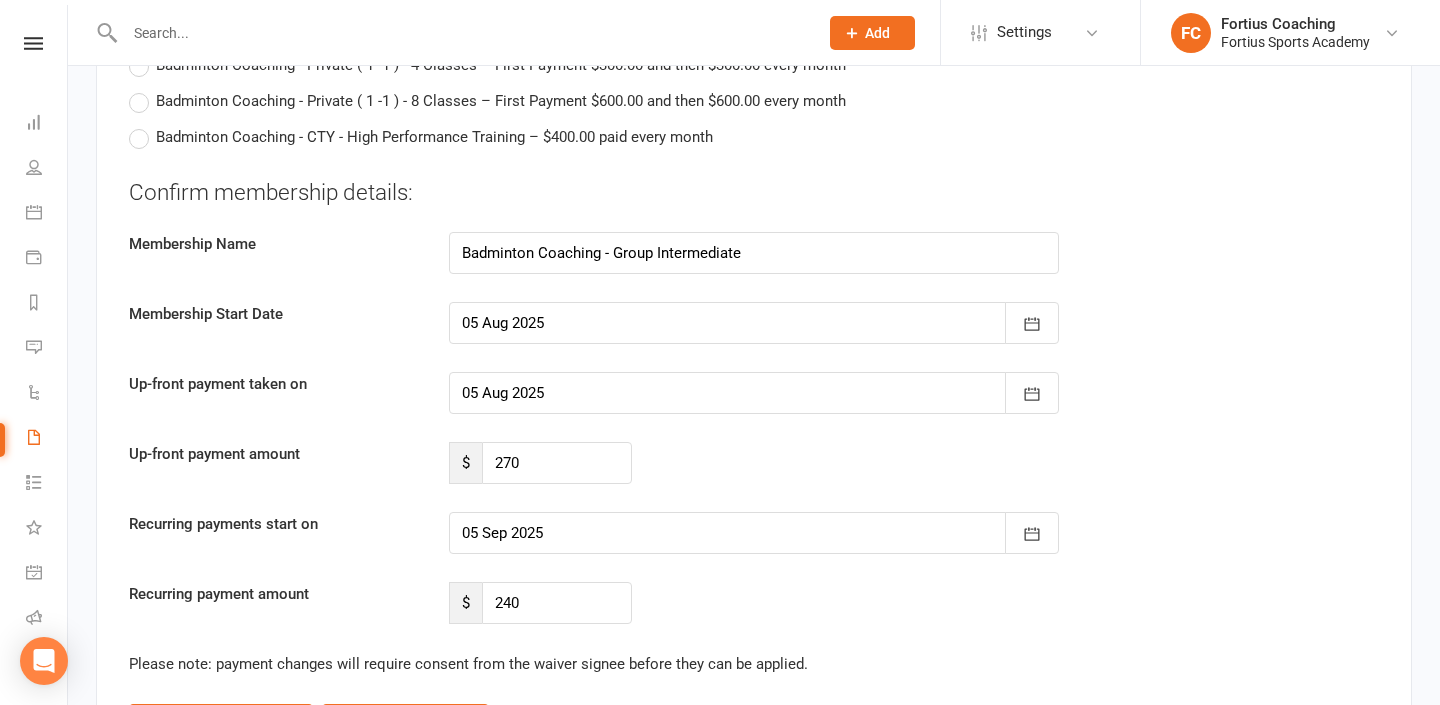 scroll, scrollTop: 4682, scrollLeft: 0, axis: vertical 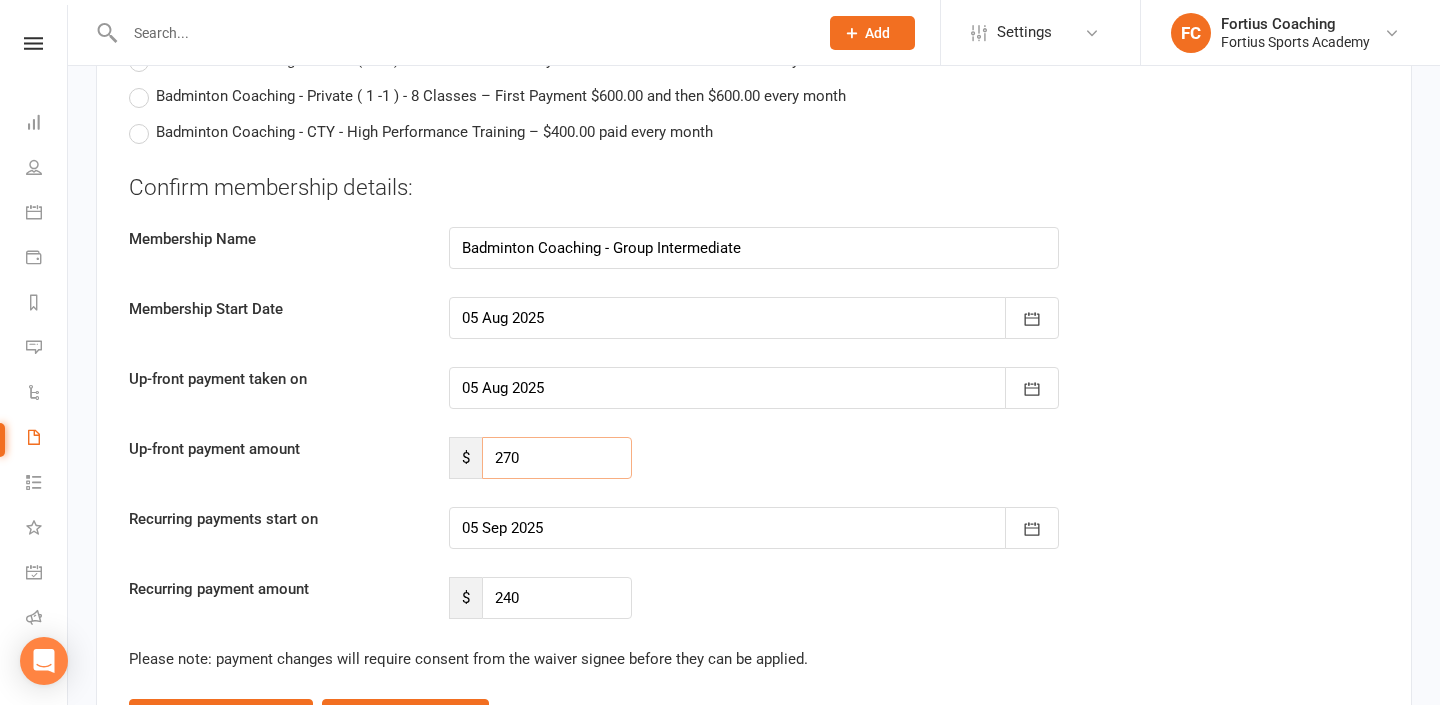 click on "270" at bounding box center (557, 458) 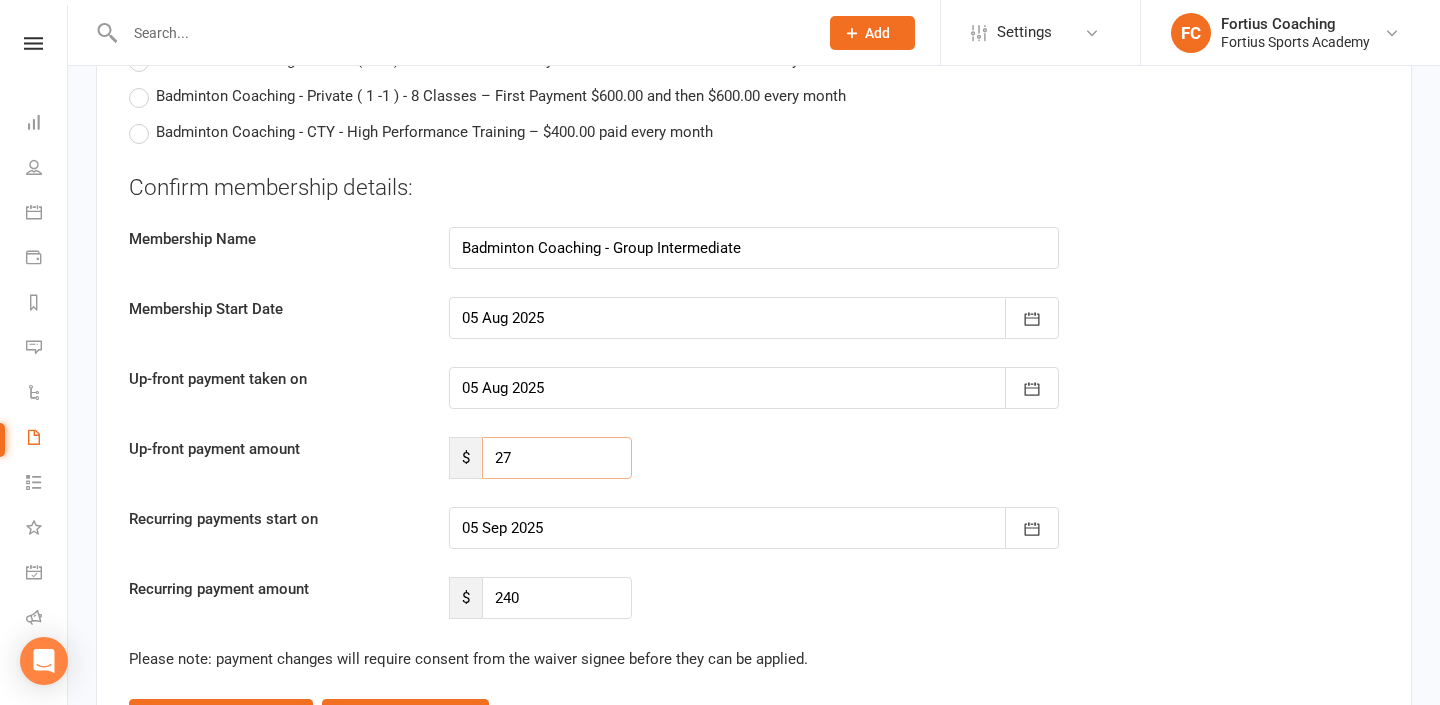 type on "2" 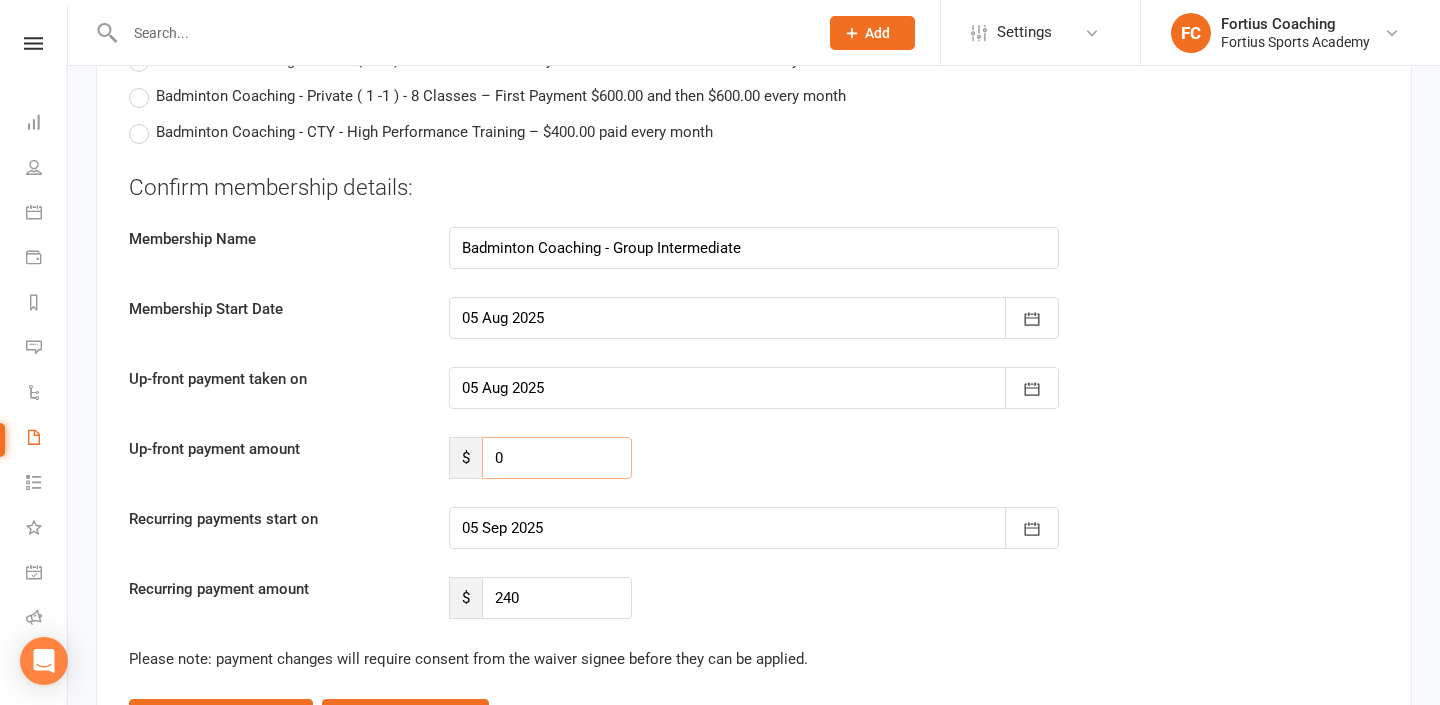 type on "0" 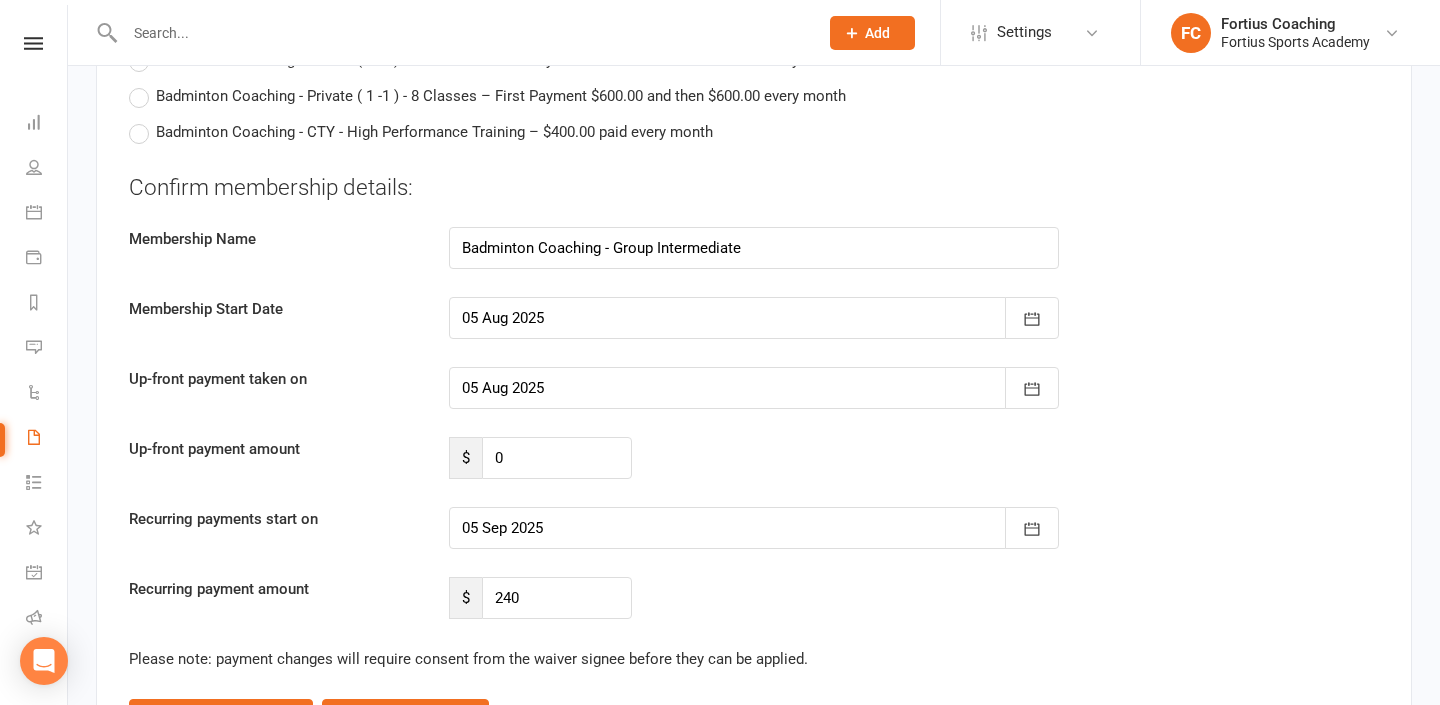 click at bounding box center (754, 528) 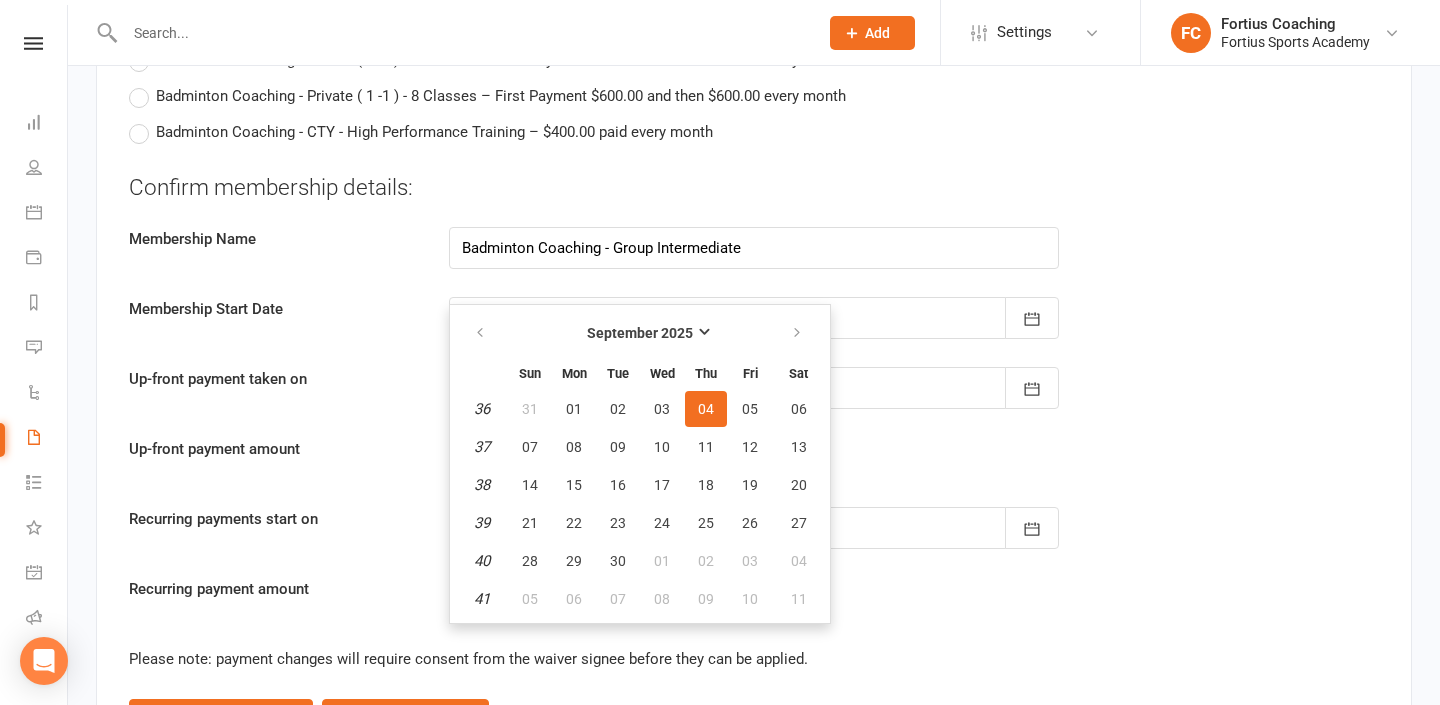 click on "Confirm membership details: Membership Name Badminton Coaching - Group Intermediate Membership Start Date [DATE]
[MONTH] [YEAR]
Sun Mon Tue Wed Thu Fri Sat
31
27
28
29
30
31
01
02
32
03
04
05
06
07
08
09
33
10
11
12
13
14
15
16
34
17
18
19
20
21
22
23
35
24
25
26
27 28" at bounding box center [754, 396] 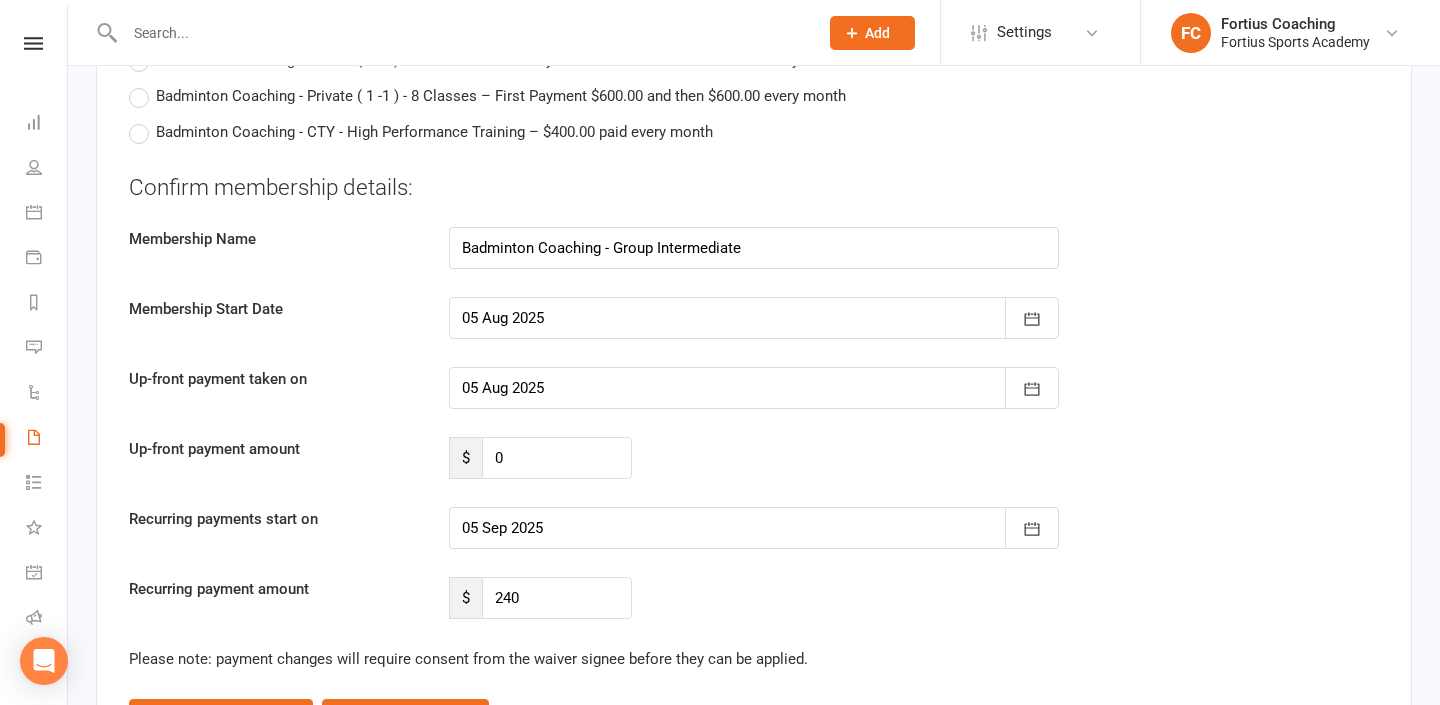 click at bounding box center (754, 528) 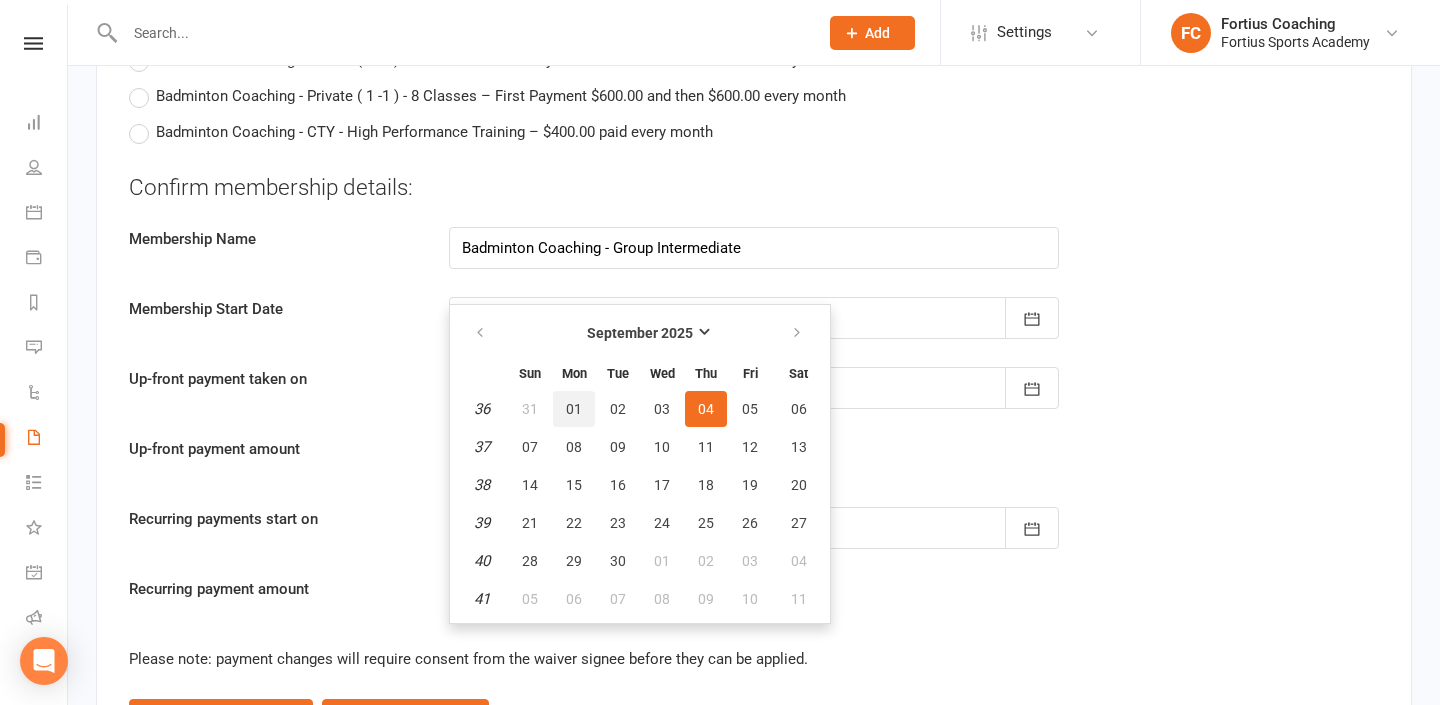 click on "01" at bounding box center [574, 409] 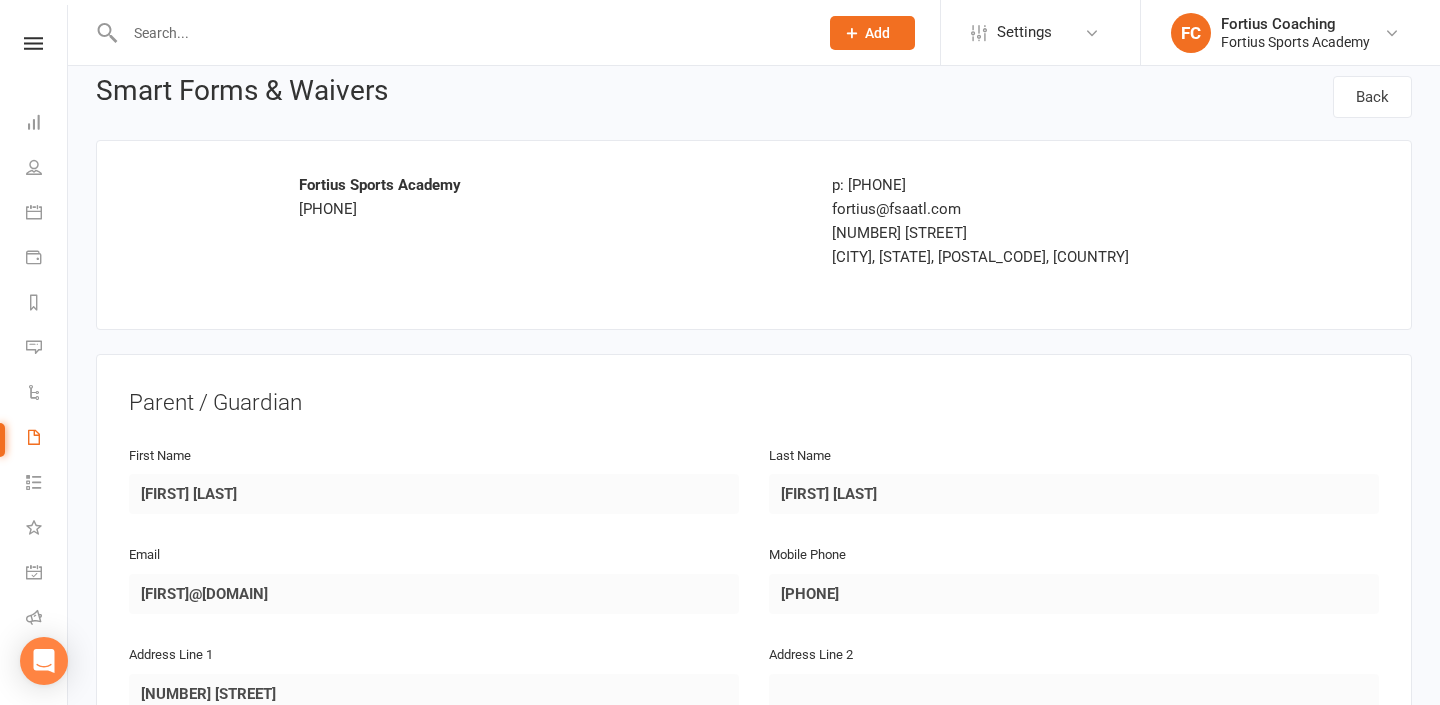 scroll, scrollTop: 0, scrollLeft: 0, axis: both 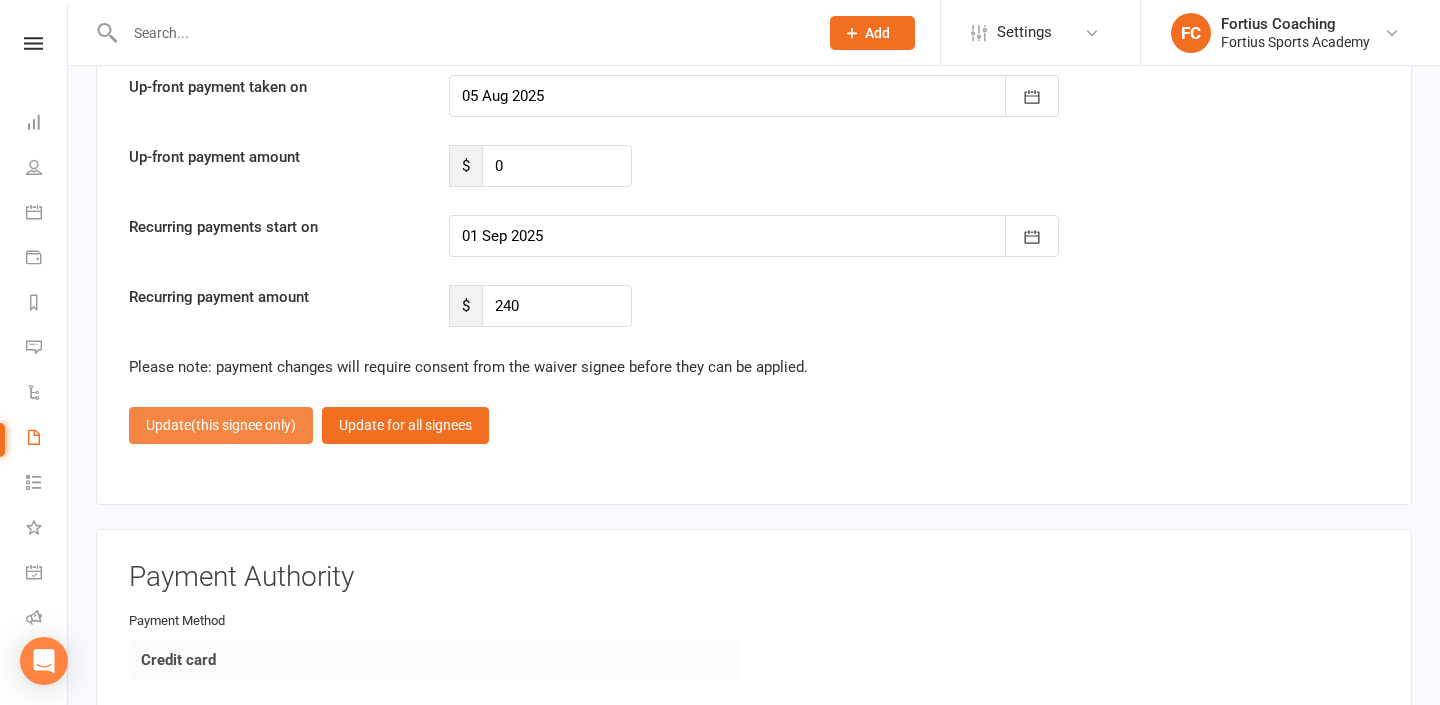 click on "(this signee only)" at bounding box center (243, 425) 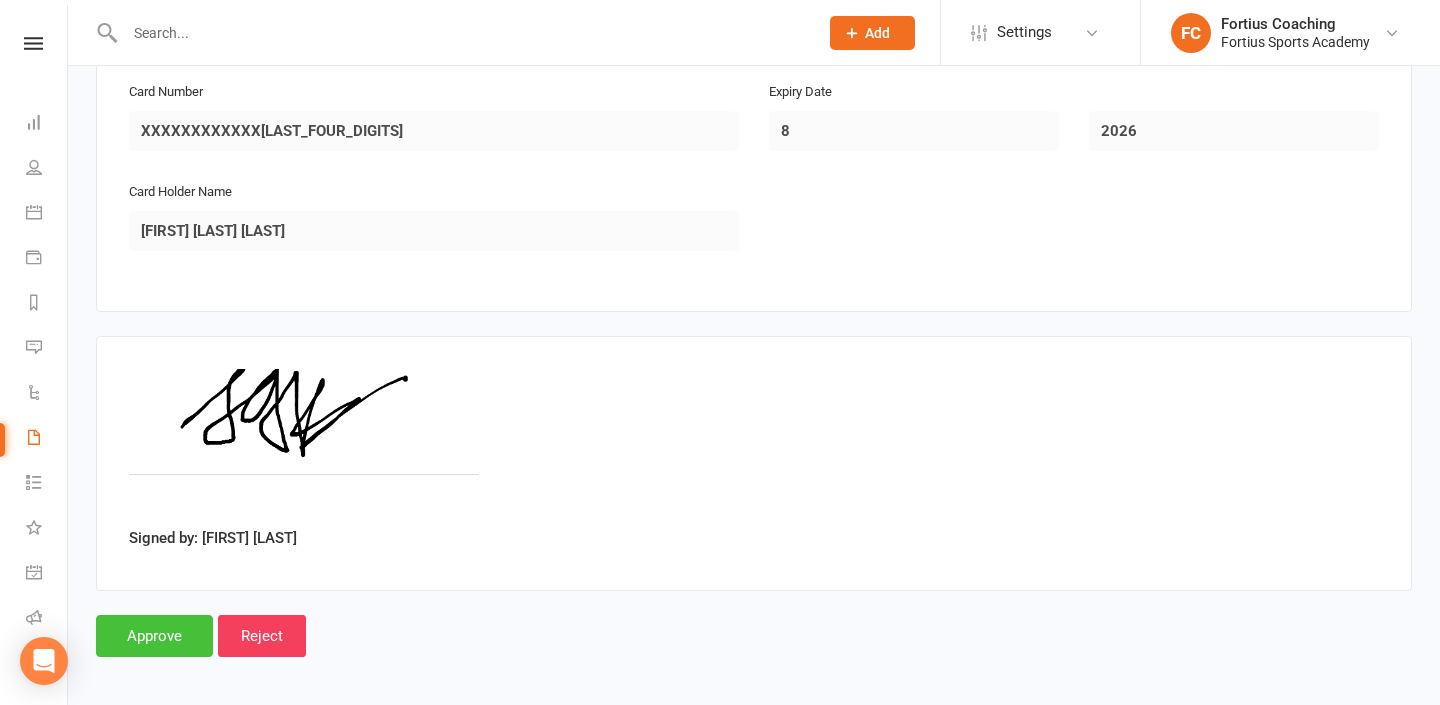 click on "Approve" at bounding box center (154, 636) 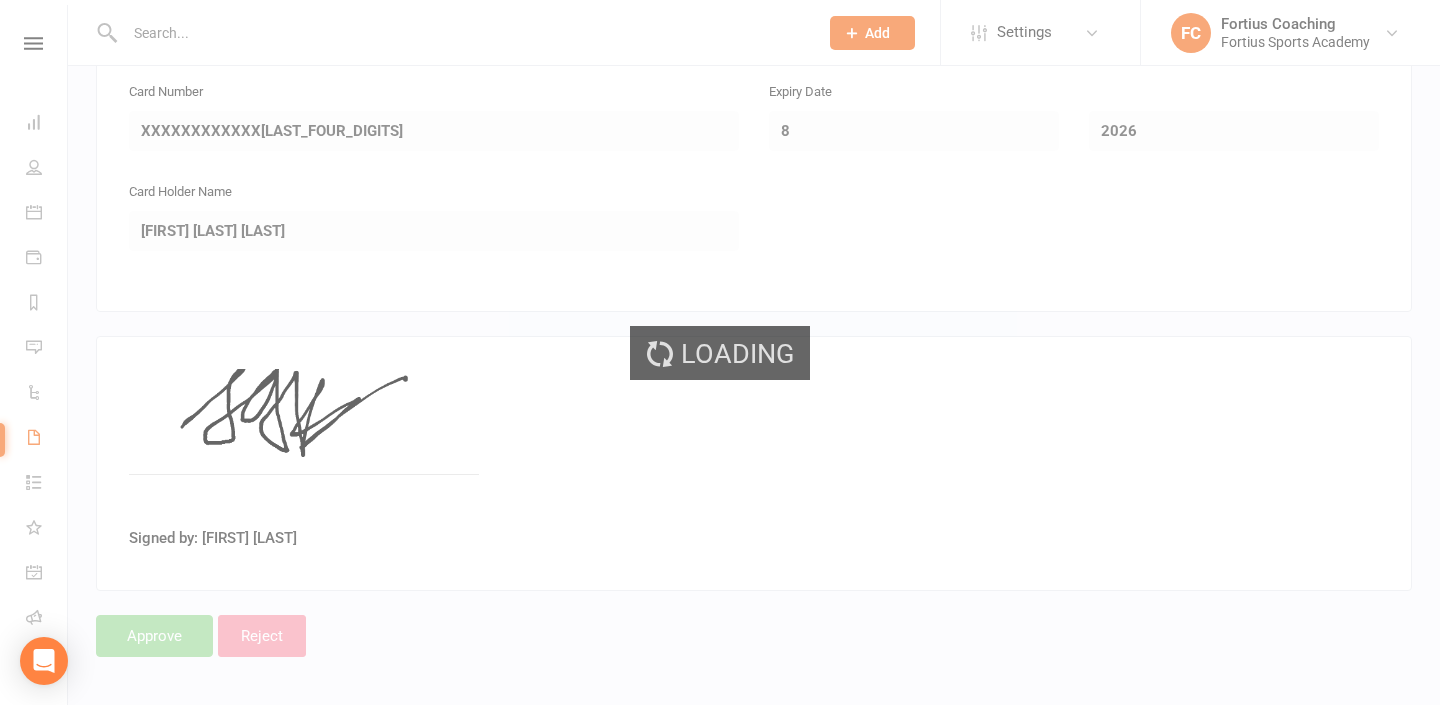 select on "25" 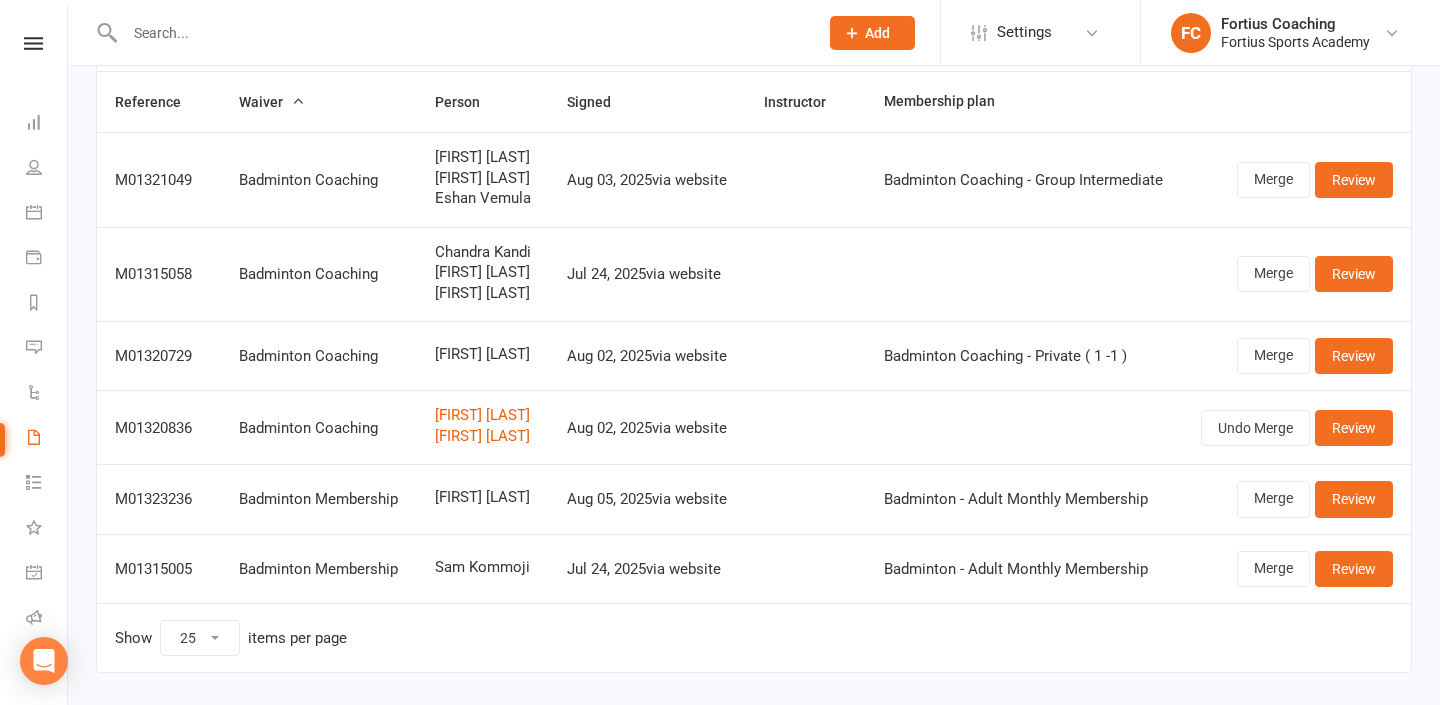 scroll, scrollTop: 141, scrollLeft: 0, axis: vertical 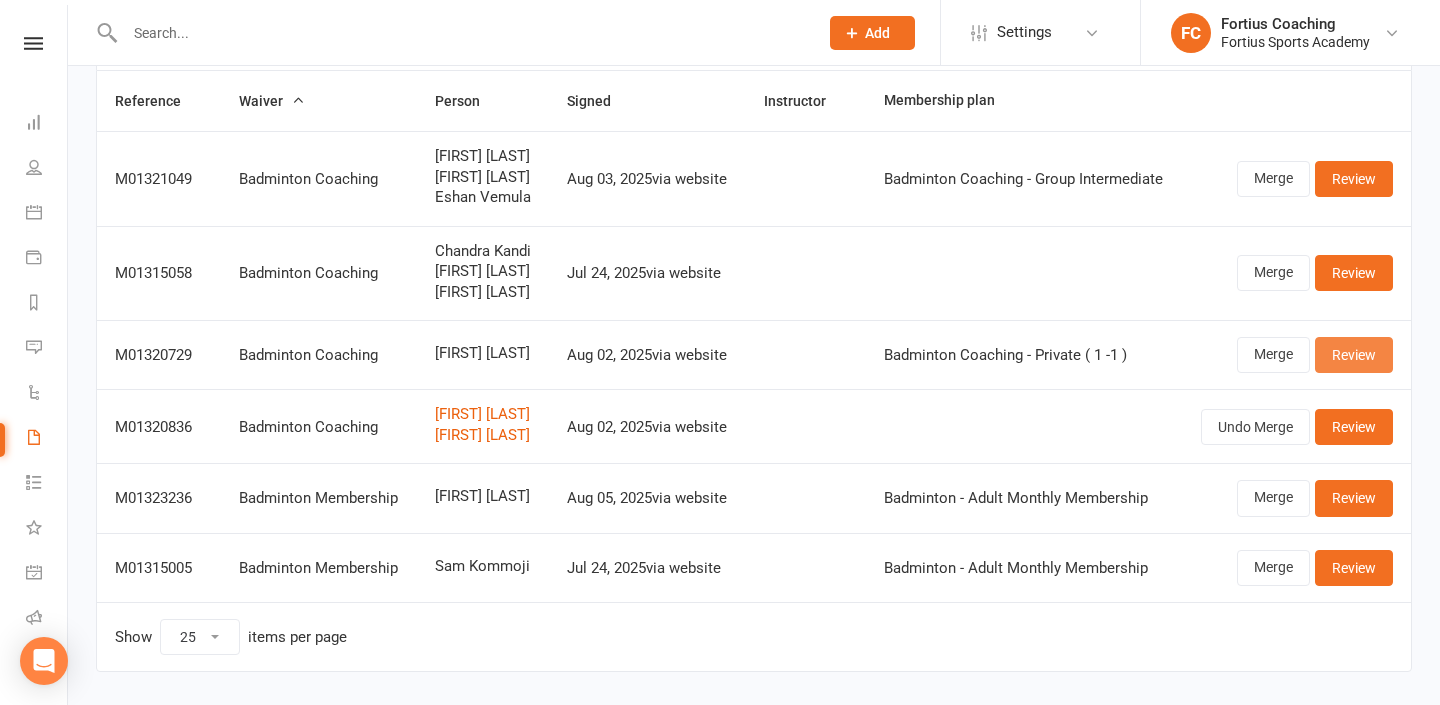 click on "Review" at bounding box center [1354, 355] 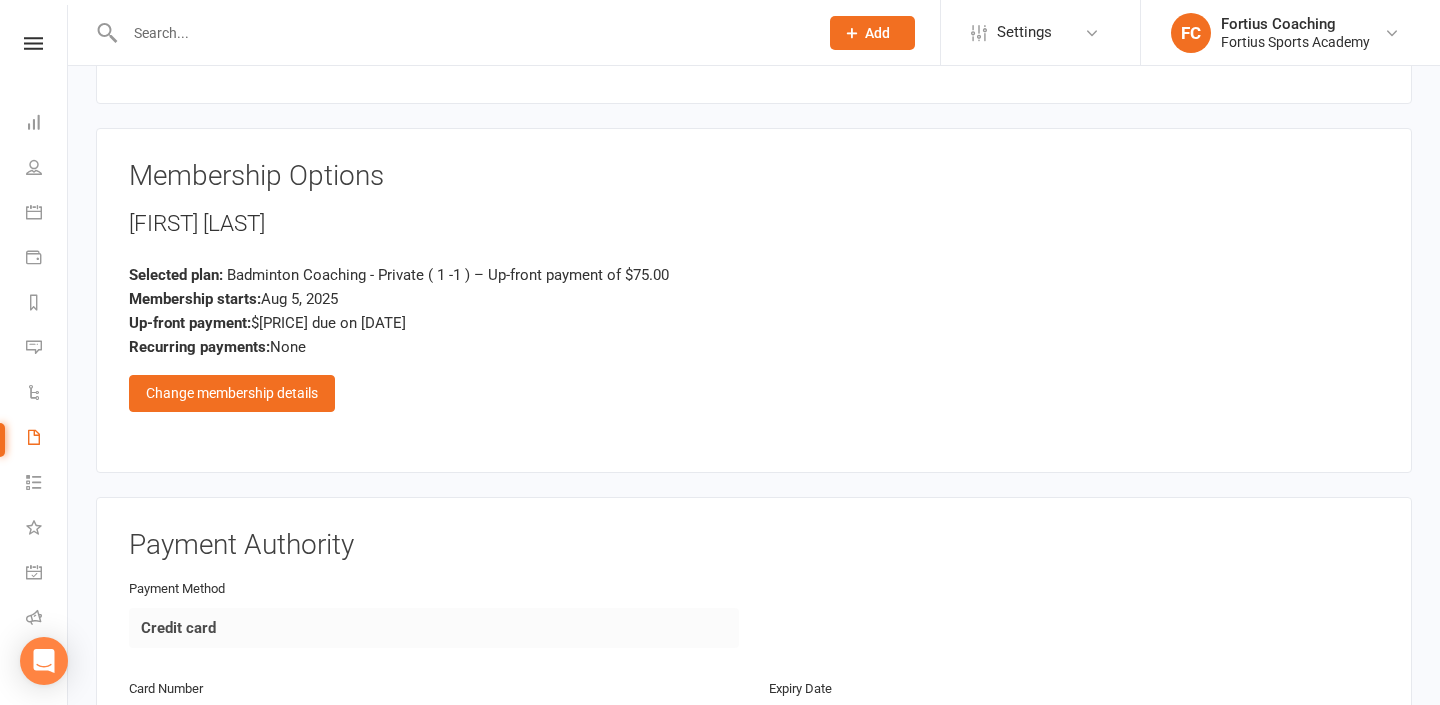 scroll, scrollTop: 1277, scrollLeft: 0, axis: vertical 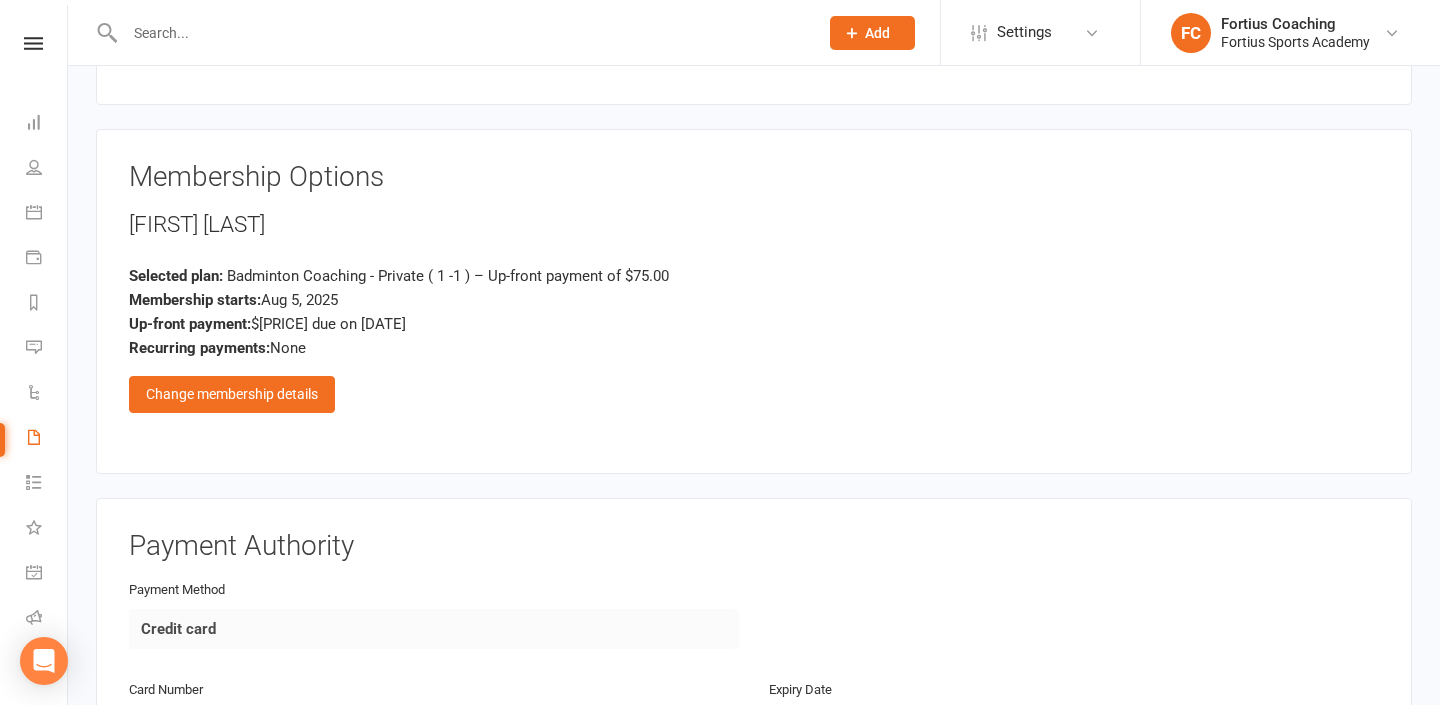 select on "25" 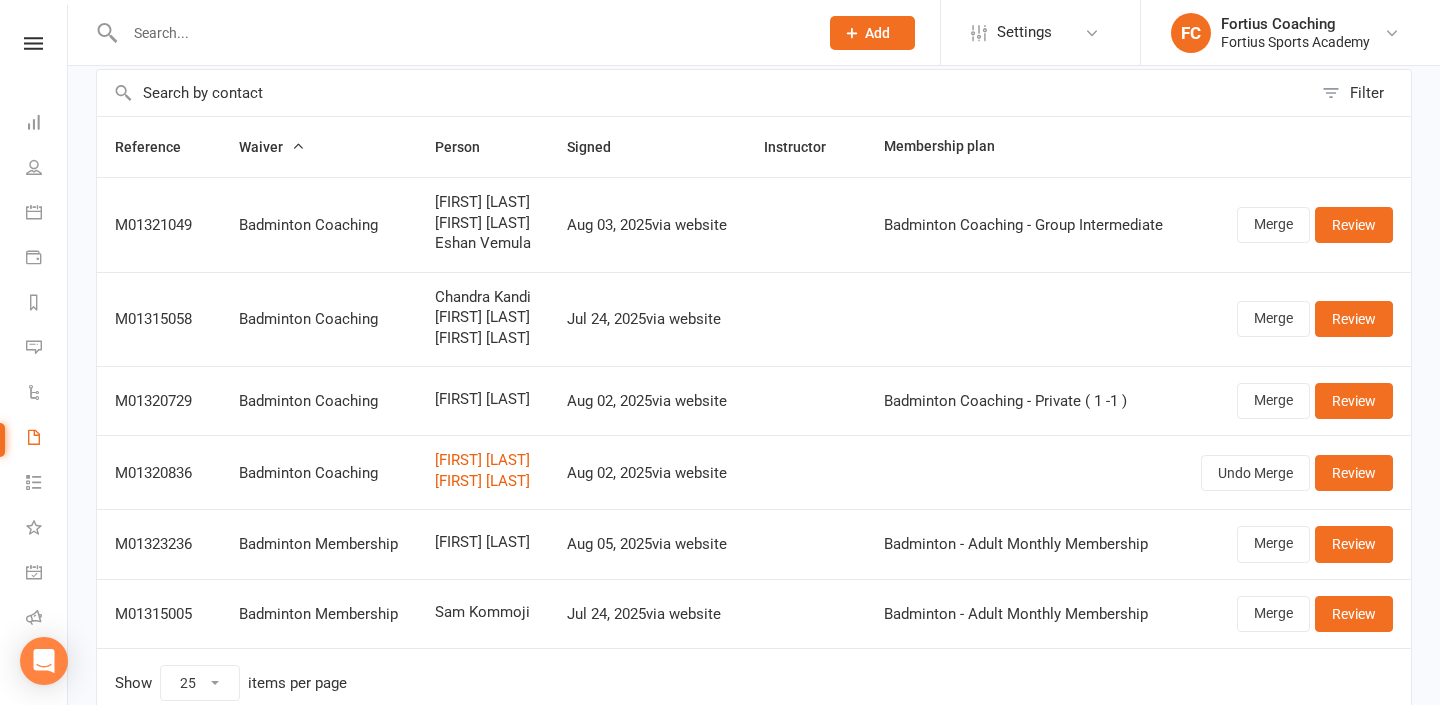 scroll, scrollTop: 100, scrollLeft: 0, axis: vertical 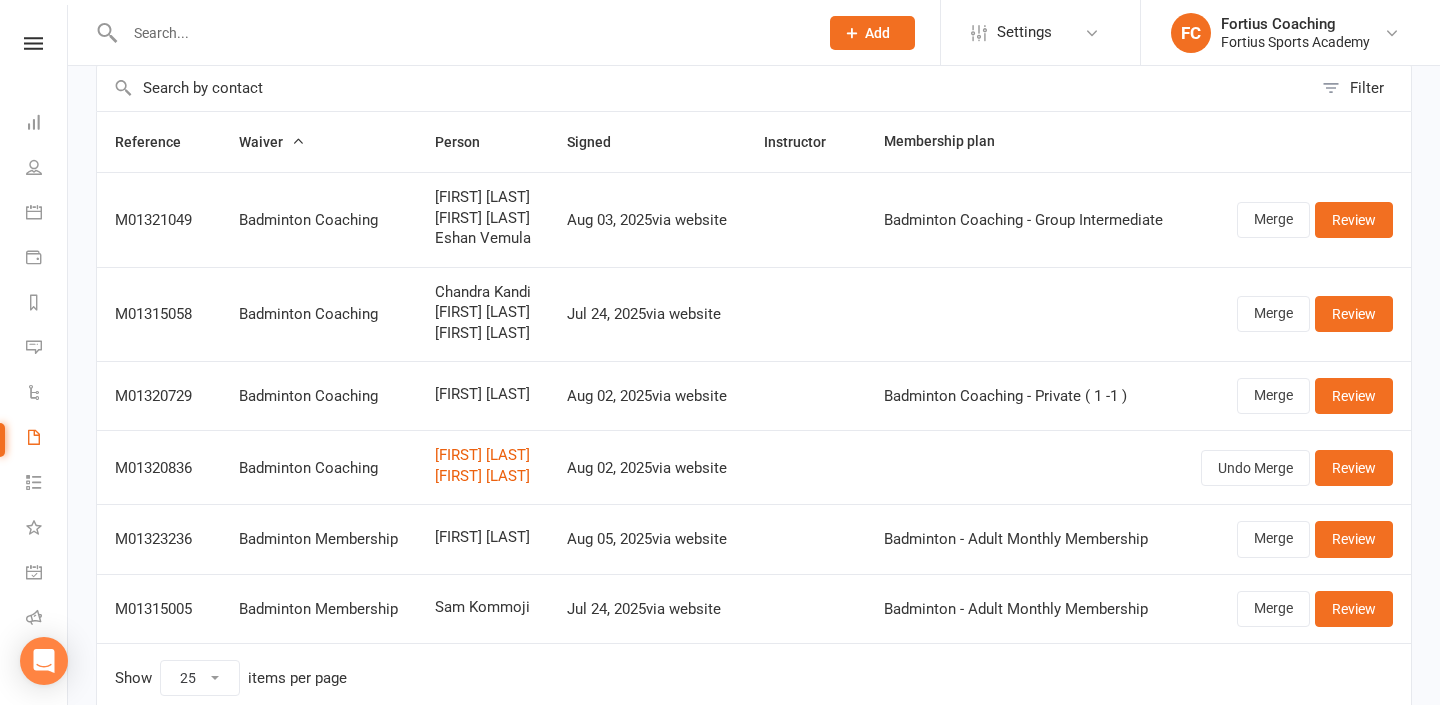 drag, startPoint x: 429, startPoint y: 391, endPoint x: 492, endPoint y: 404, distance: 64.327286 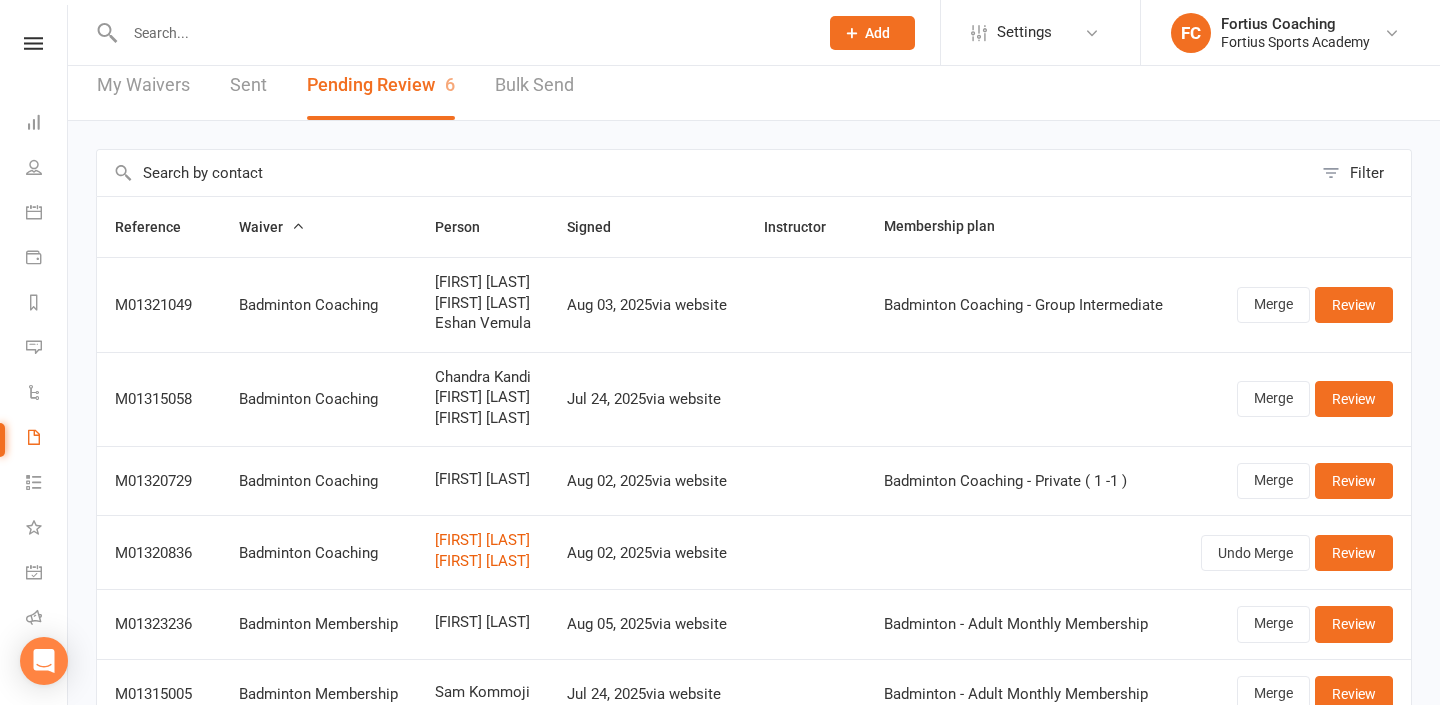 scroll, scrollTop: 14, scrollLeft: 0, axis: vertical 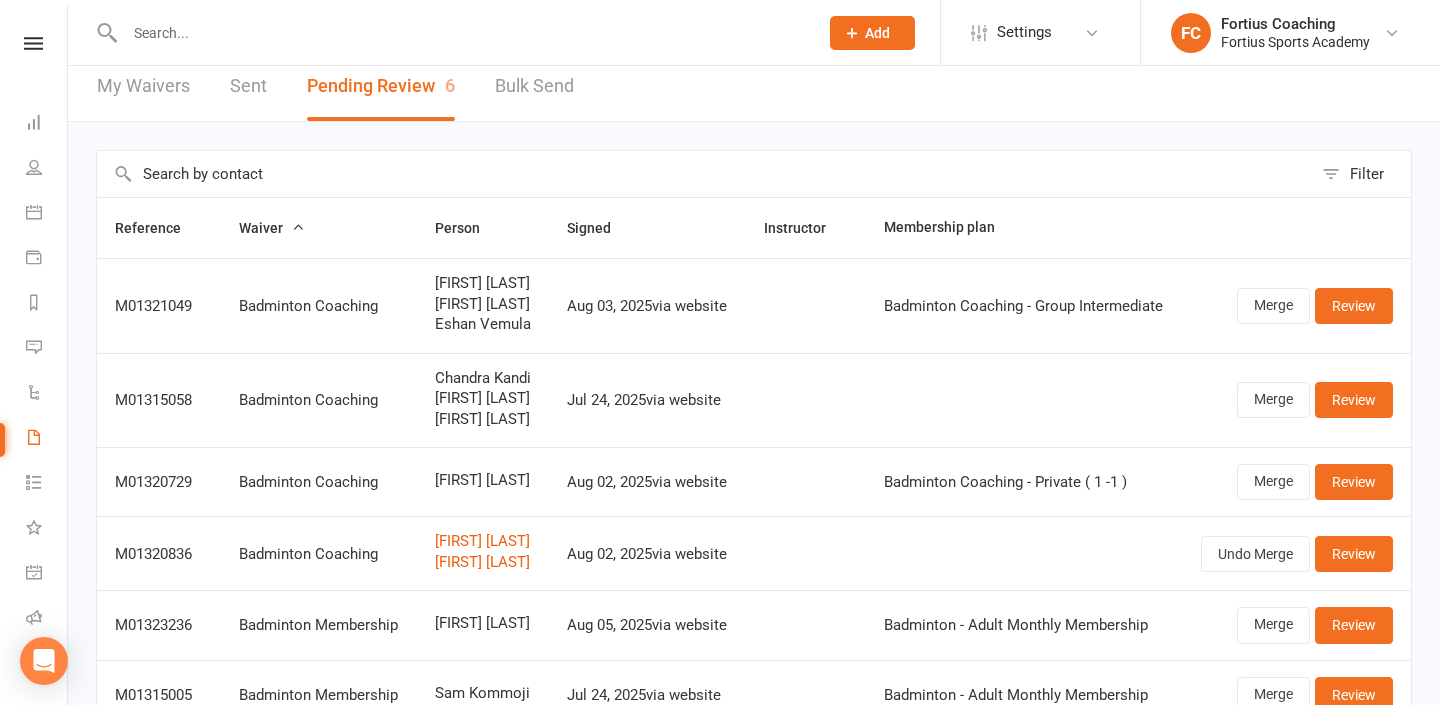 click on "[FIRST] [LAST]" at bounding box center (483, 480) 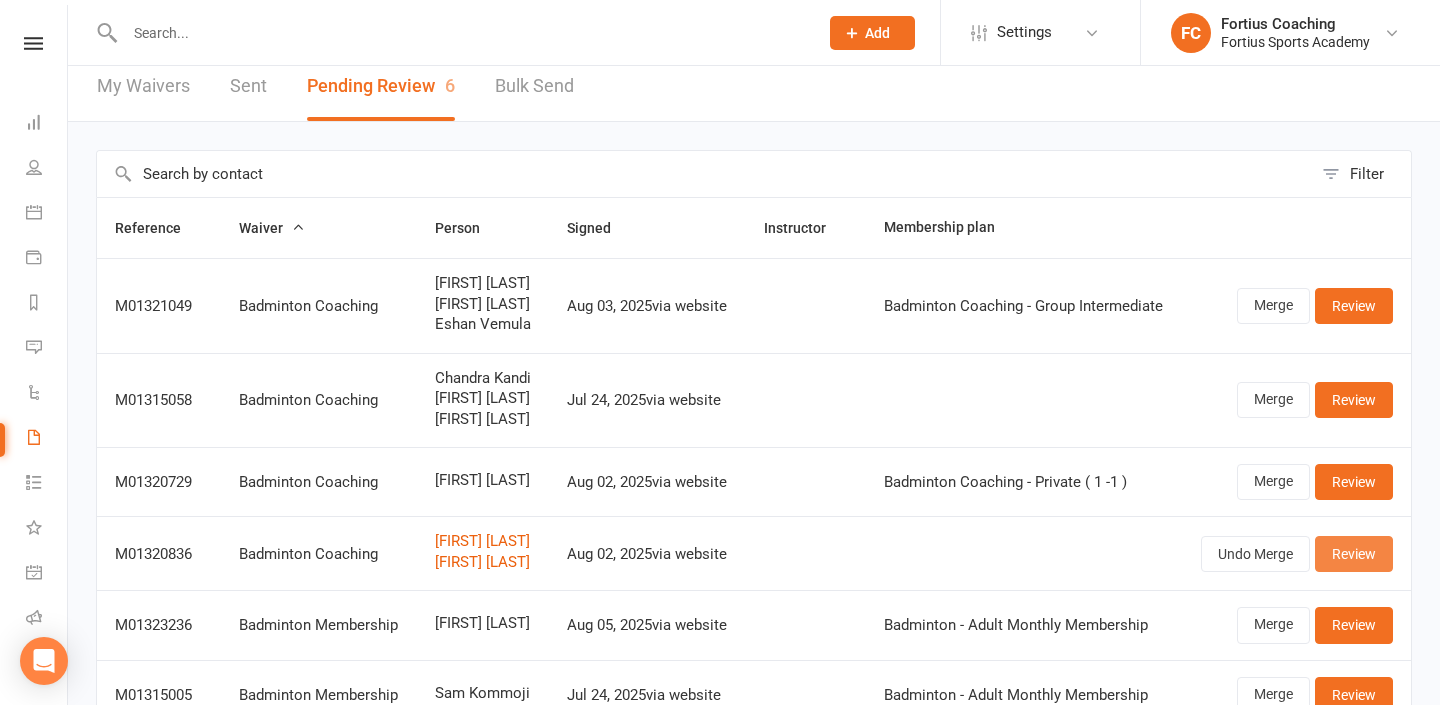 click on "Review" at bounding box center [1354, 554] 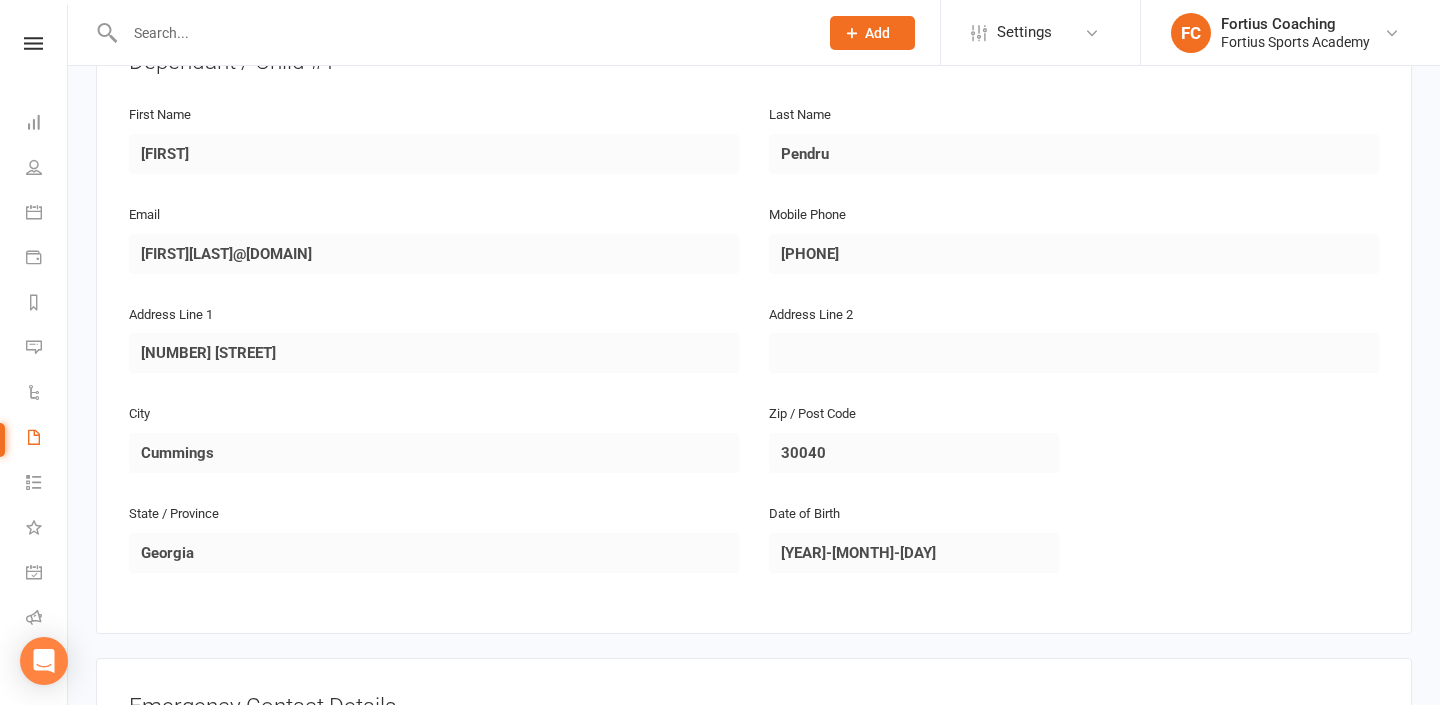 scroll, scrollTop: 0, scrollLeft: 0, axis: both 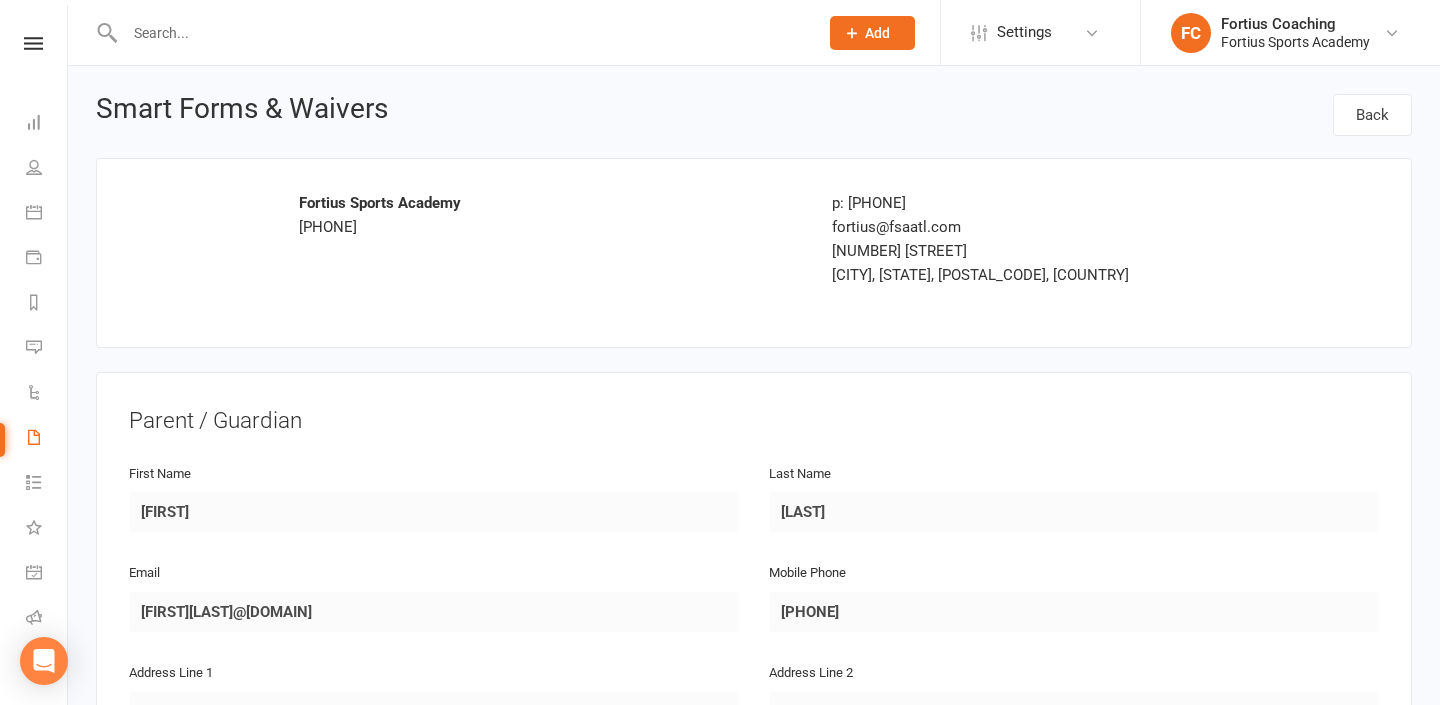 select on "25" 